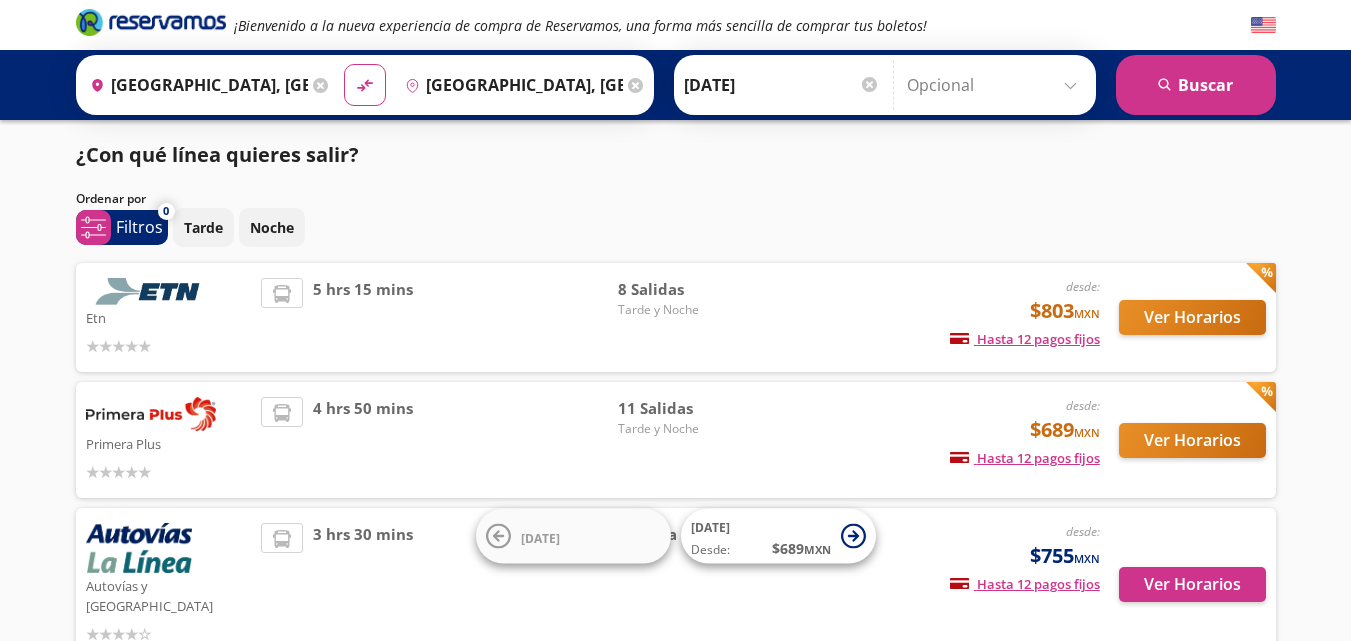 scroll, scrollTop: 0, scrollLeft: 0, axis: both 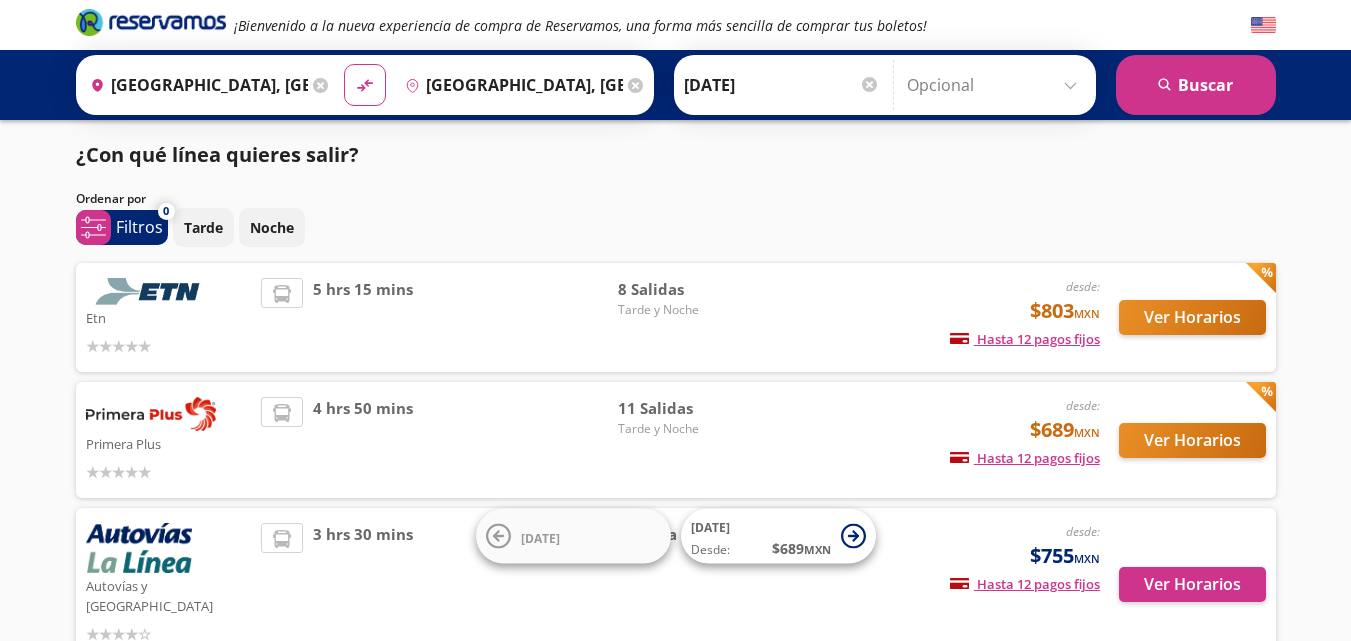 click on "5 hrs 15 mins" at bounding box center [439, 317] 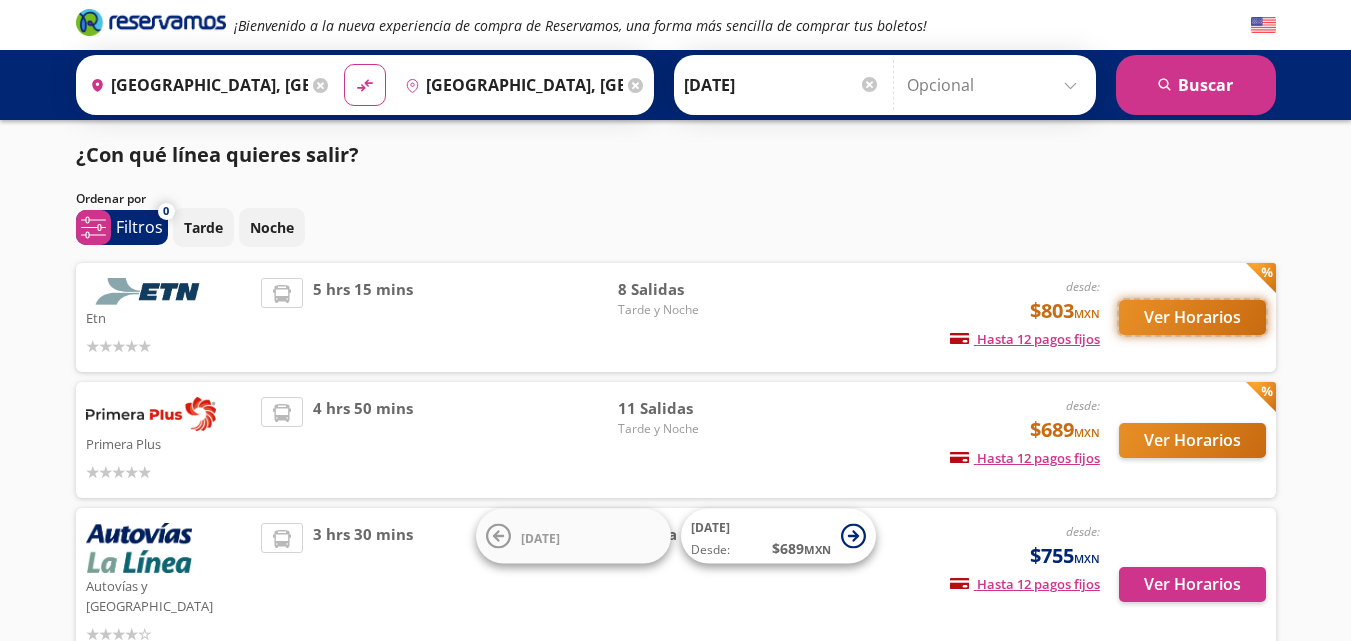 click on "Ver Horarios" at bounding box center [1192, 317] 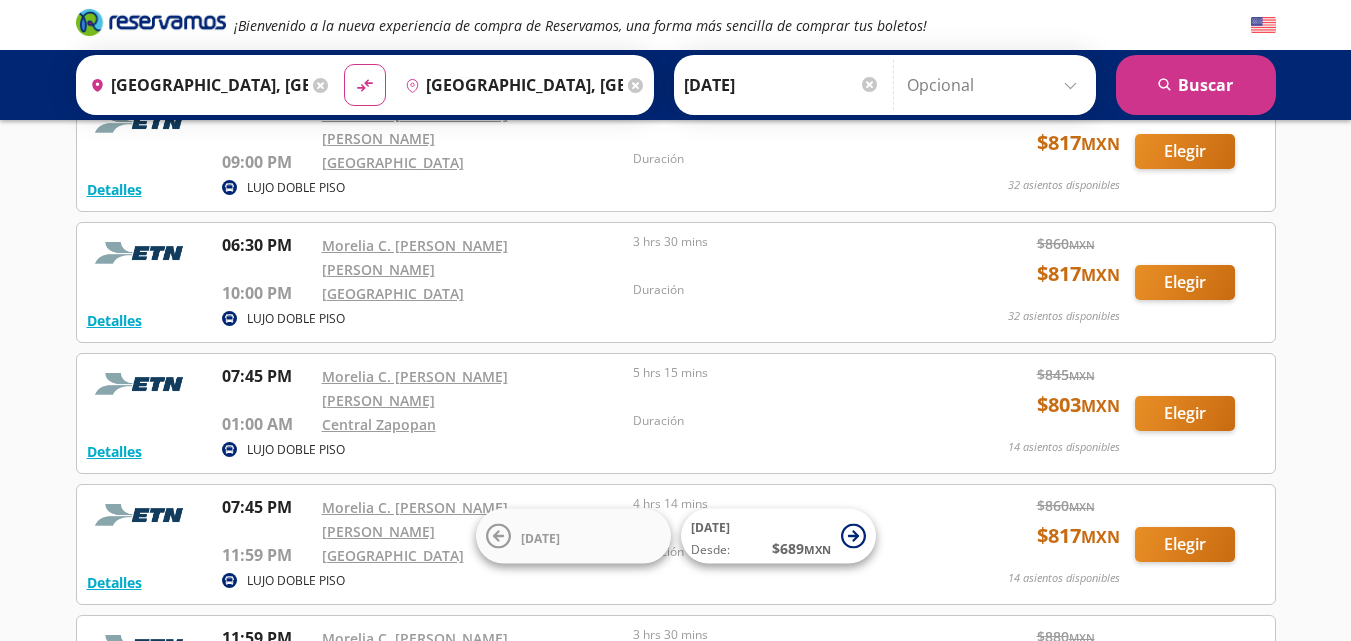 scroll, scrollTop: 700, scrollLeft: 0, axis: vertical 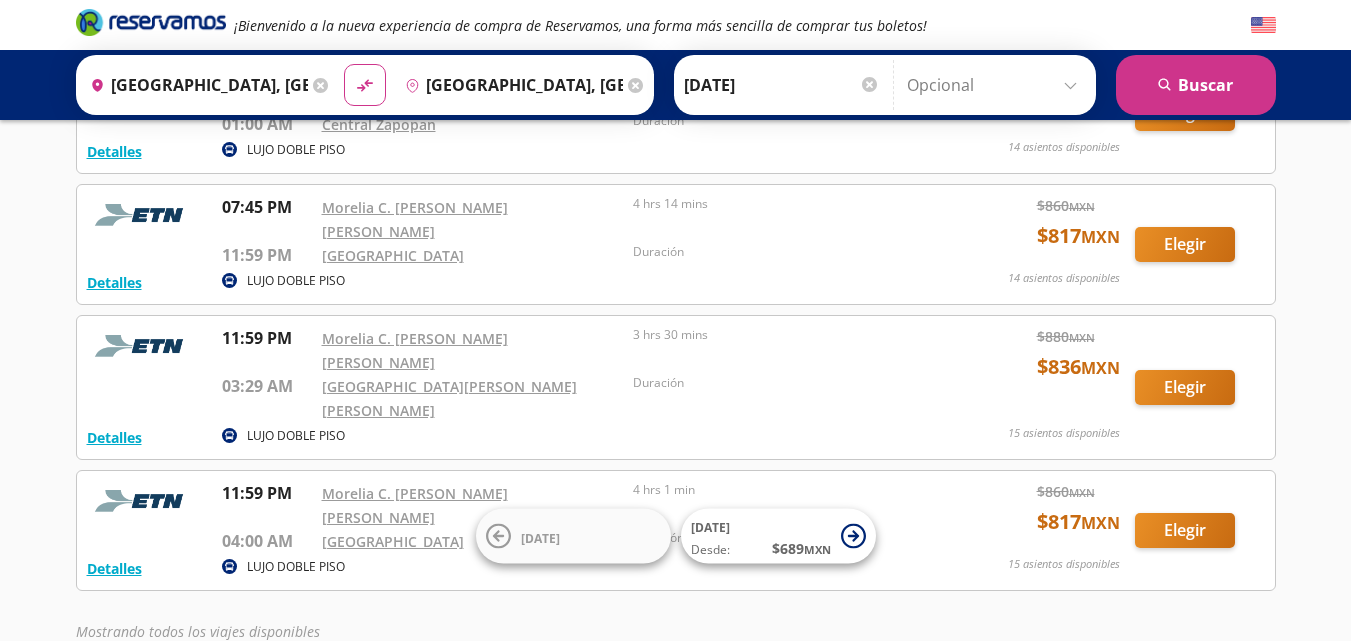click on "¡Bienvenido a la nueva experiencia de compra de Reservamos, una forma más sencilla de comprar tus boletos! Origen
heroicons:map-pin-20-solid
[GEOGRAPHIC_DATA], [GEOGRAPHIC_DATA]
Destino
pin-outline
[GEOGRAPHIC_DATA], [GEOGRAPHIC_DATA]
material-symbols:compare-arrows-rounded
[PERSON_NAME] 11-[DATE]" at bounding box center (675, 39) 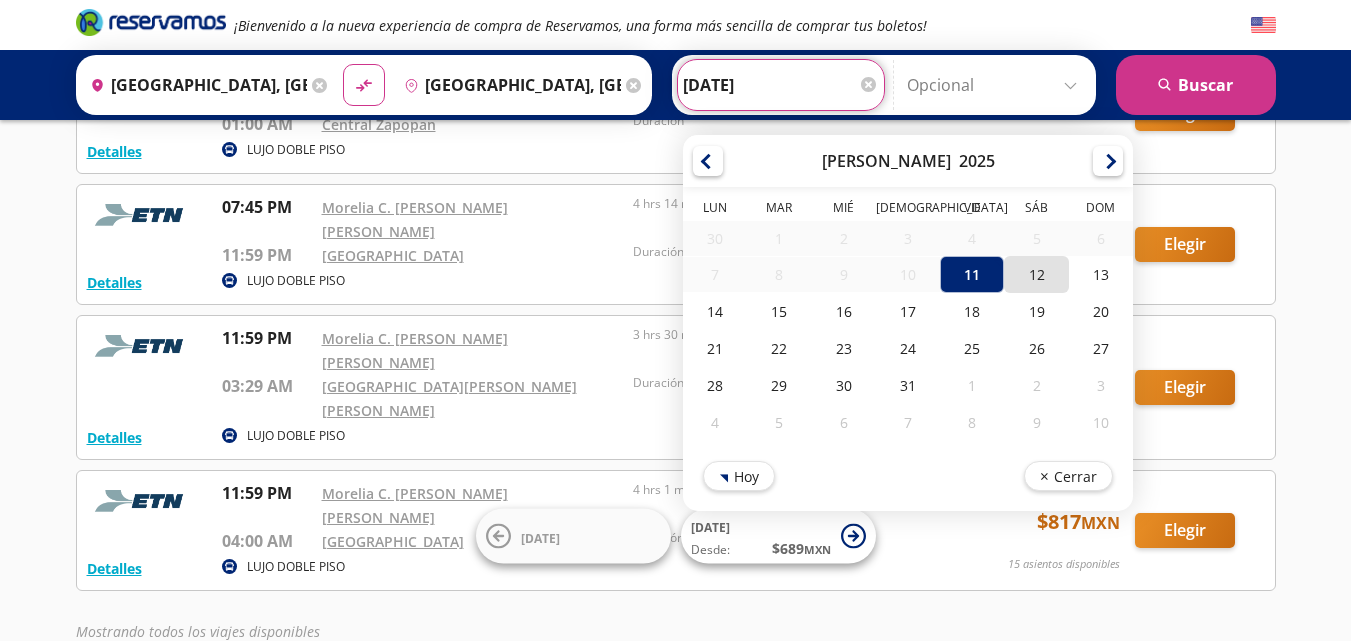 click on "12" at bounding box center [1036, 274] 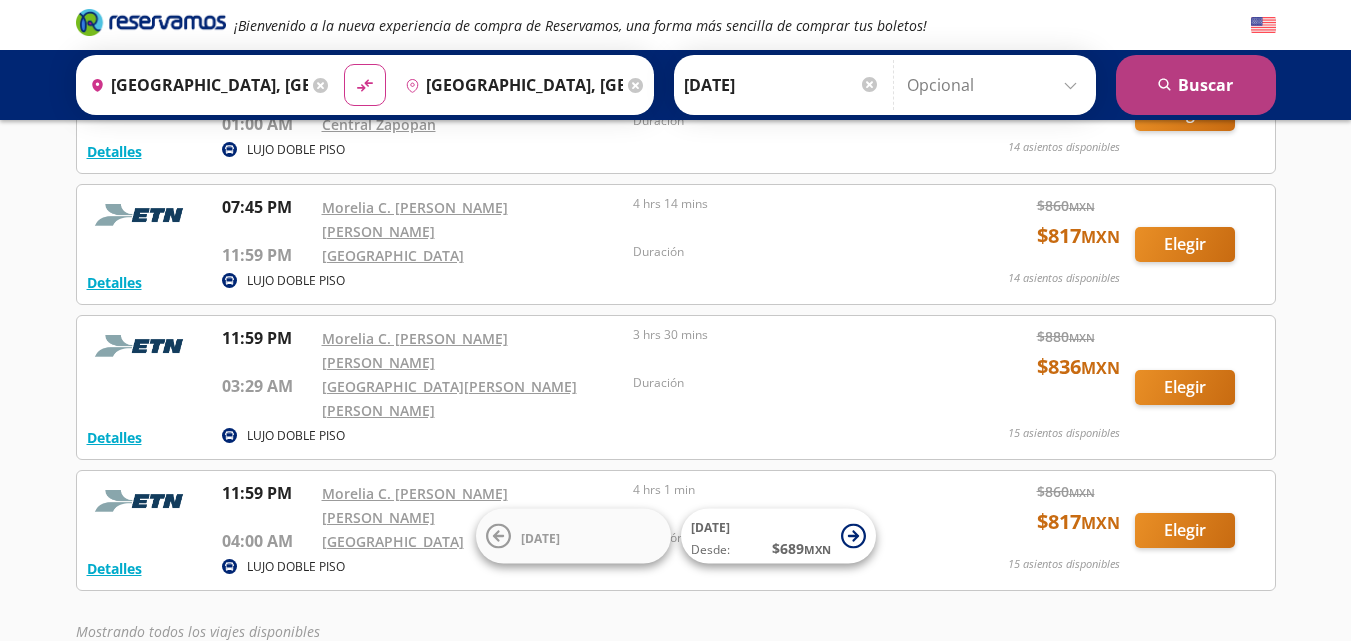 click on "search
[GEOGRAPHIC_DATA]" at bounding box center (1196, 85) 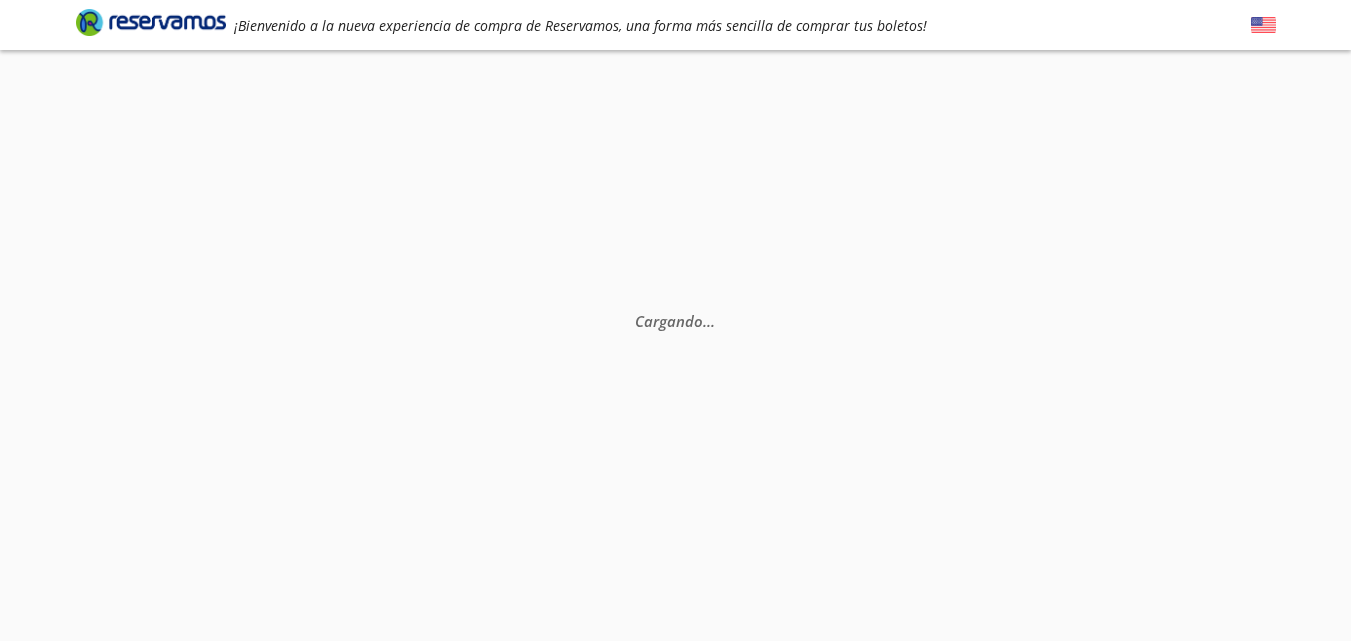 scroll, scrollTop: 0, scrollLeft: 0, axis: both 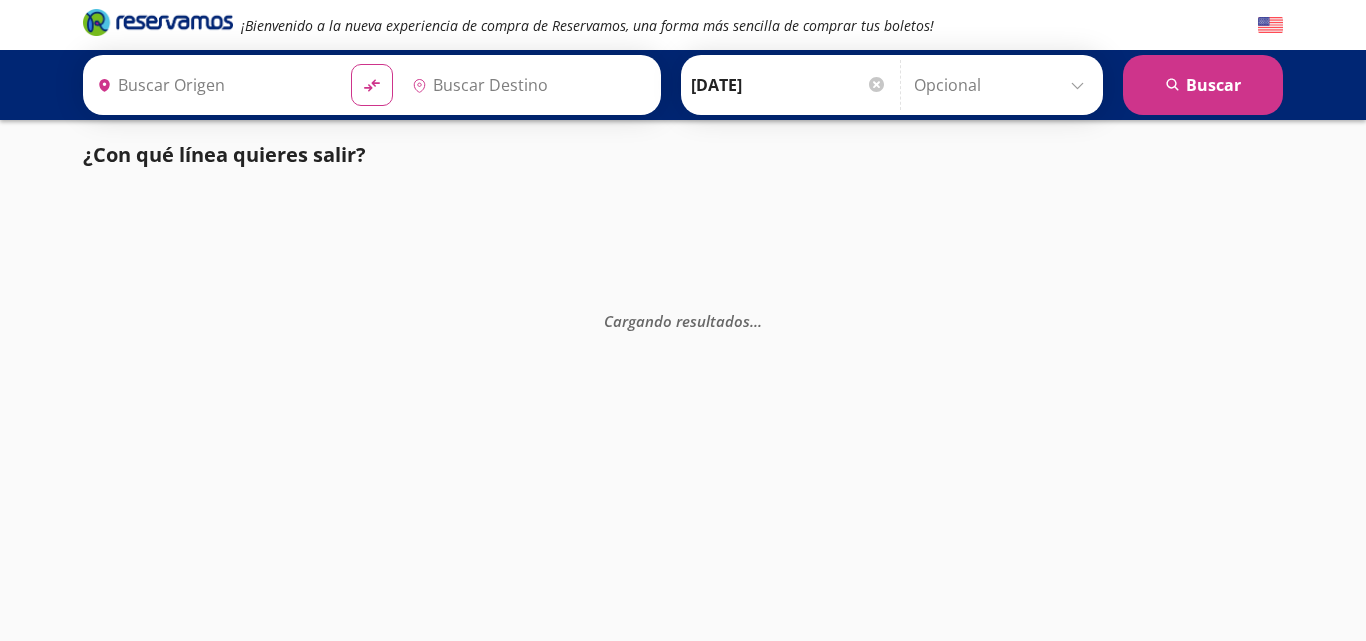 type on "[GEOGRAPHIC_DATA], [GEOGRAPHIC_DATA]" 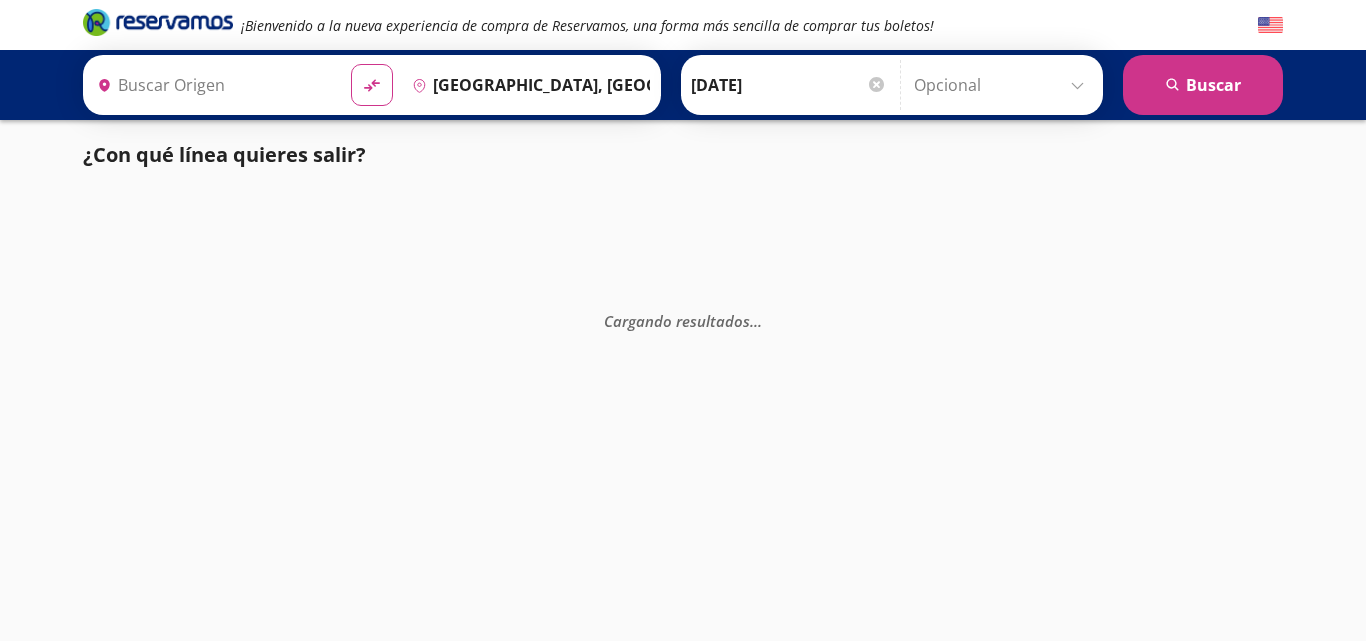 type on "[GEOGRAPHIC_DATA], [GEOGRAPHIC_DATA]" 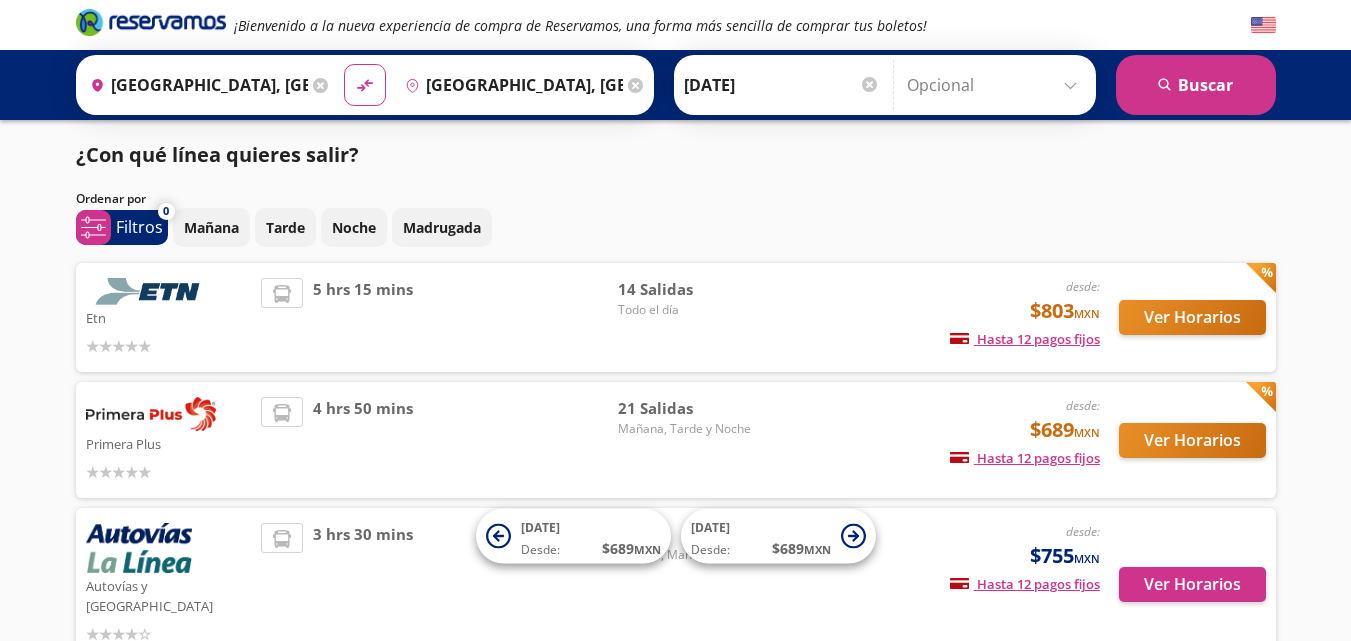 click on "5 hrs 15 mins" at bounding box center (439, 317) 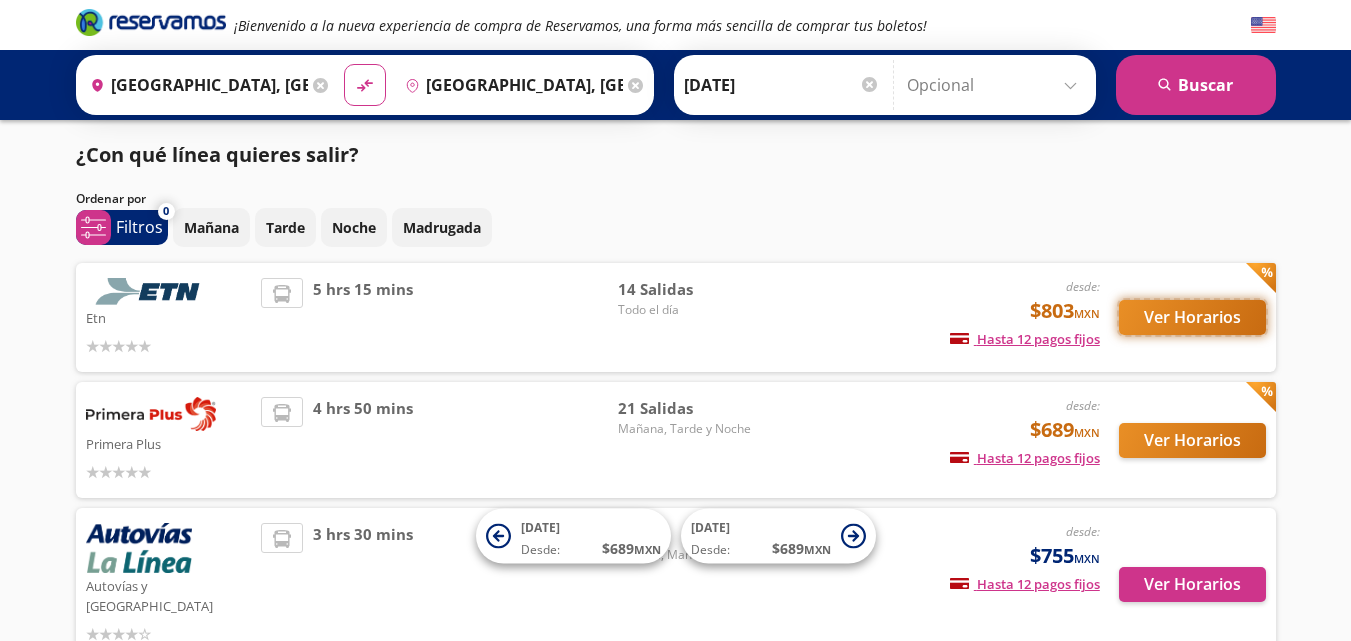 click on "Ver Horarios" at bounding box center [1192, 317] 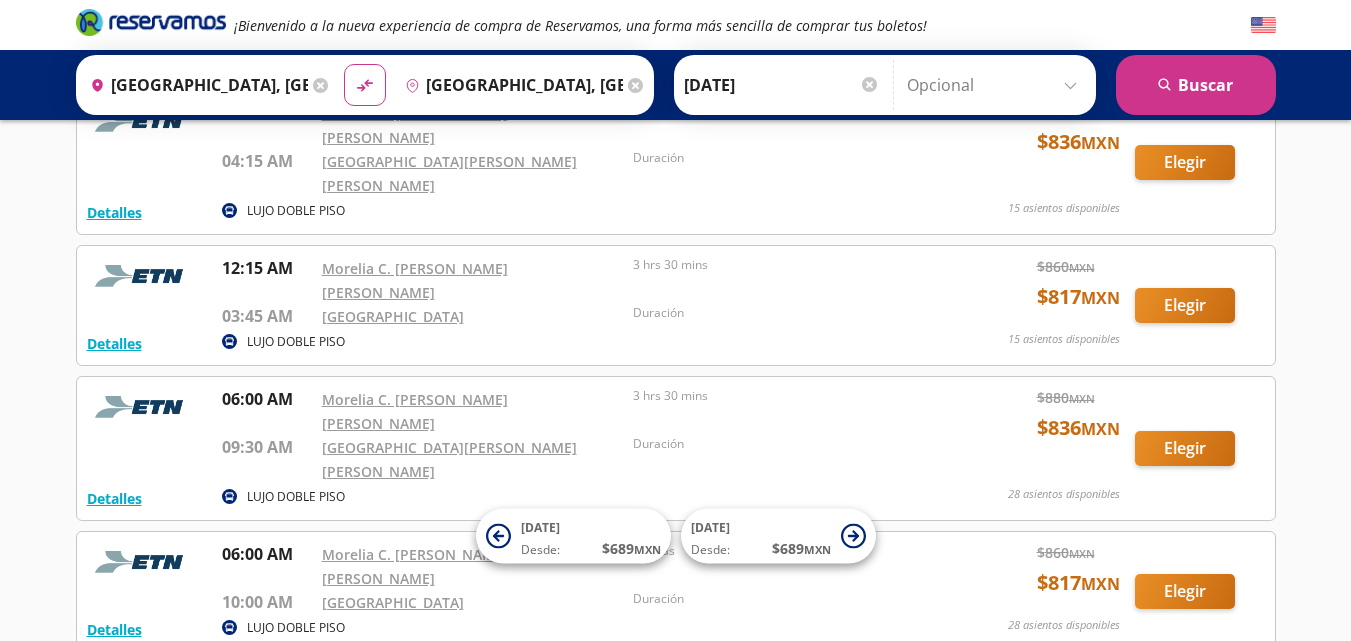 scroll, scrollTop: 0, scrollLeft: 0, axis: both 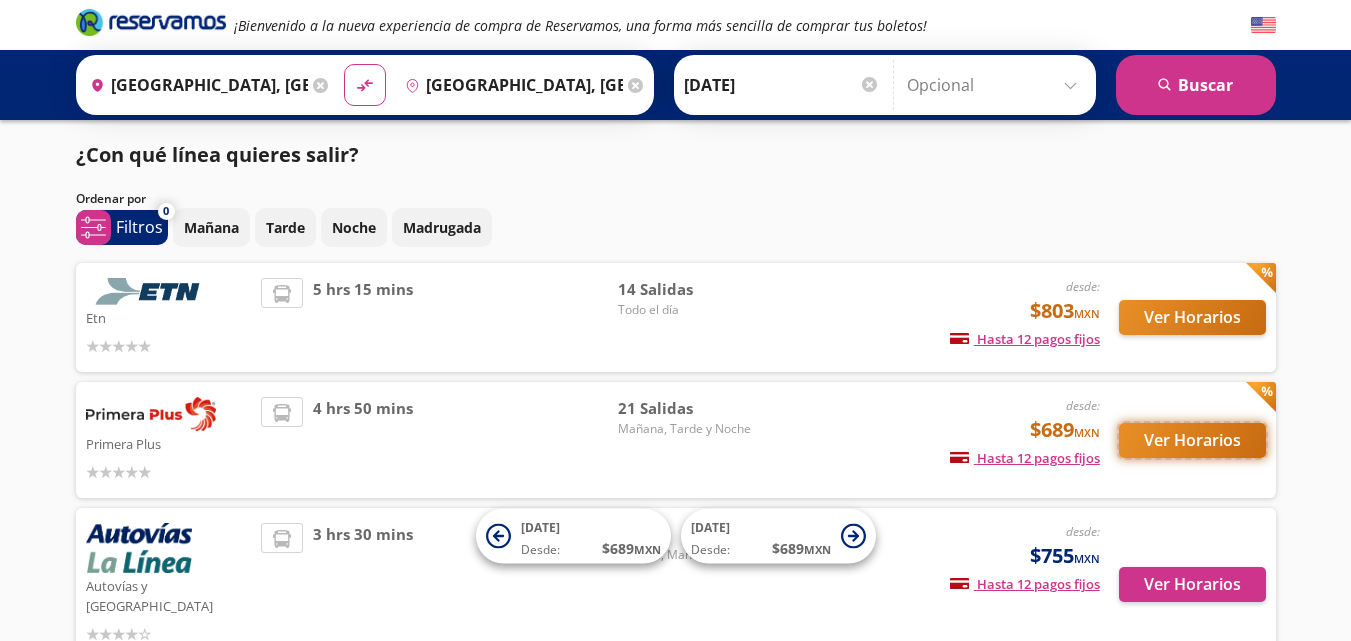 click on "Ver Horarios" at bounding box center [1192, 440] 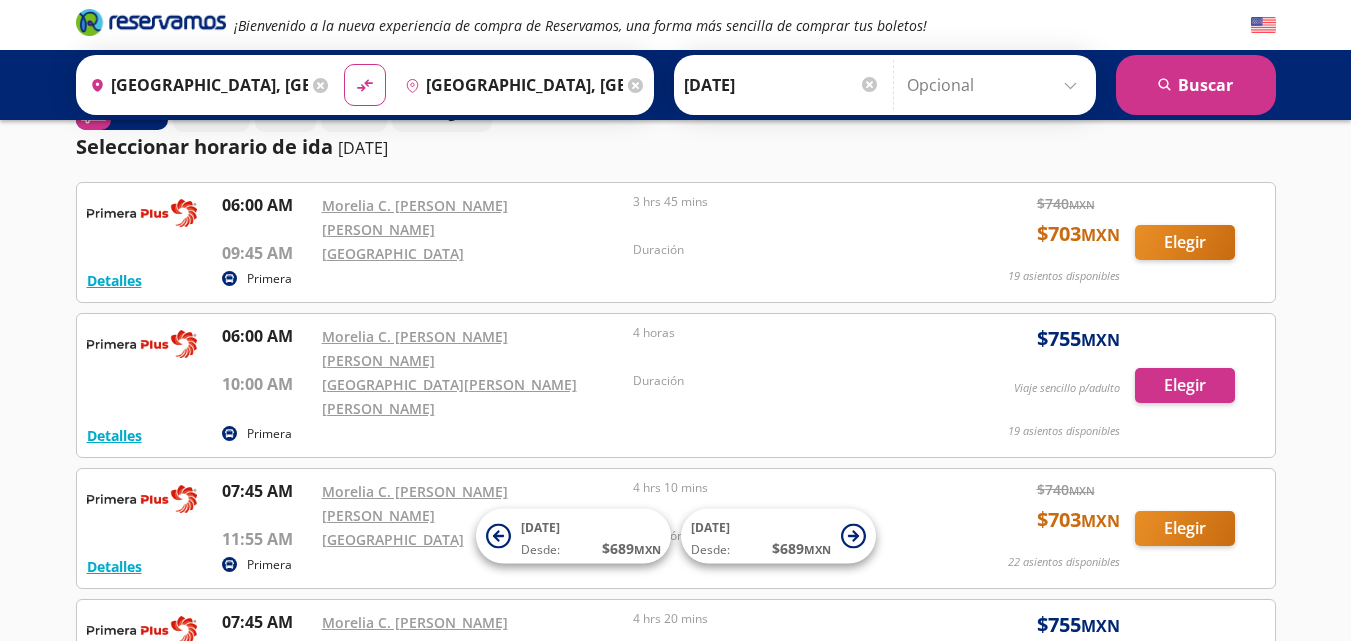 scroll, scrollTop: 0, scrollLeft: 0, axis: both 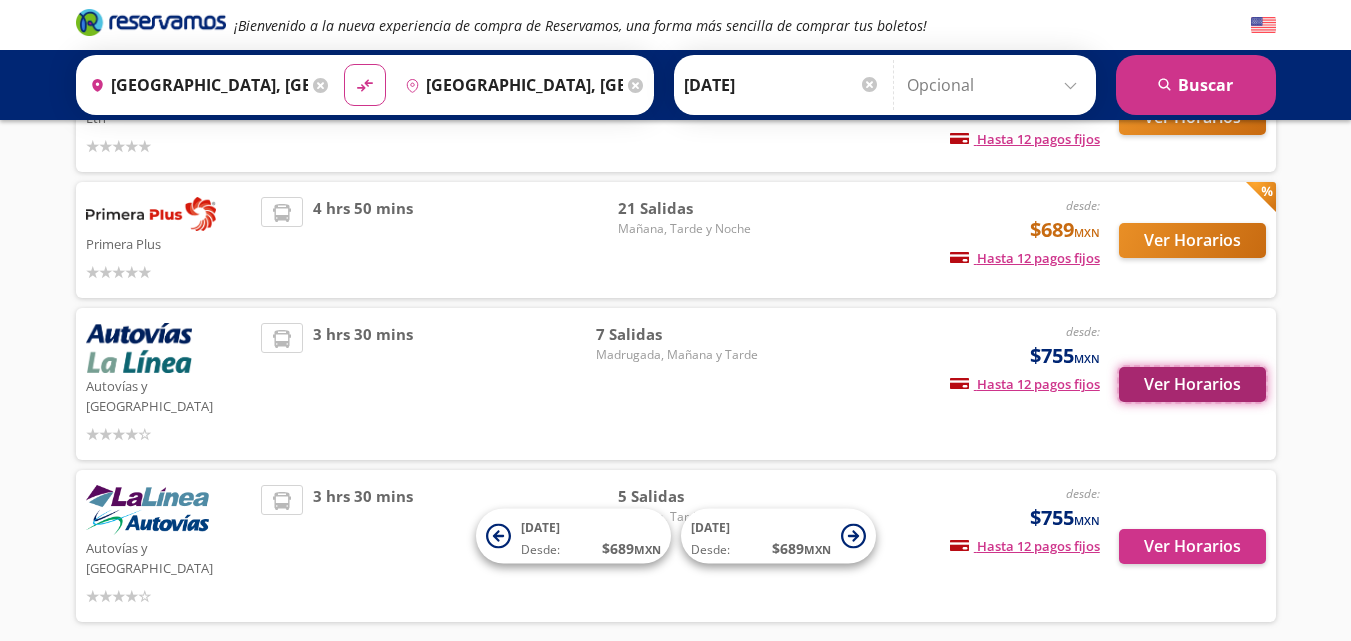 click on "Ver Horarios" at bounding box center (1192, 384) 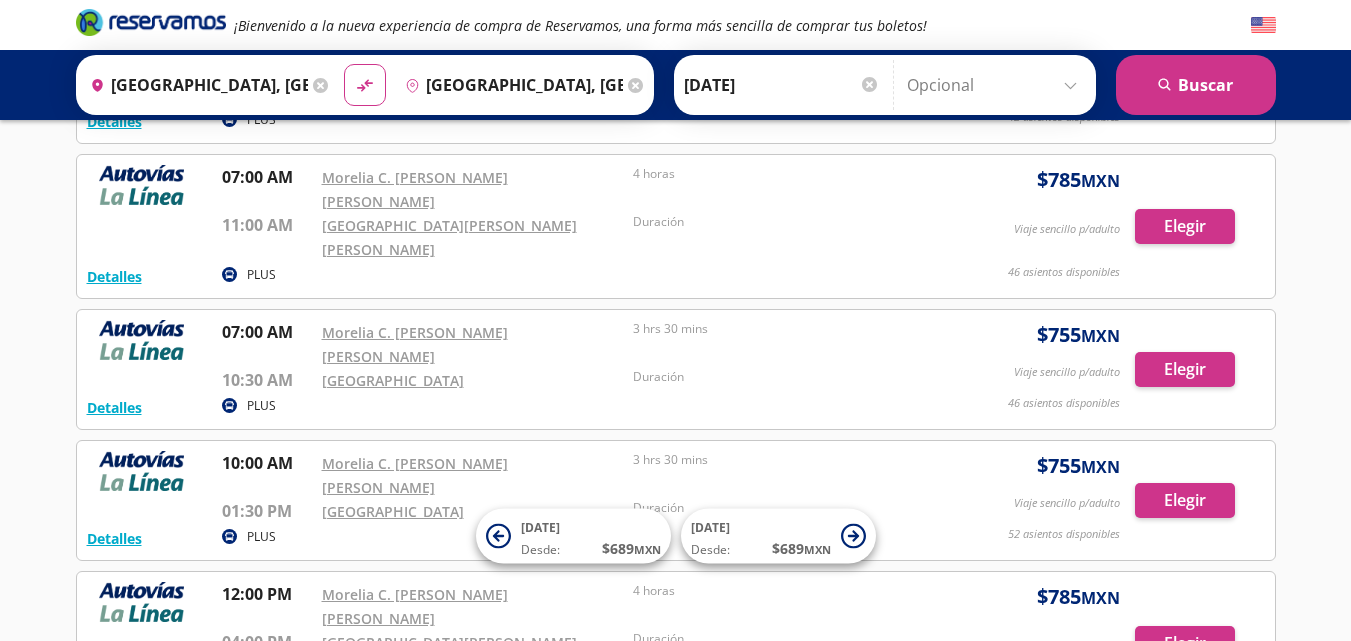 scroll, scrollTop: 200, scrollLeft: 0, axis: vertical 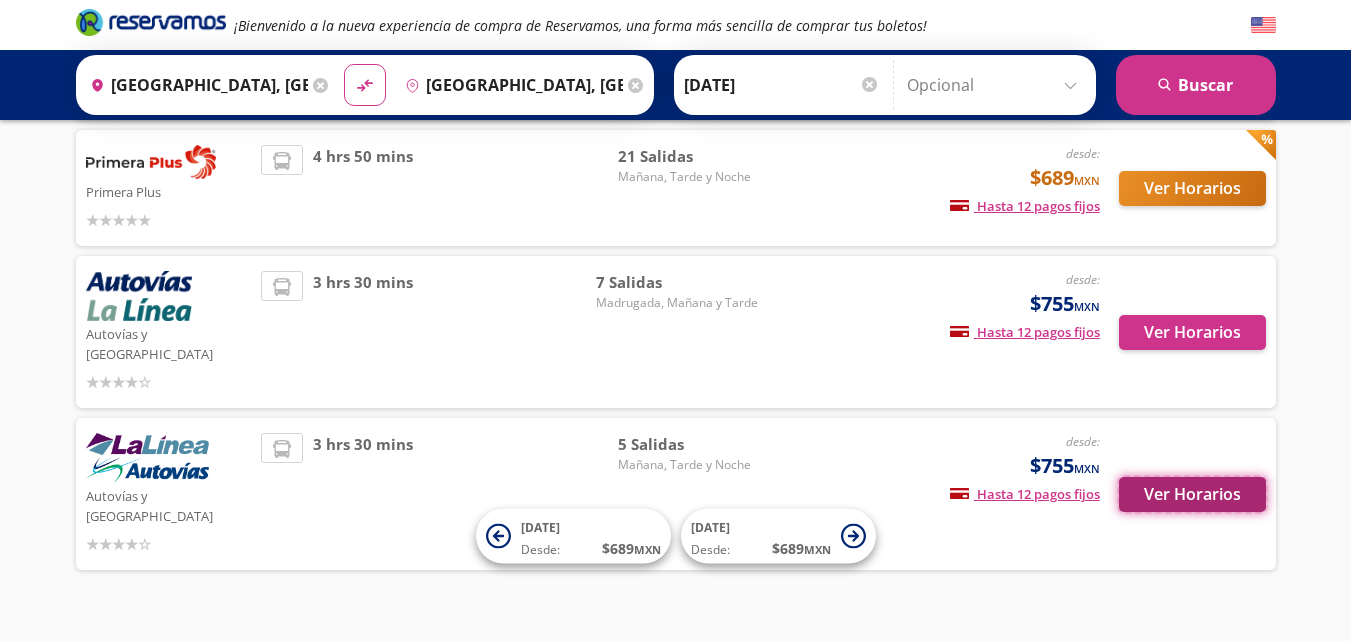 click on "Ver Horarios" at bounding box center [1192, 494] 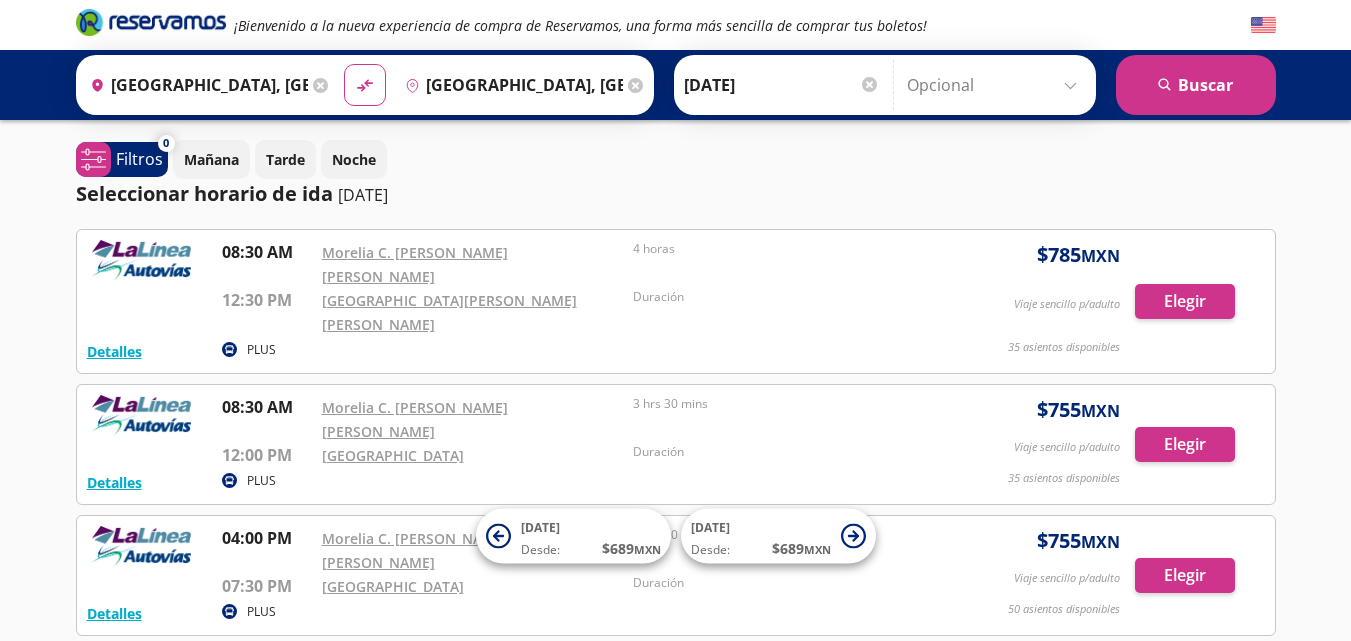 scroll, scrollTop: 200, scrollLeft: 0, axis: vertical 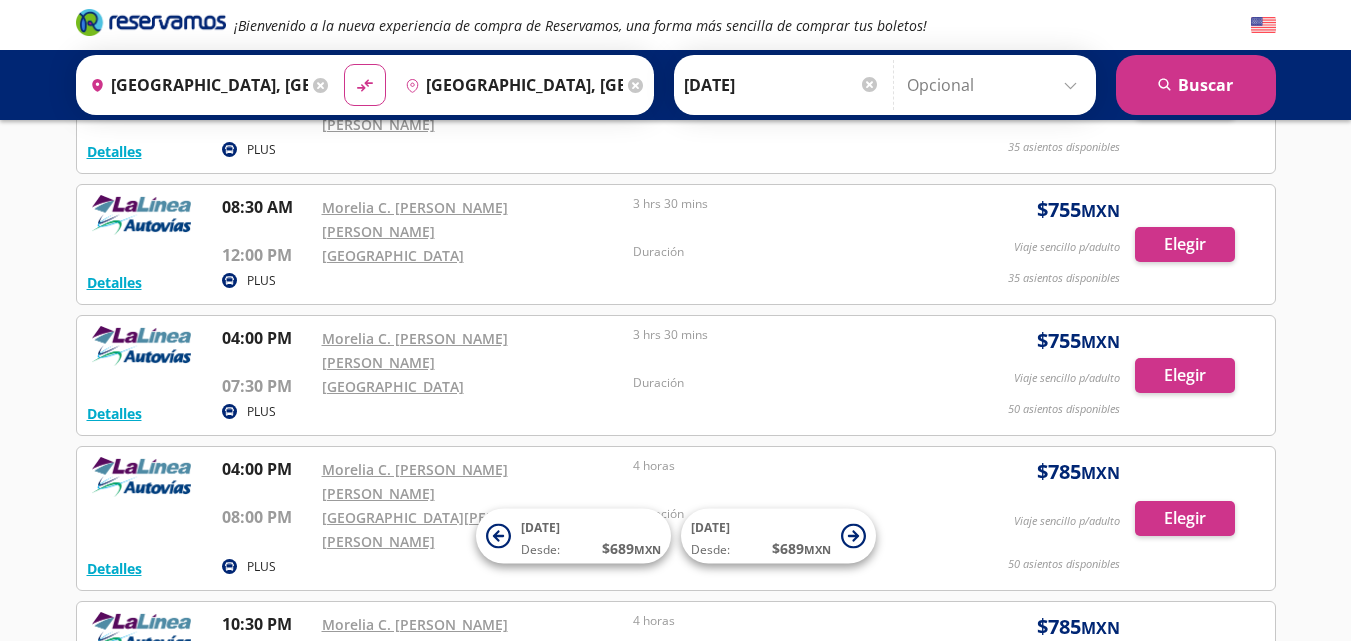 click on "[DATE]" at bounding box center [782, 85] 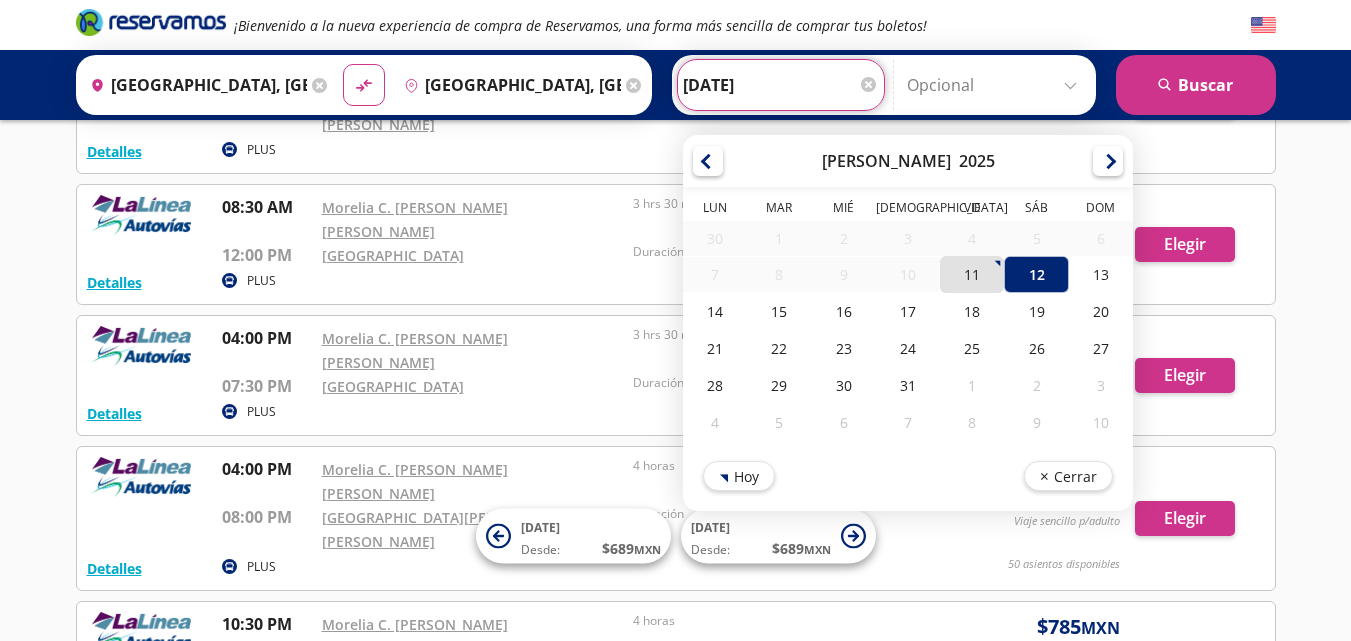 click on "11" at bounding box center (972, 274) 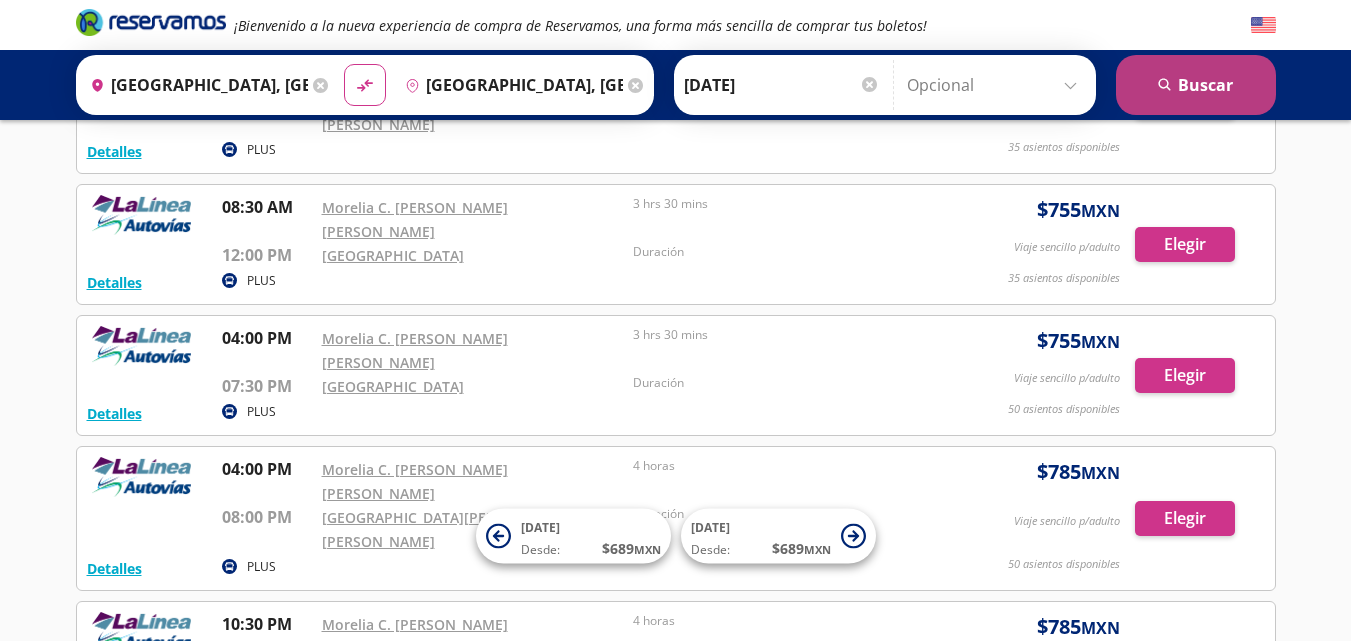 click on "search
[GEOGRAPHIC_DATA]" at bounding box center [1196, 85] 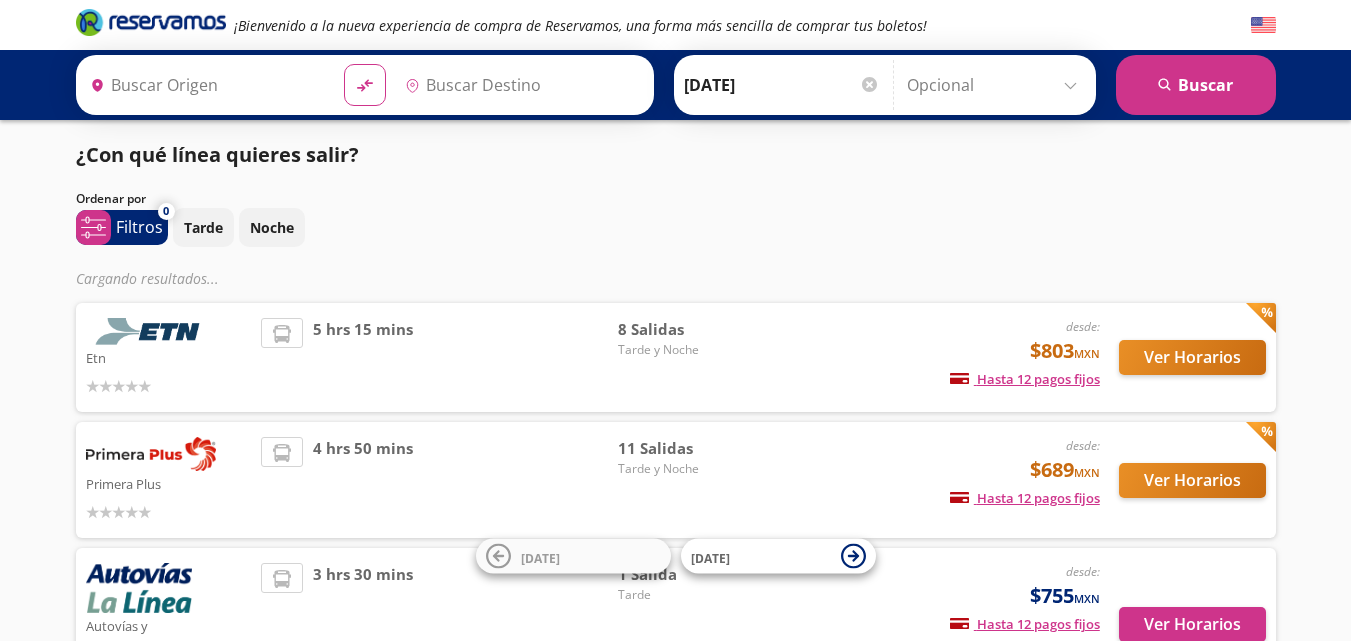 type on "[GEOGRAPHIC_DATA], [GEOGRAPHIC_DATA]" 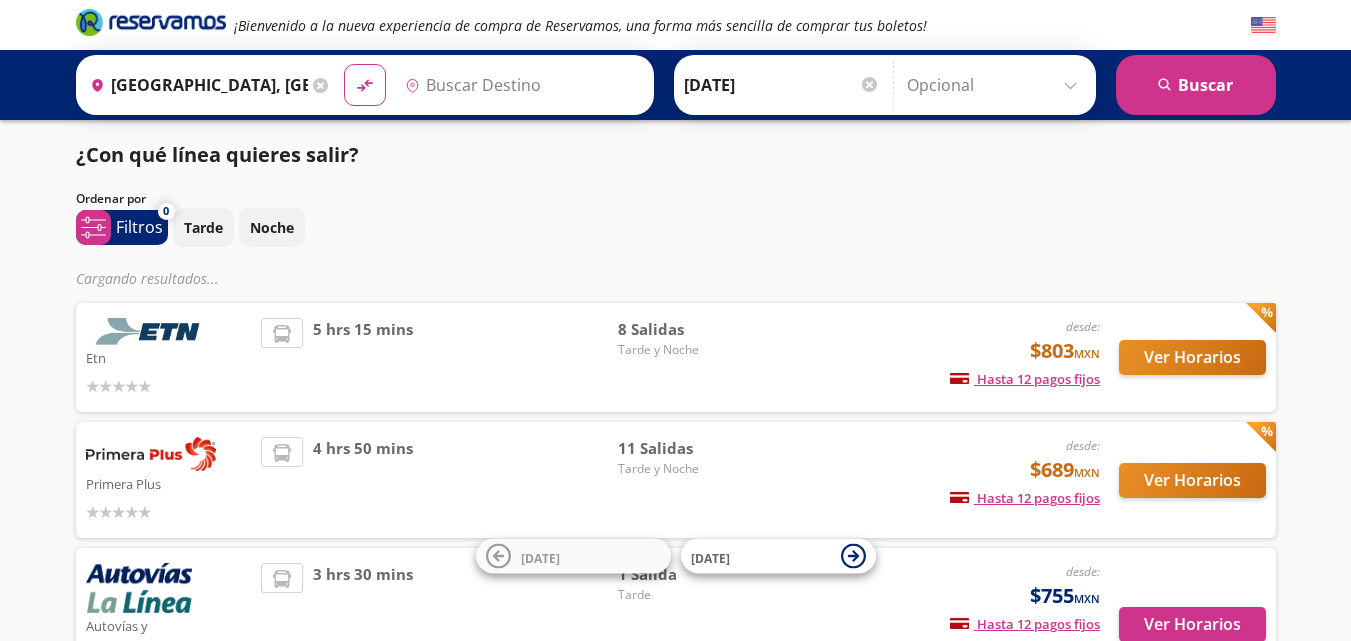 type on "[GEOGRAPHIC_DATA], [GEOGRAPHIC_DATA]" 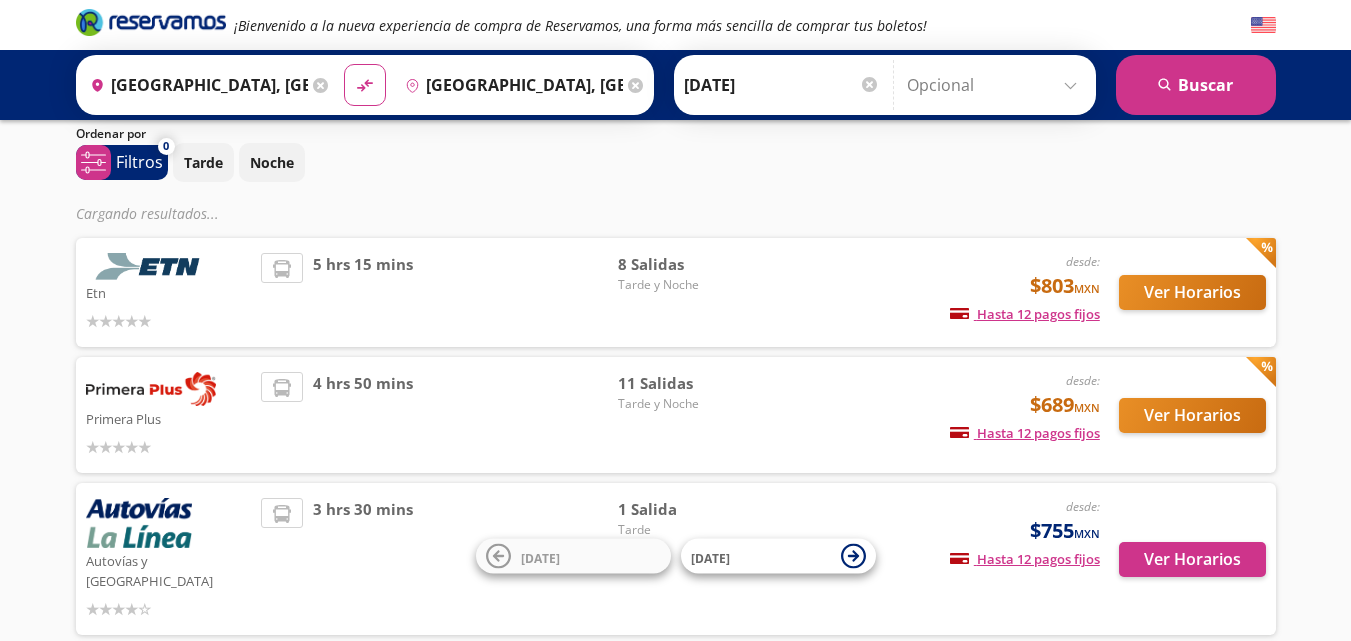 scroll, scrollTop: 100, scrollLeft: 0, axis: vertical 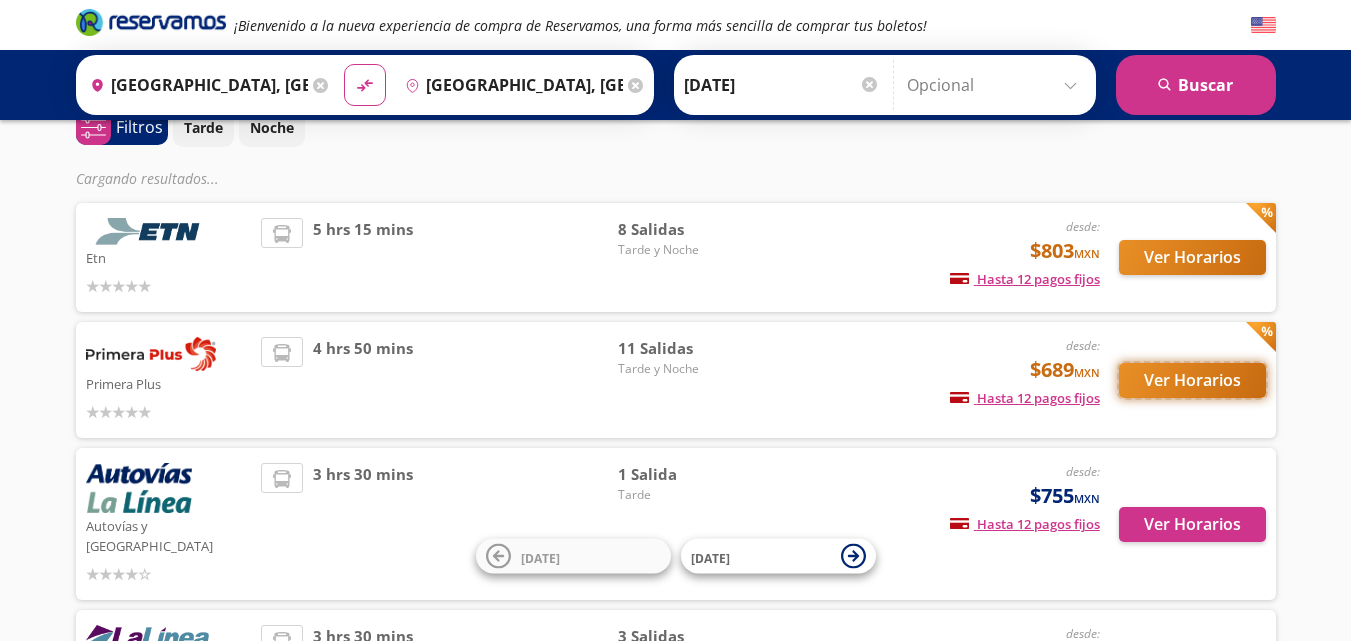 click on "Ver Horarios" at bounding box center (1192, 380) 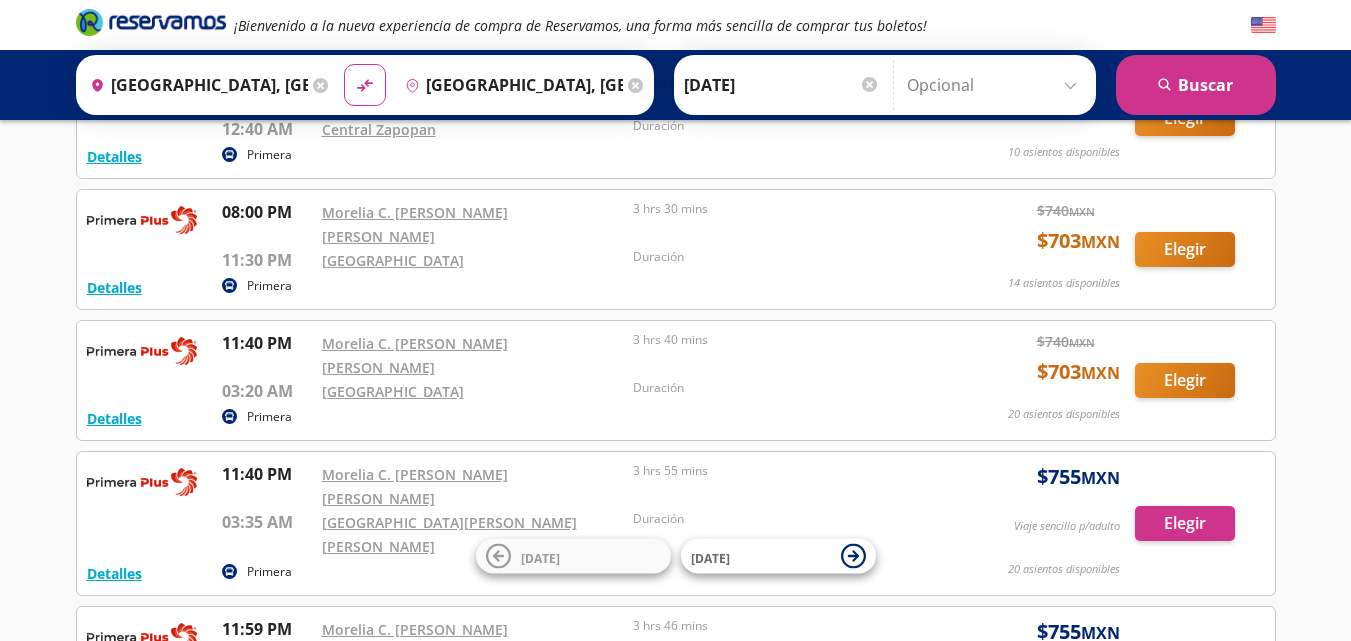 scroll, scrollTop: 1026, scrollLeft: 0, axis: vertical 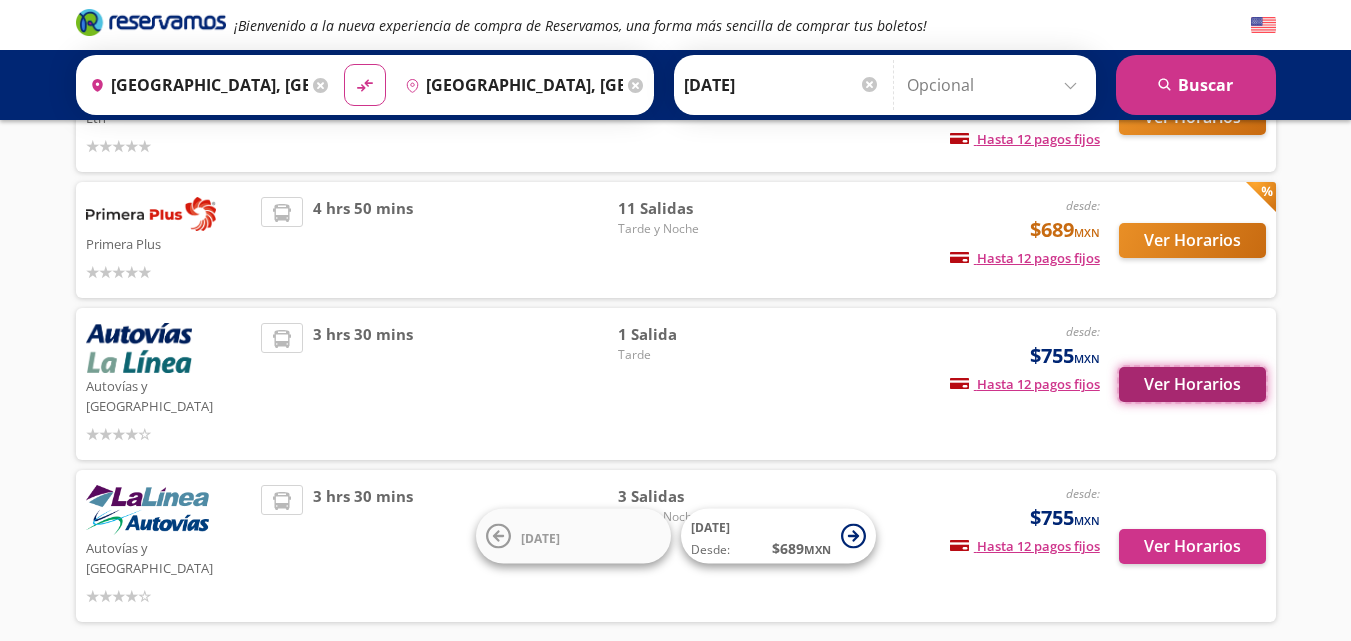 click on "Ver Horarios" at bounding box center [1192, 384] 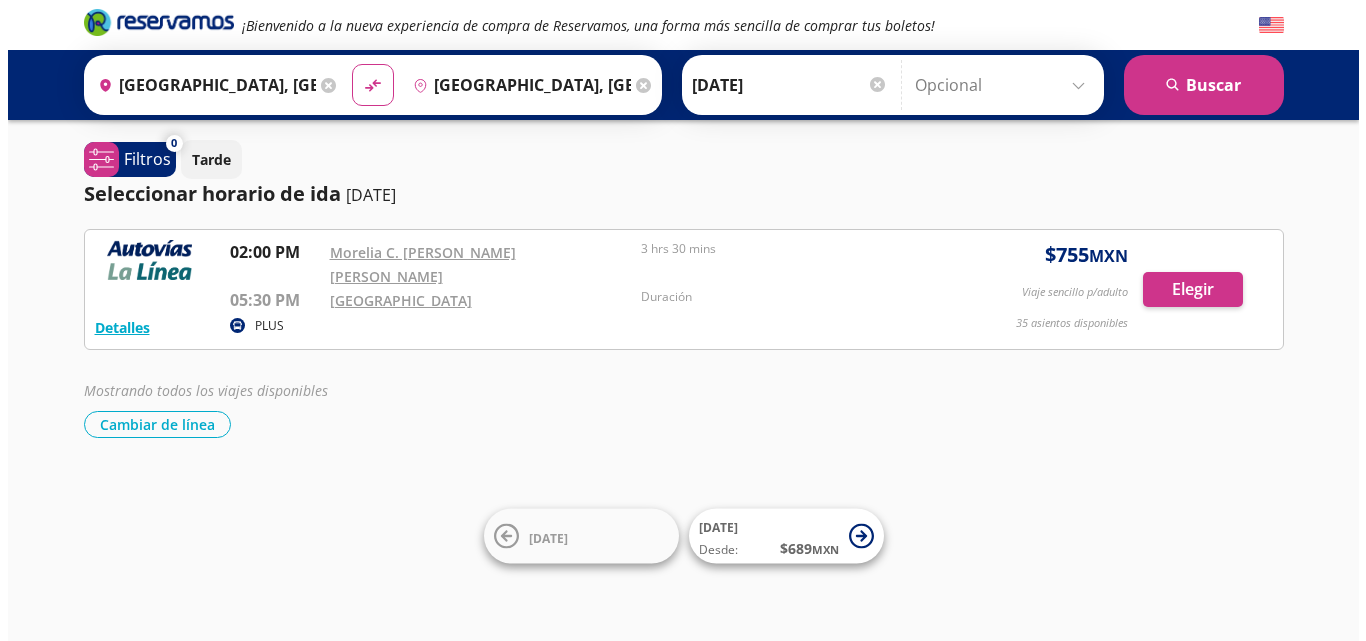 scroll, scrollTop: 0, scrollLeft: 0, axis: both 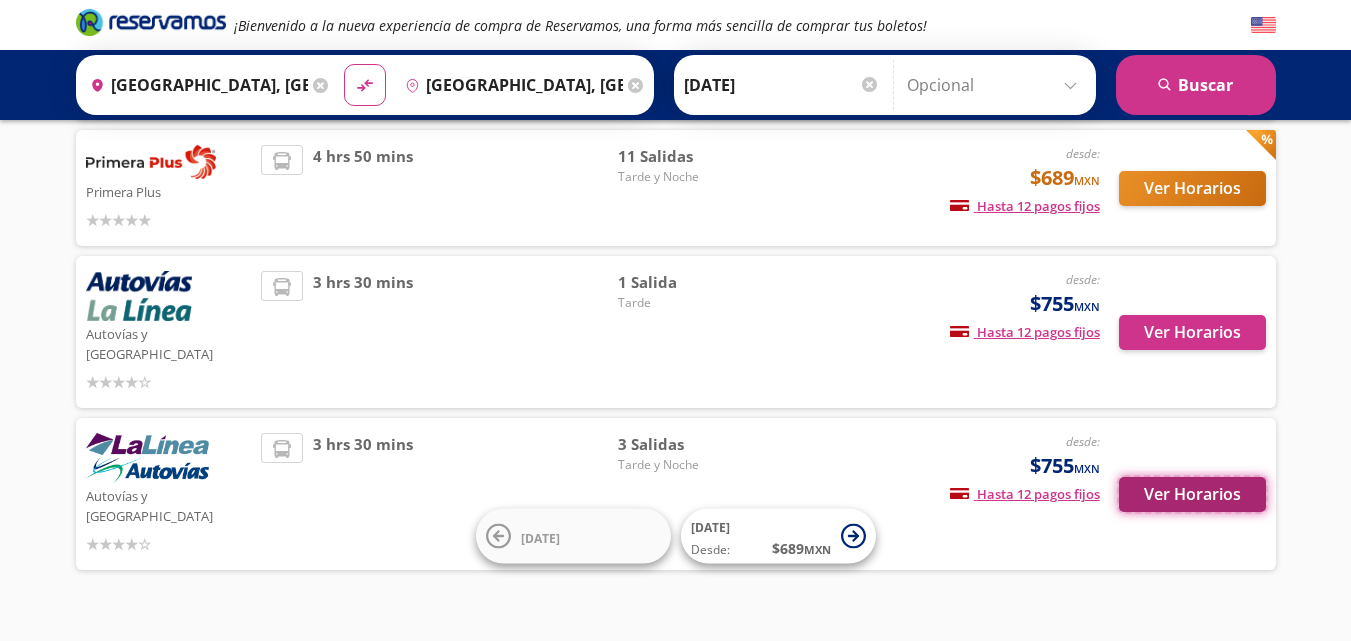 click on "Ver Horarios" at bounding box center [1192, 494] 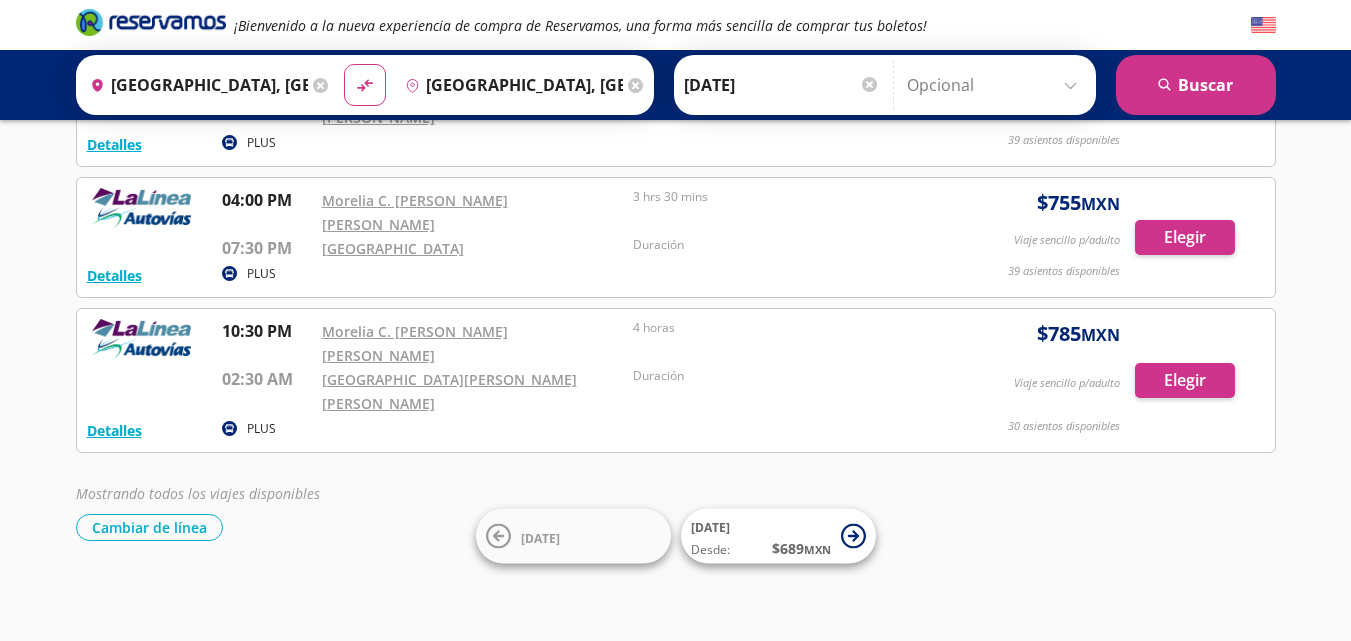 scroll, scrollTop: 0, scrollLeft: 0, axis: both 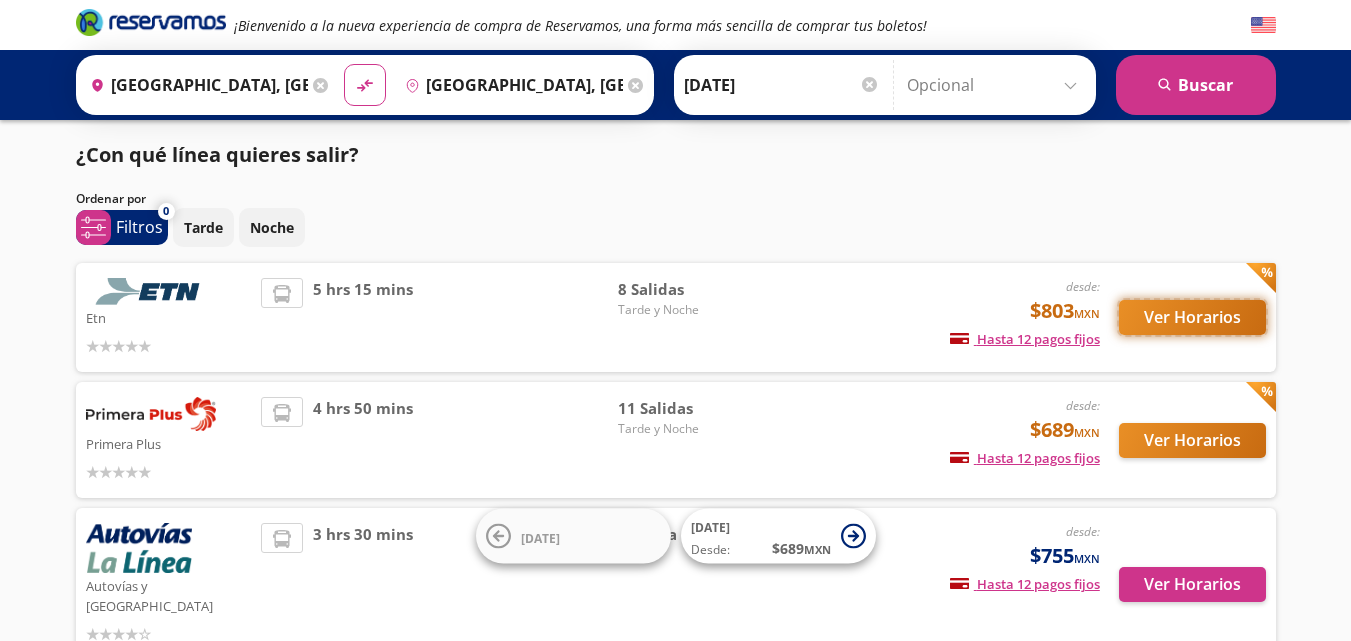 click on "Ver Horarios" at bounding box center (1192, 317) 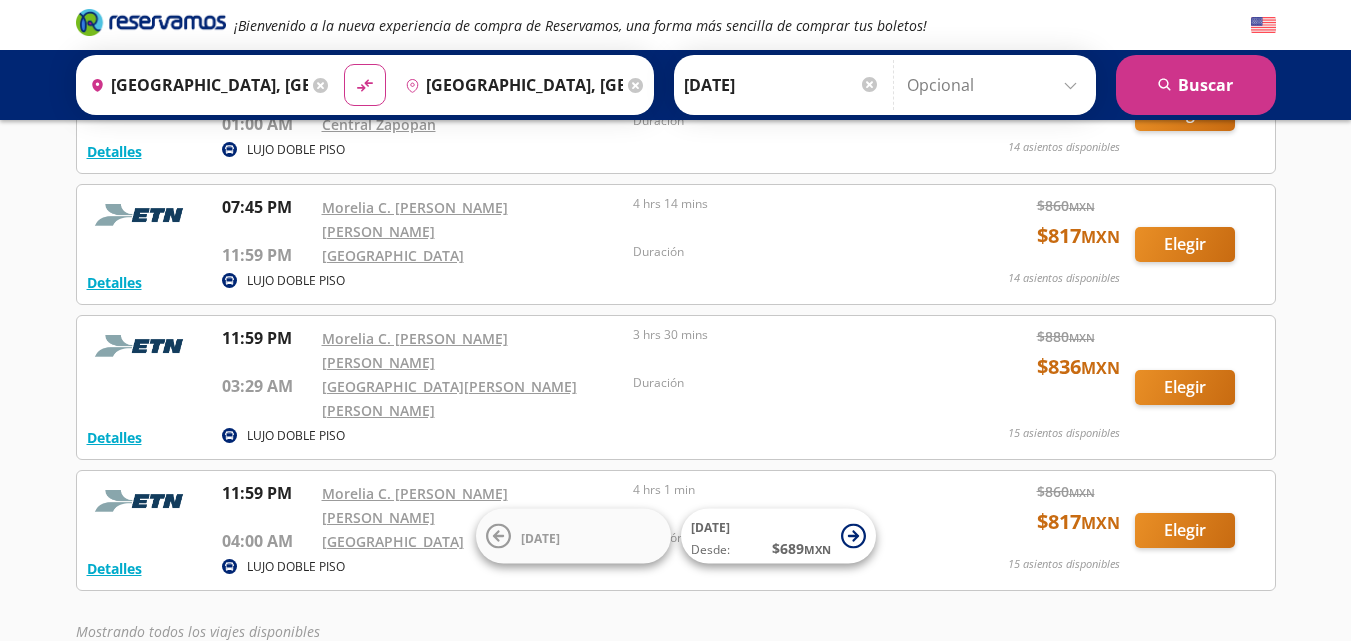 scroll, scrollTop: 710, scrollLeft: 0, axis: vertical 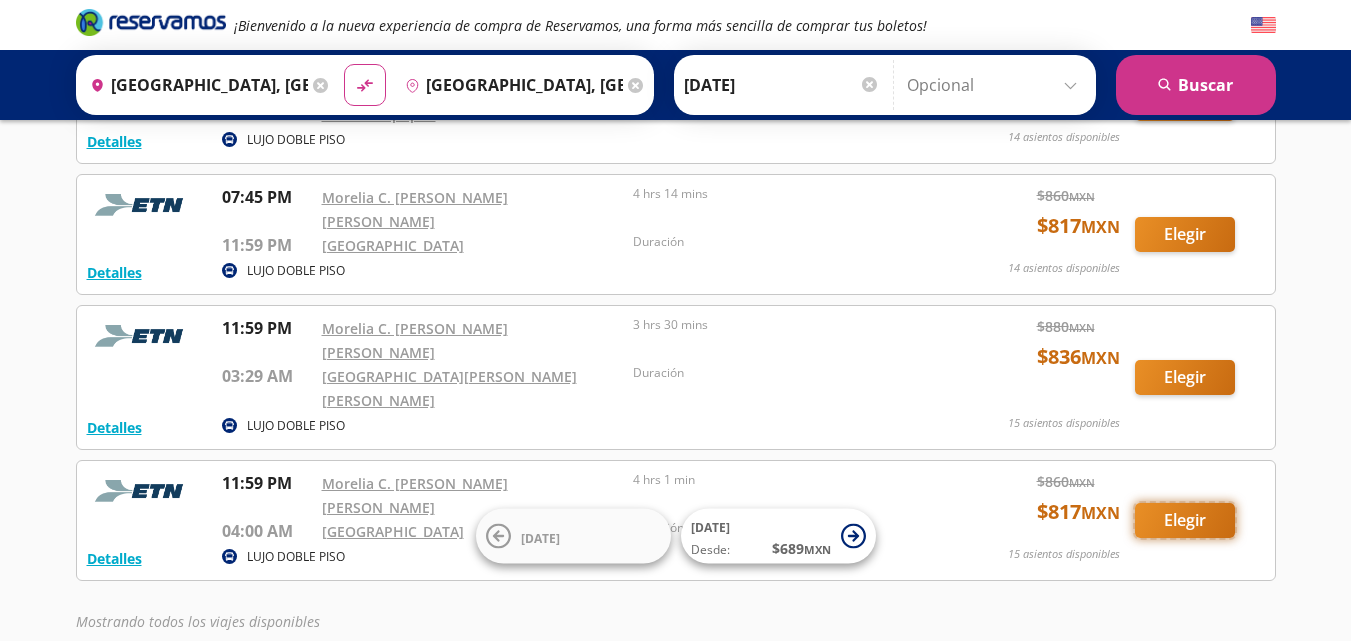 click on "Elegir" at bounding box center (1185, 520) 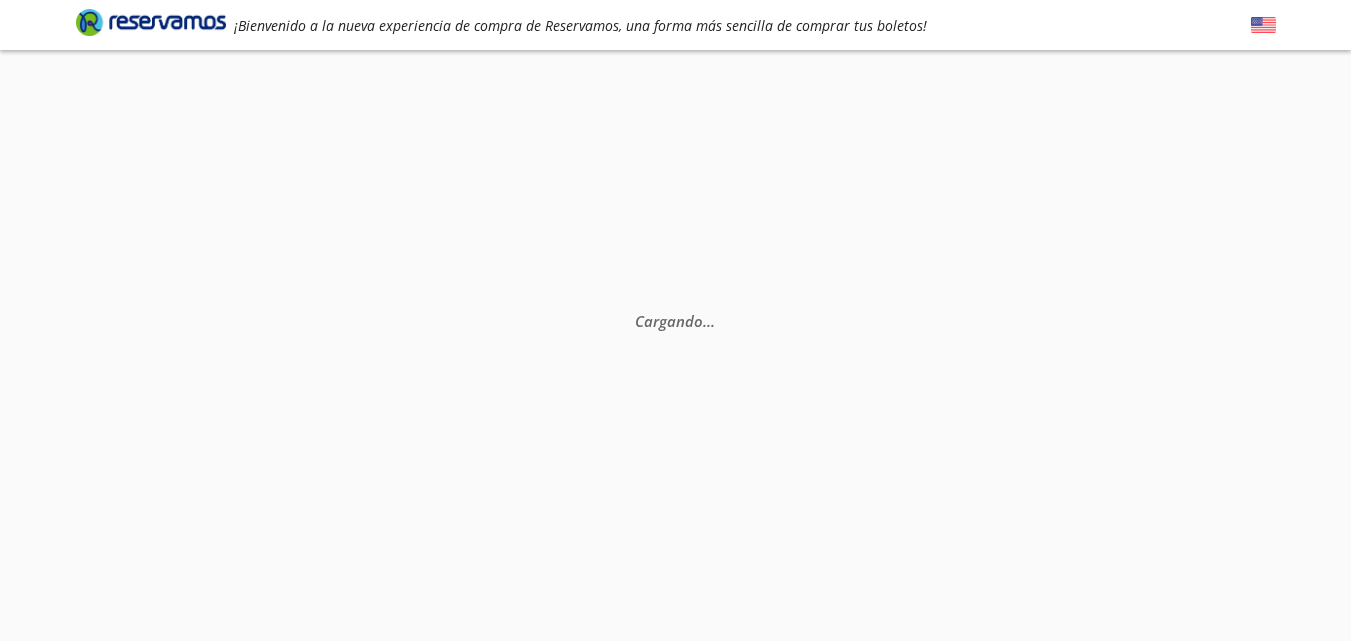 scroll, scrollTop: 0, scrollLeft: 0, axis: both 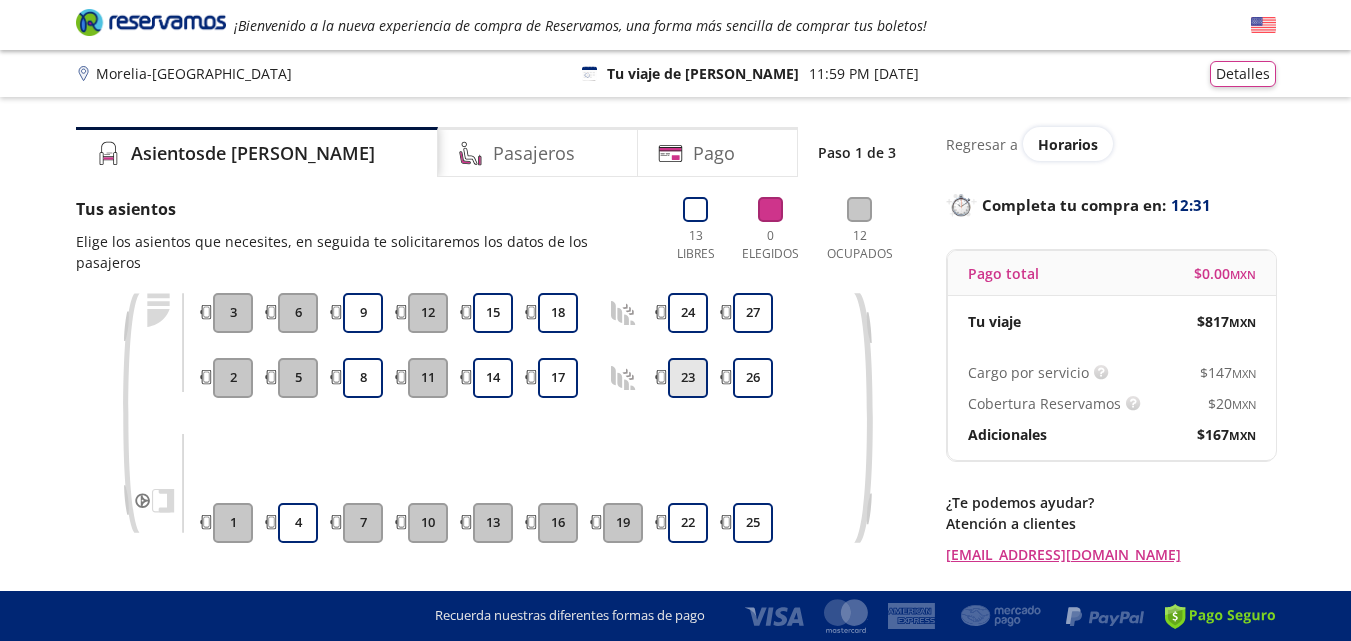 click on "23" at bounding box center [688, 378] 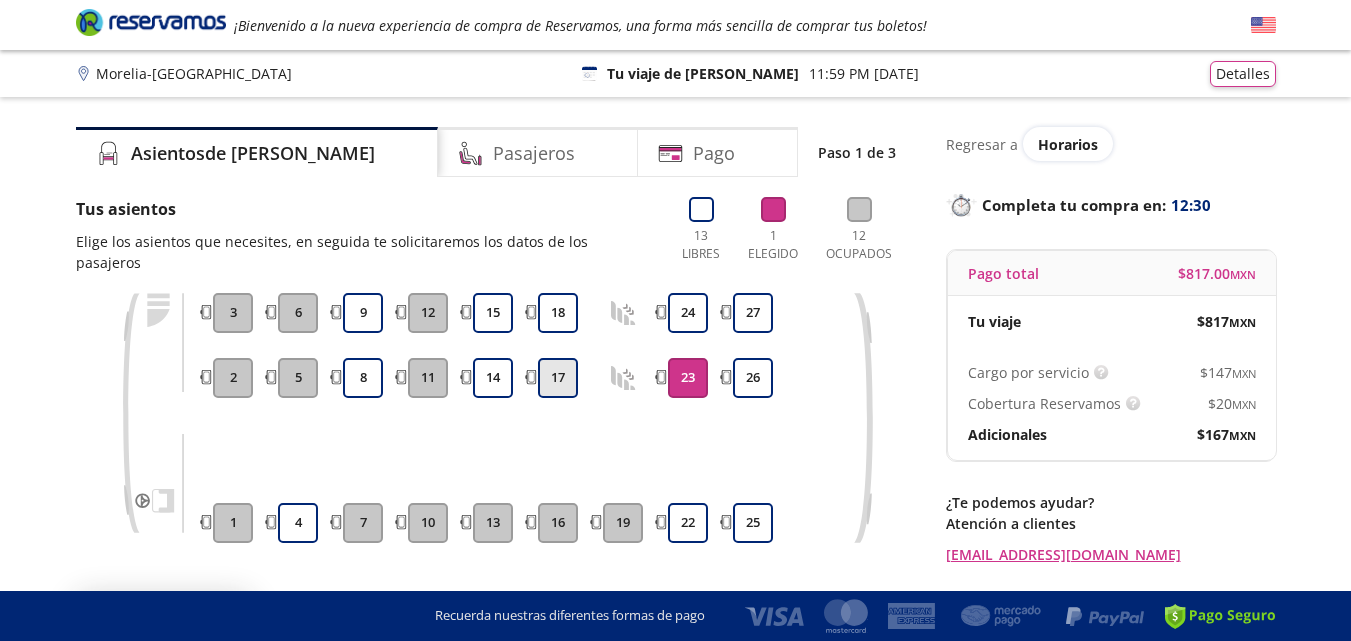 click on "17" at bounding box center [558, 378] 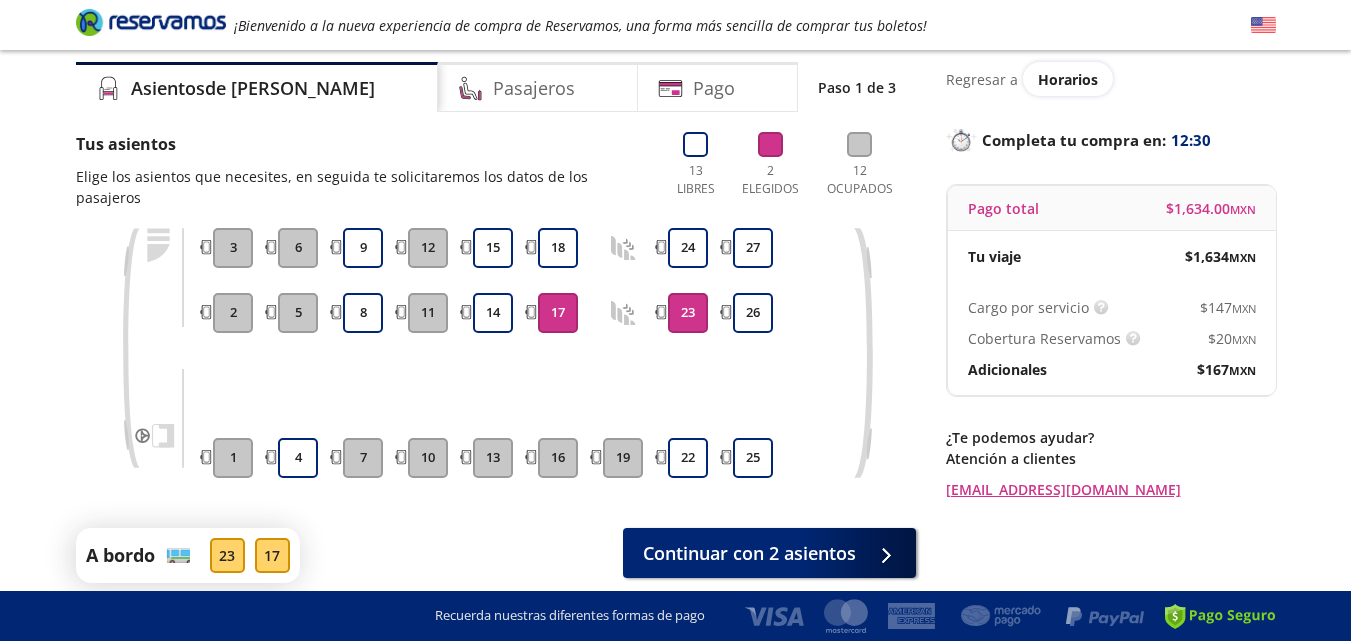 scroll, scrollTop: 126, scrollLeft: 0, axis: vertical 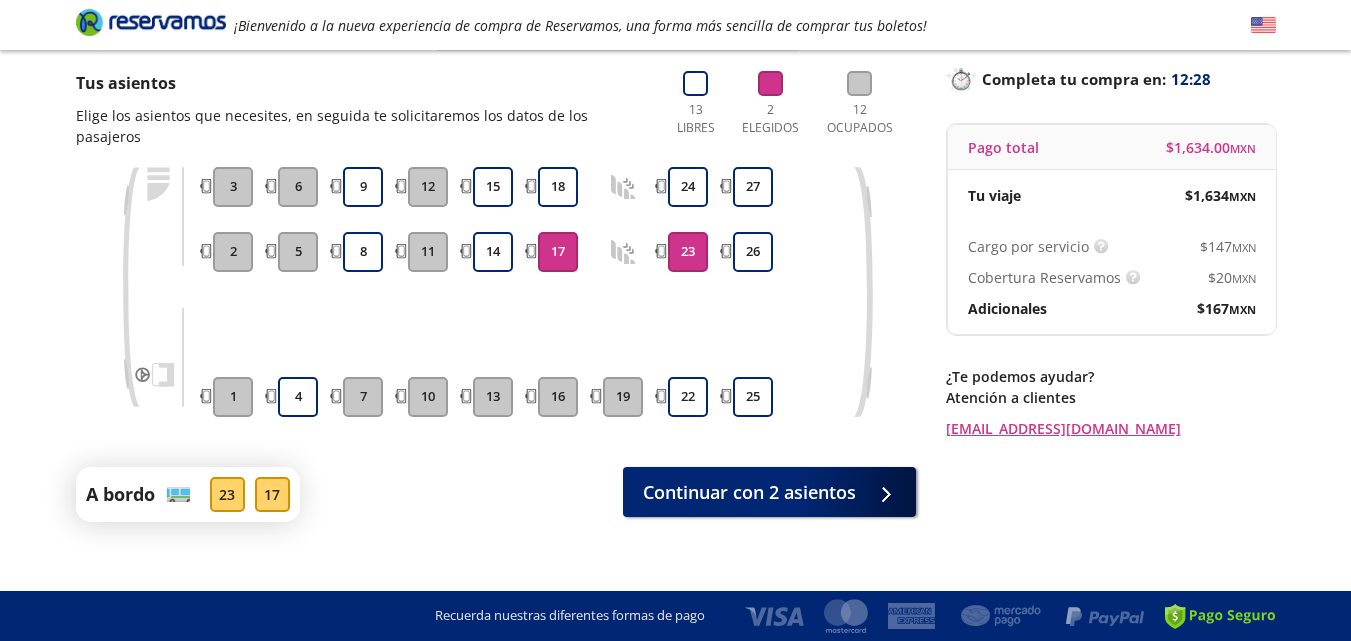 click on "23" at bounding box center (688, 252) 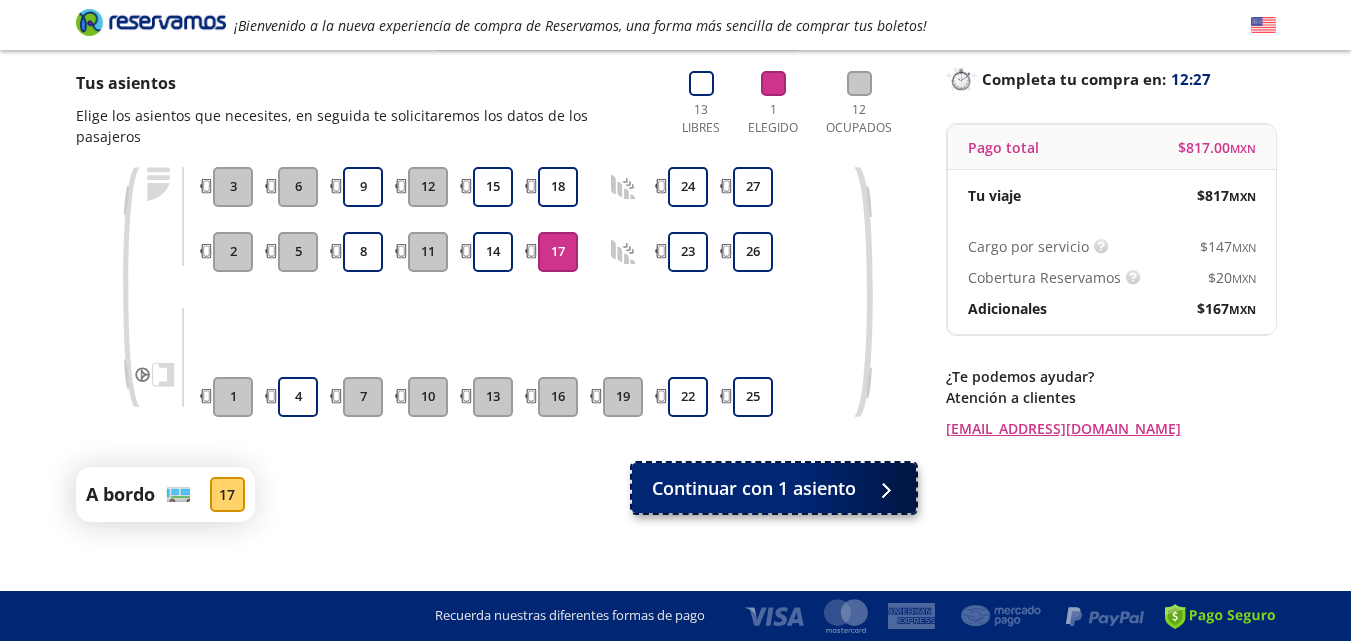 click on "Continuar con 1 asiento" at bounding box center [754, 488] 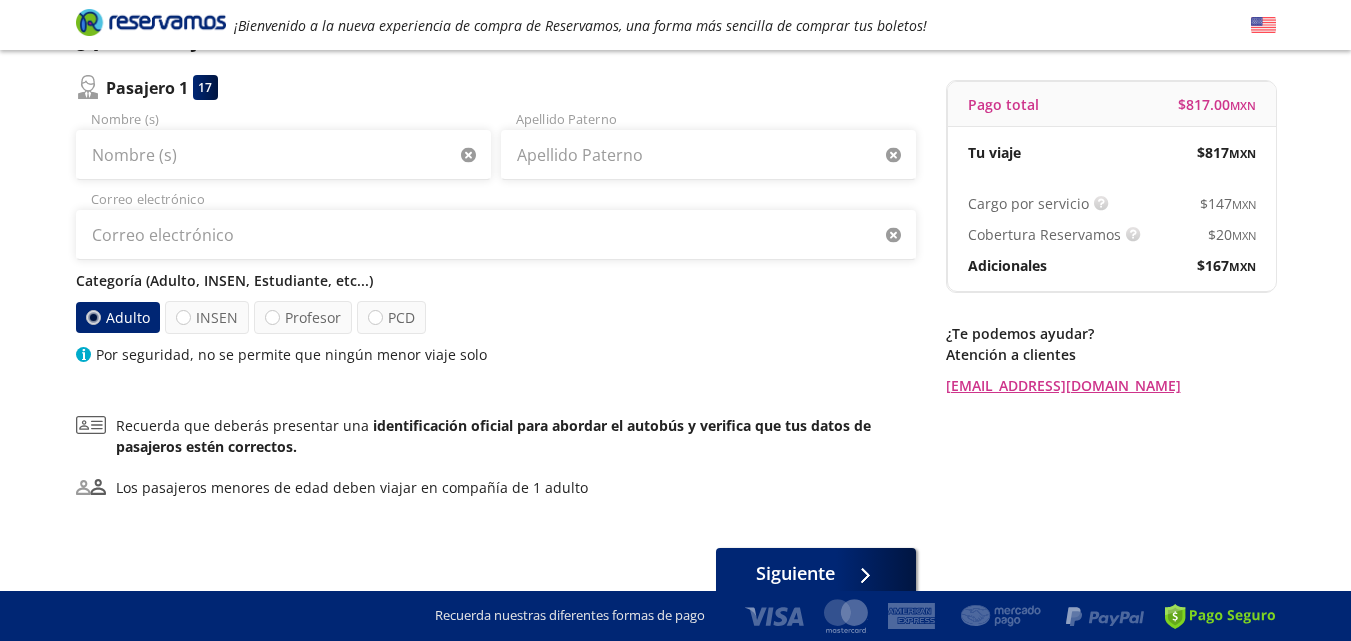 scroll, scrollTop: 0, scrollLeft: 0, axis: both 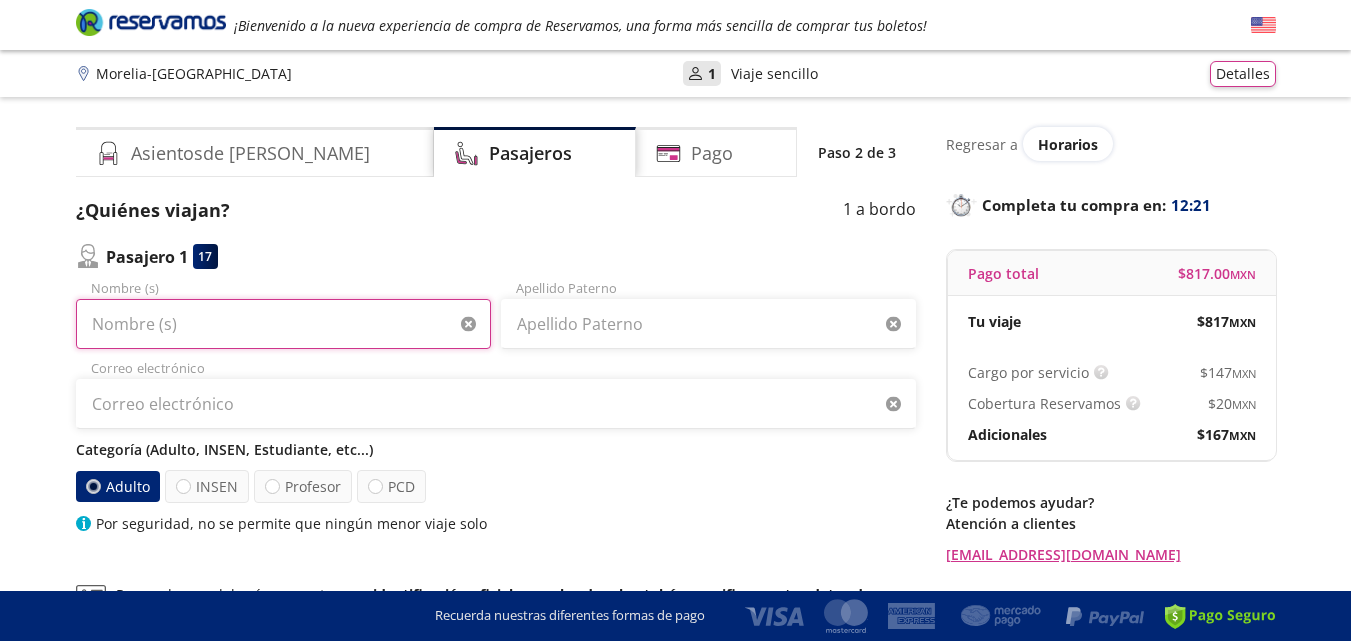 click on "Nombre (s)" at bounding box center [283, 324] 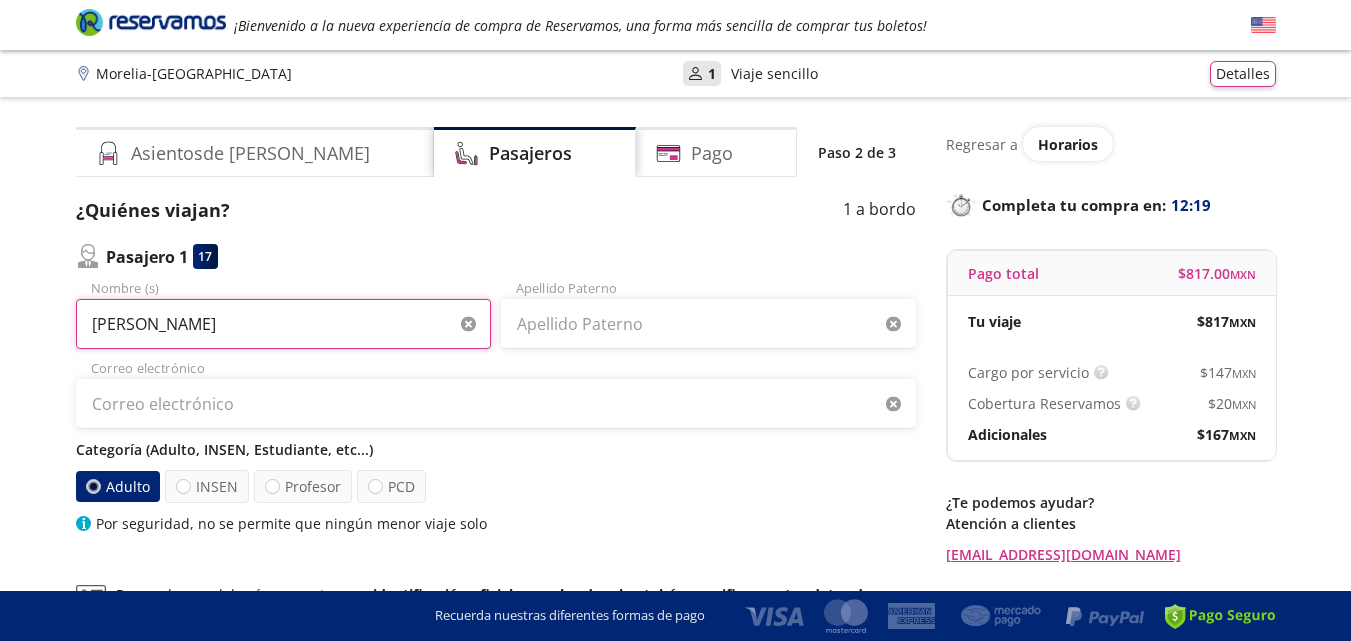 type on "[PERSON_NAME]" 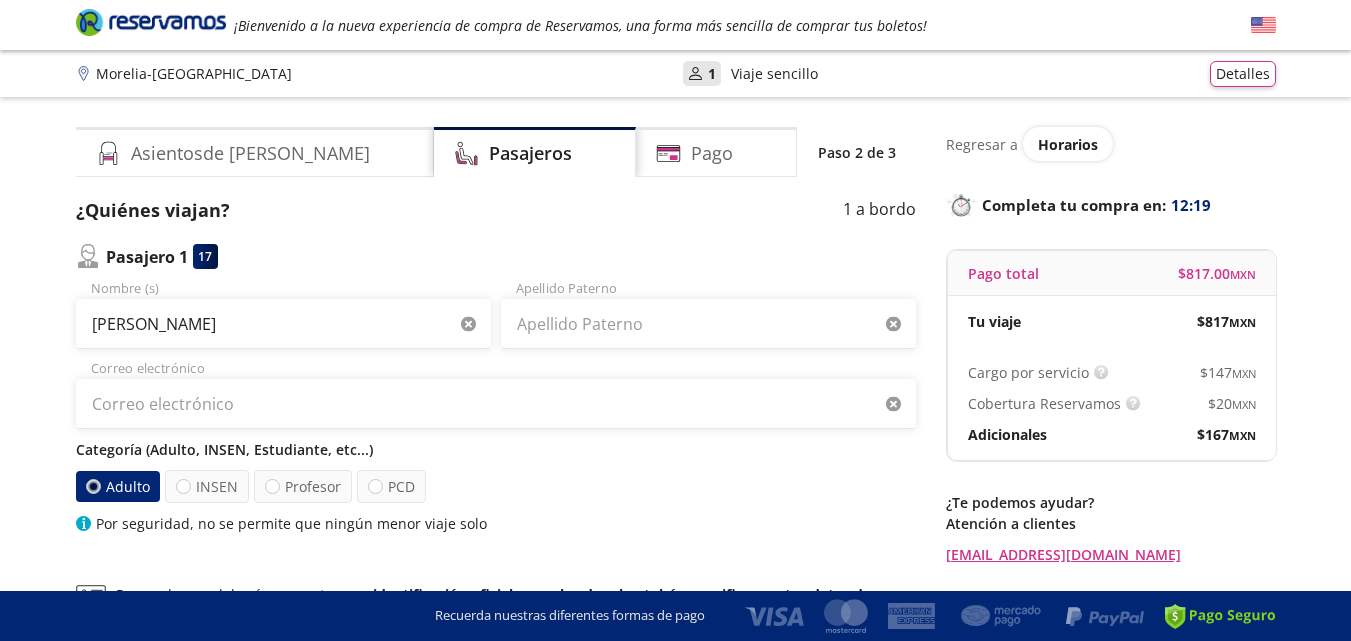 type 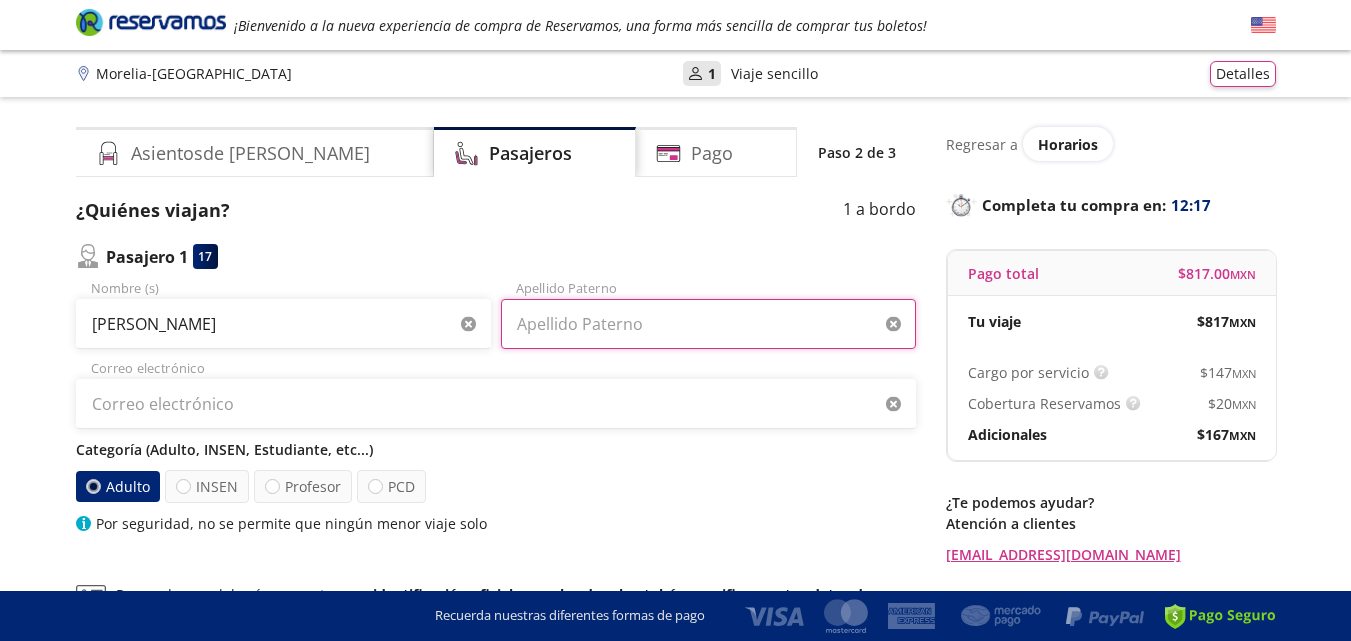 click on "Apellido Paterno" at bounding box center (708, 324) 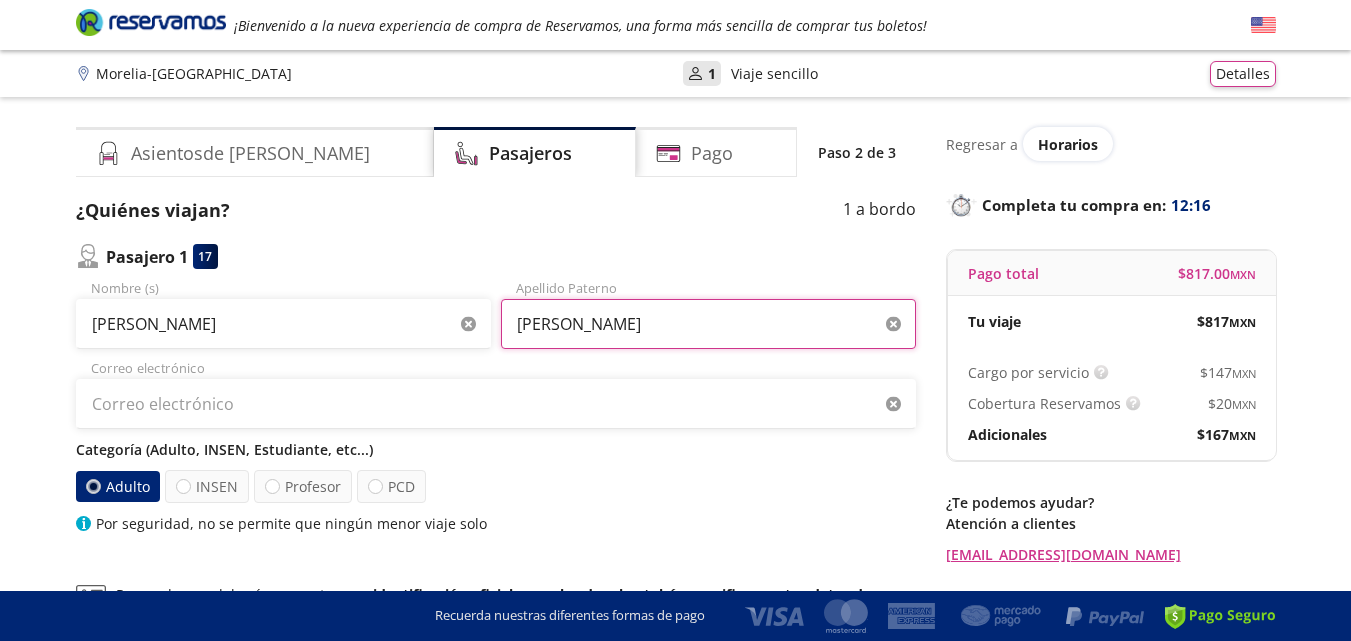 type on "[PERSON_NAME]" 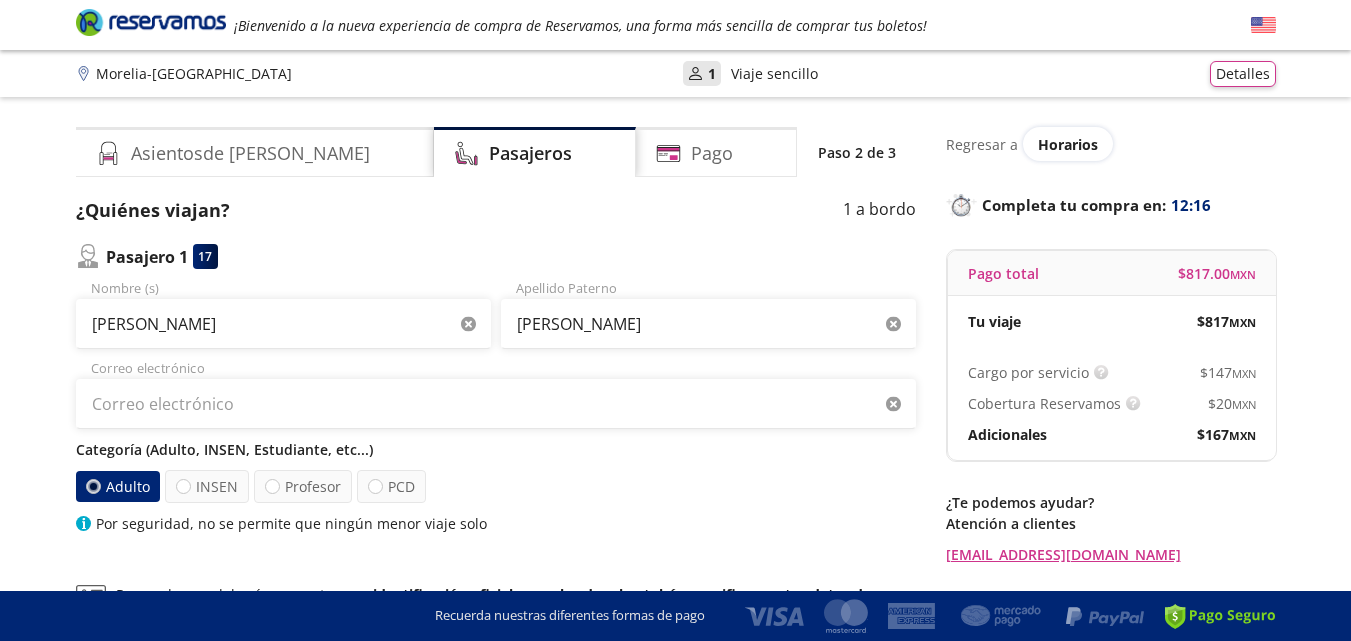 type 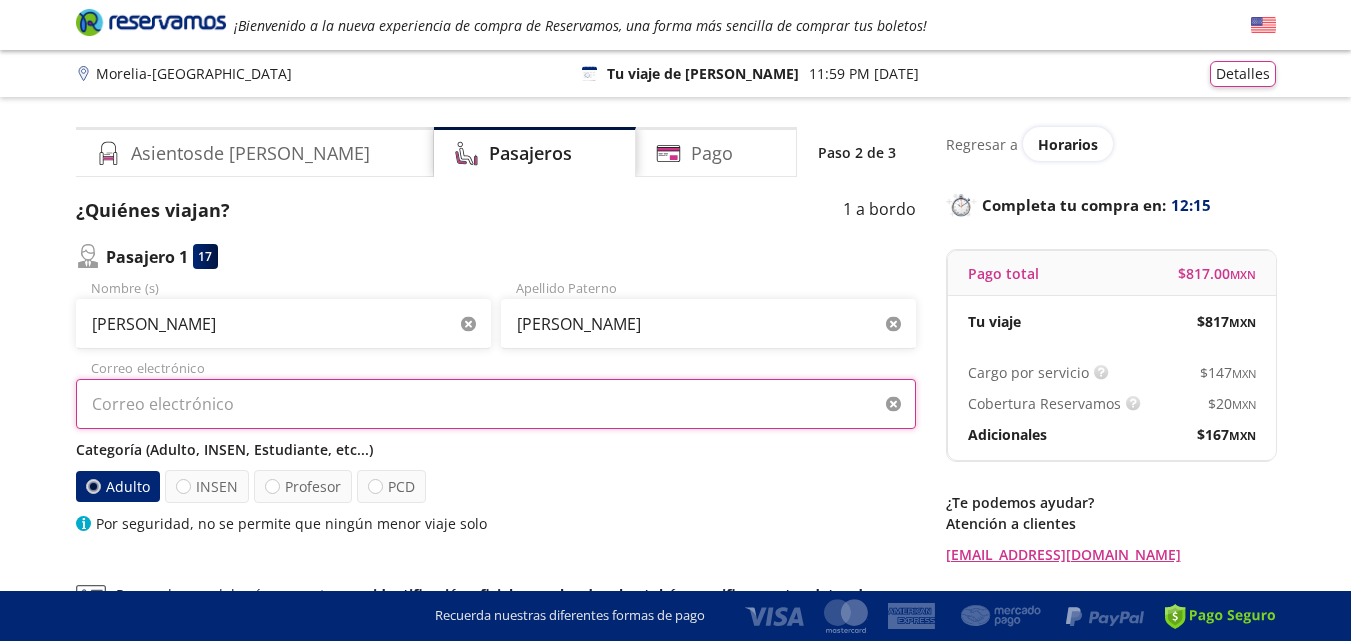 click on "Correo electrónico" at bounding box center (496, 404) 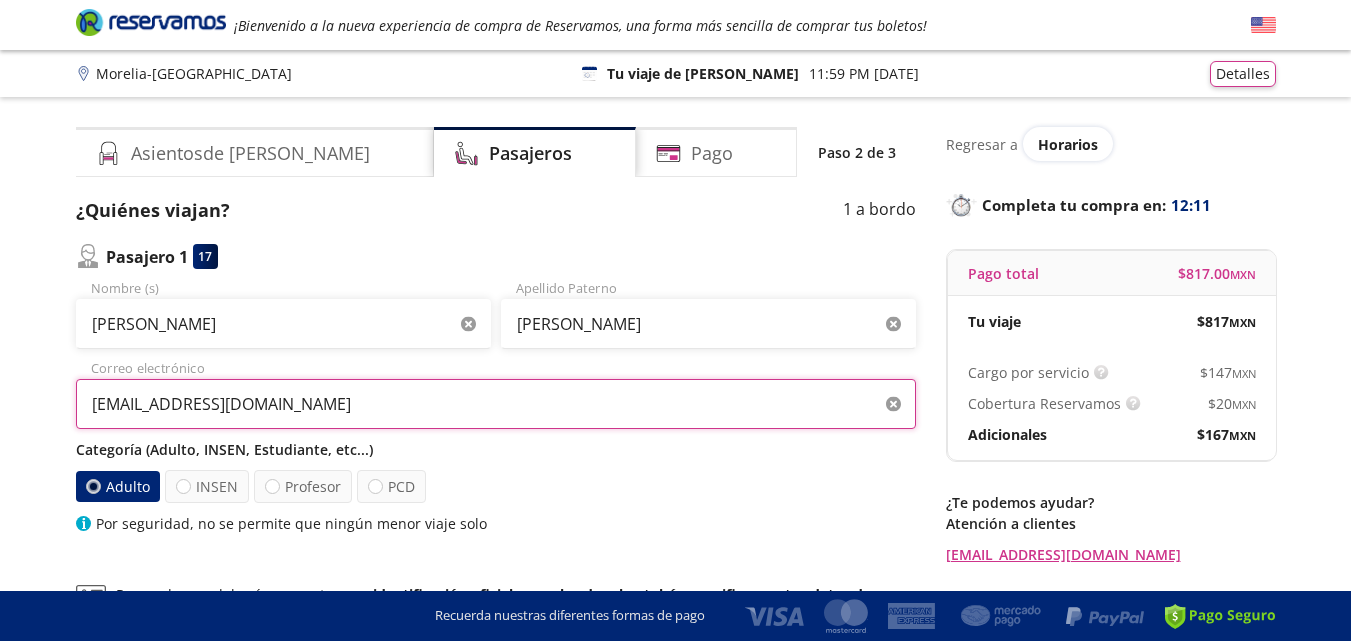 type on "[EMAIL_ADDRESS][DOMAIN_NAME]" 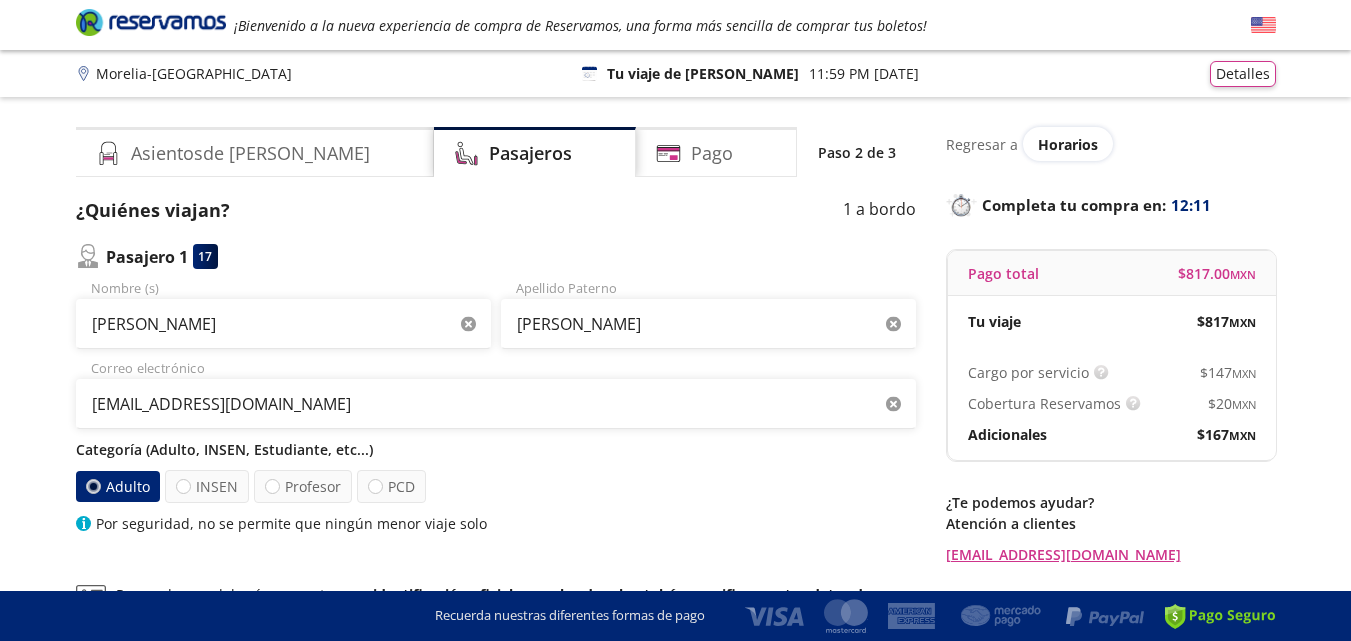type 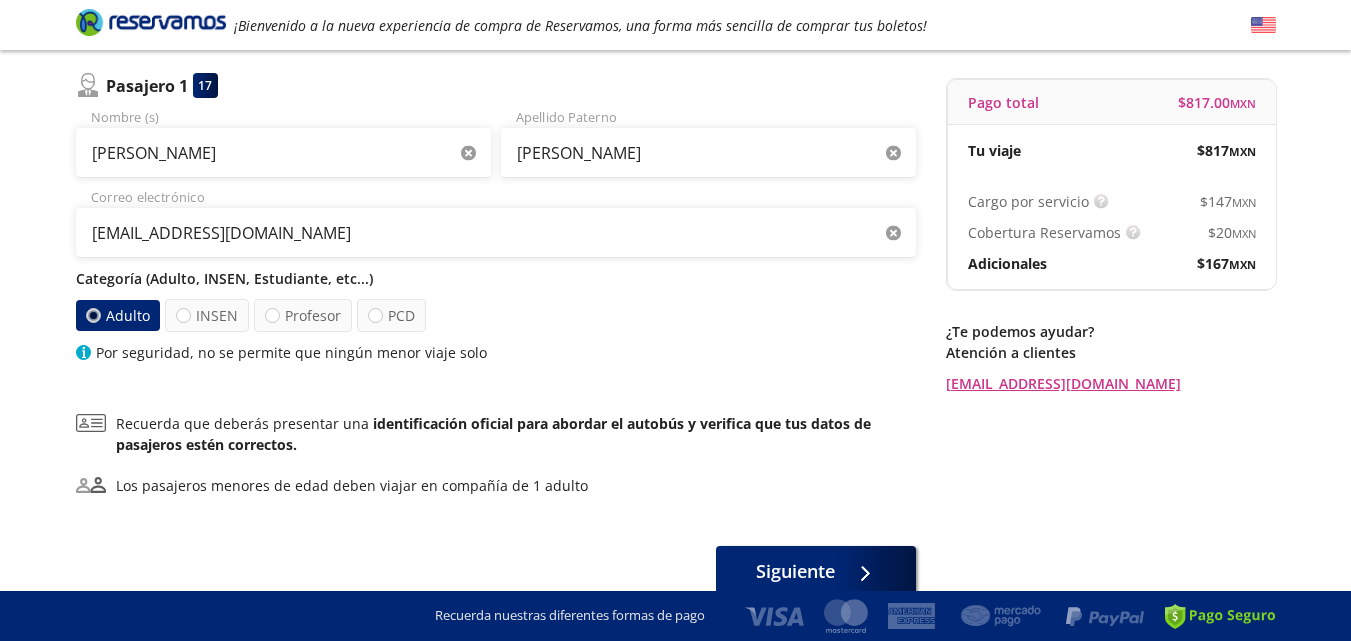 scroll, scrollTop: 266, scrollLeft: 0, axis: vertical 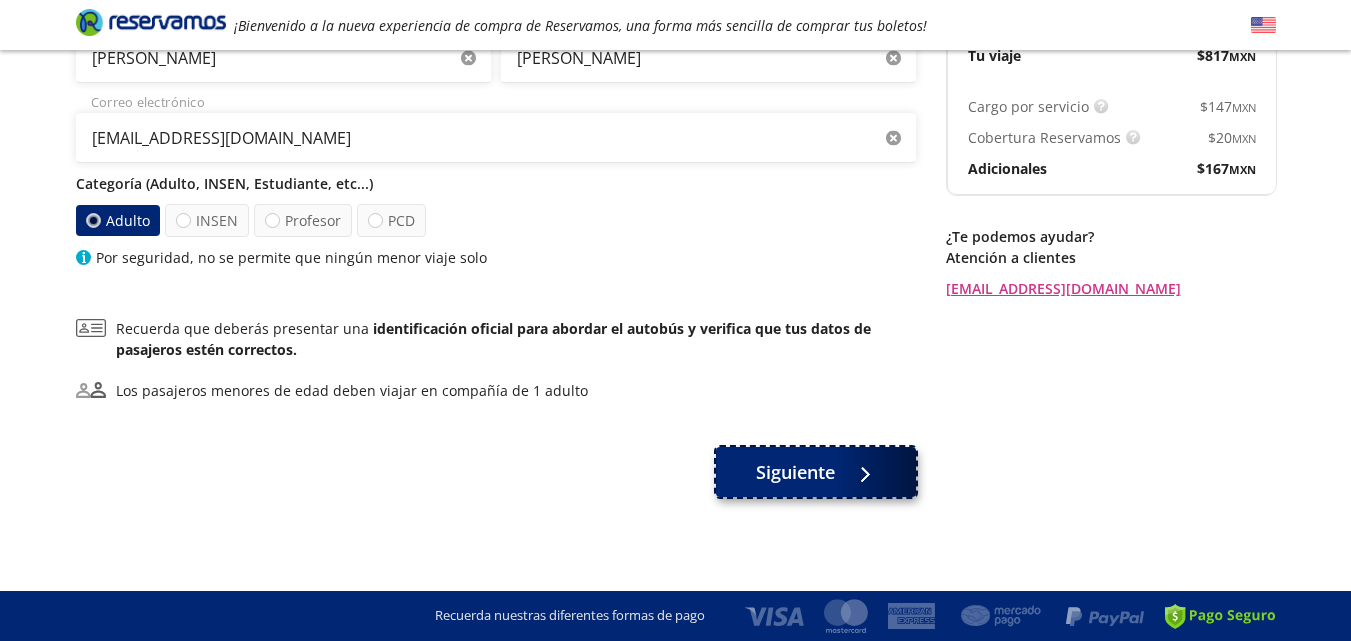 click on "Siguiente" at bounding box center (795, 472) 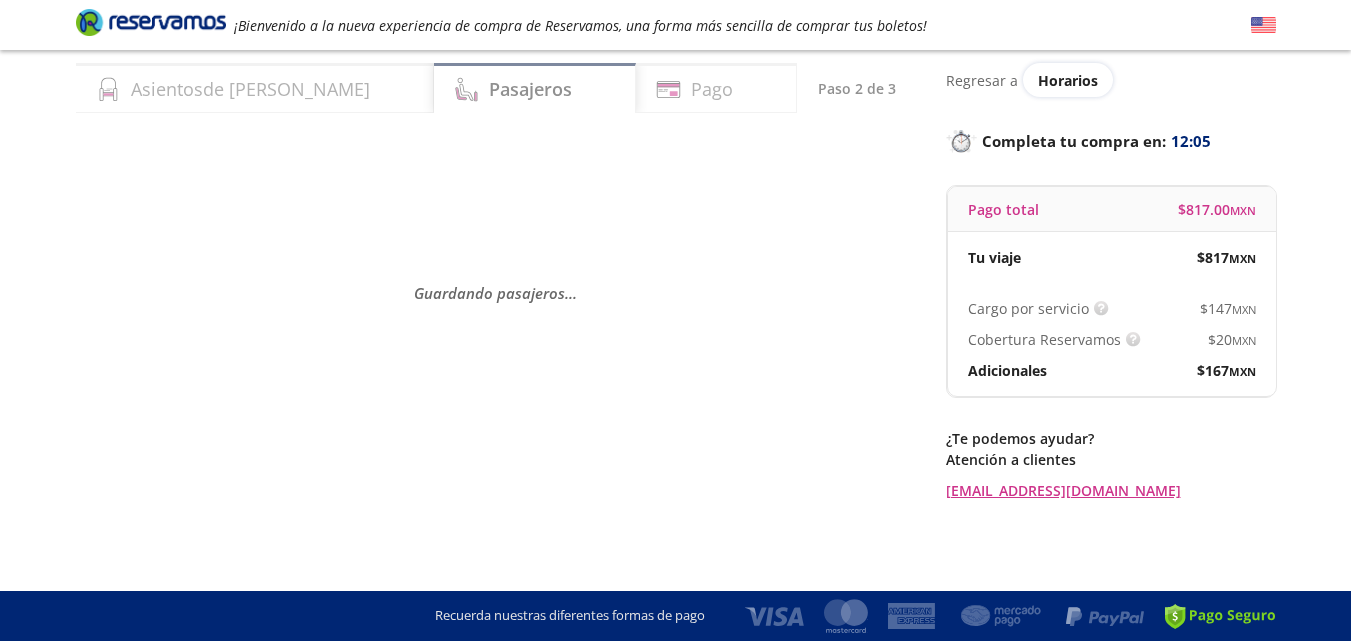 scroll, scrollTop: 0, scrollLeft: 0, axis: both 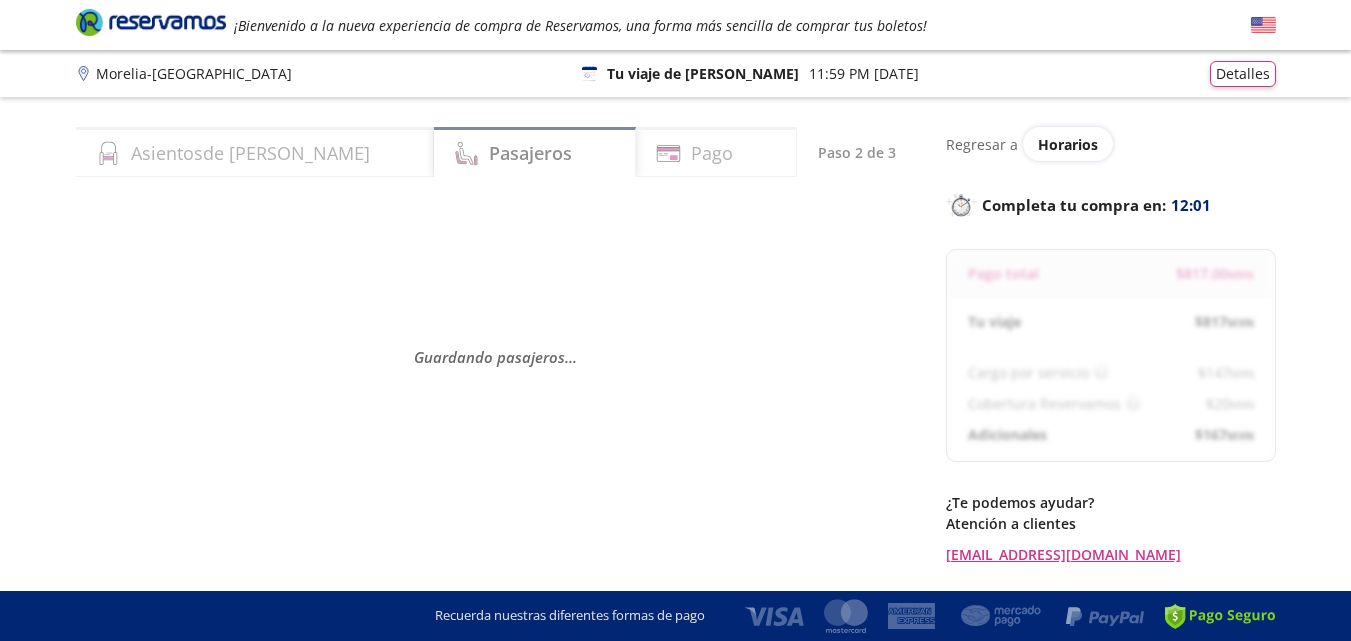 select on "MX" 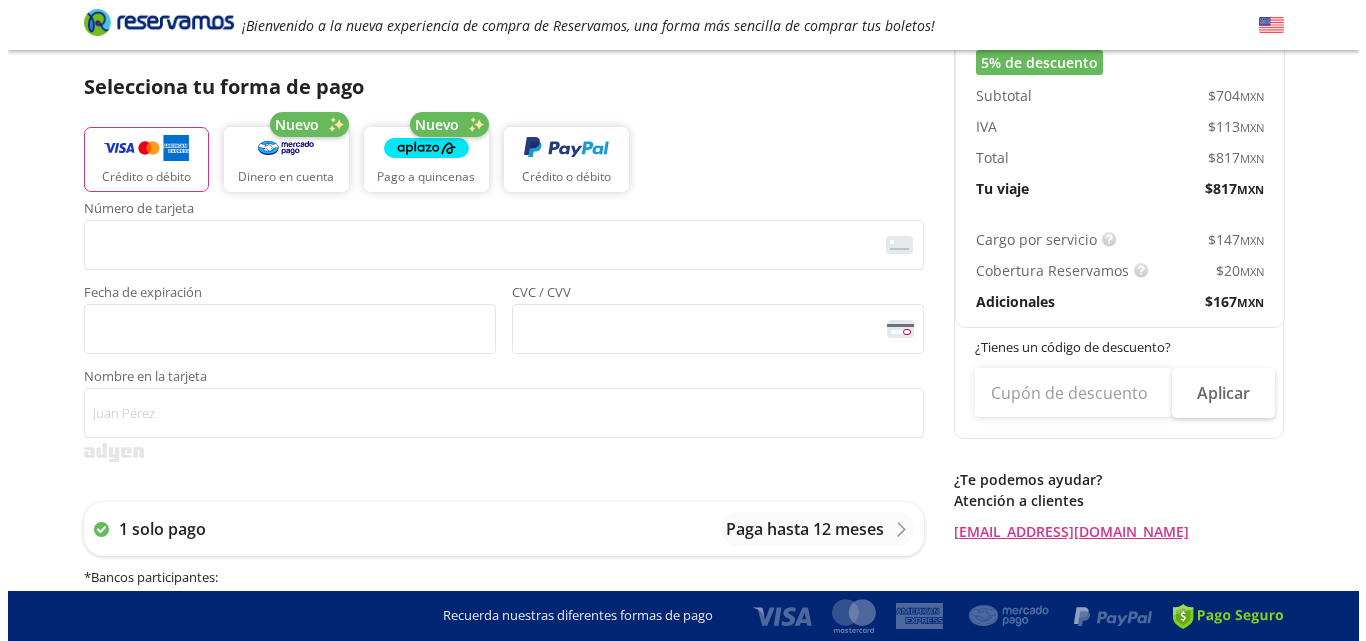 scroll, scrollTop: 500, scrollLeft: 0, axis: vertical 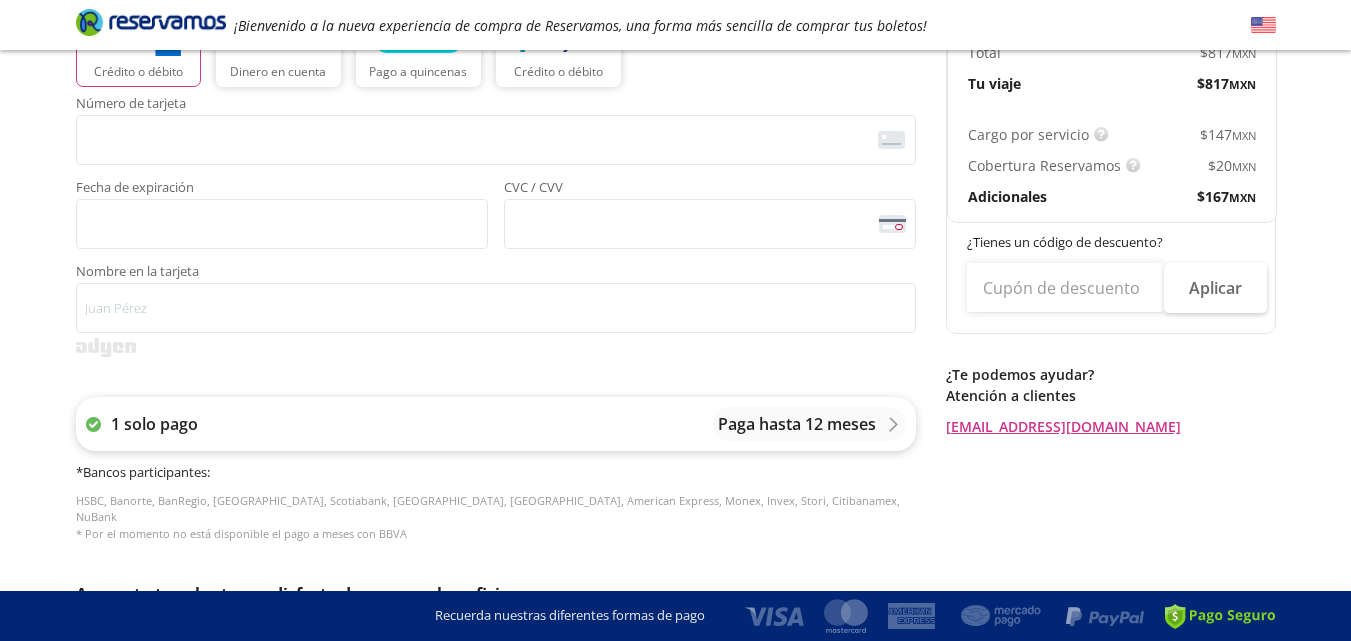 click on "Paga hasta 12 meses" at bounding box center [809, 424] 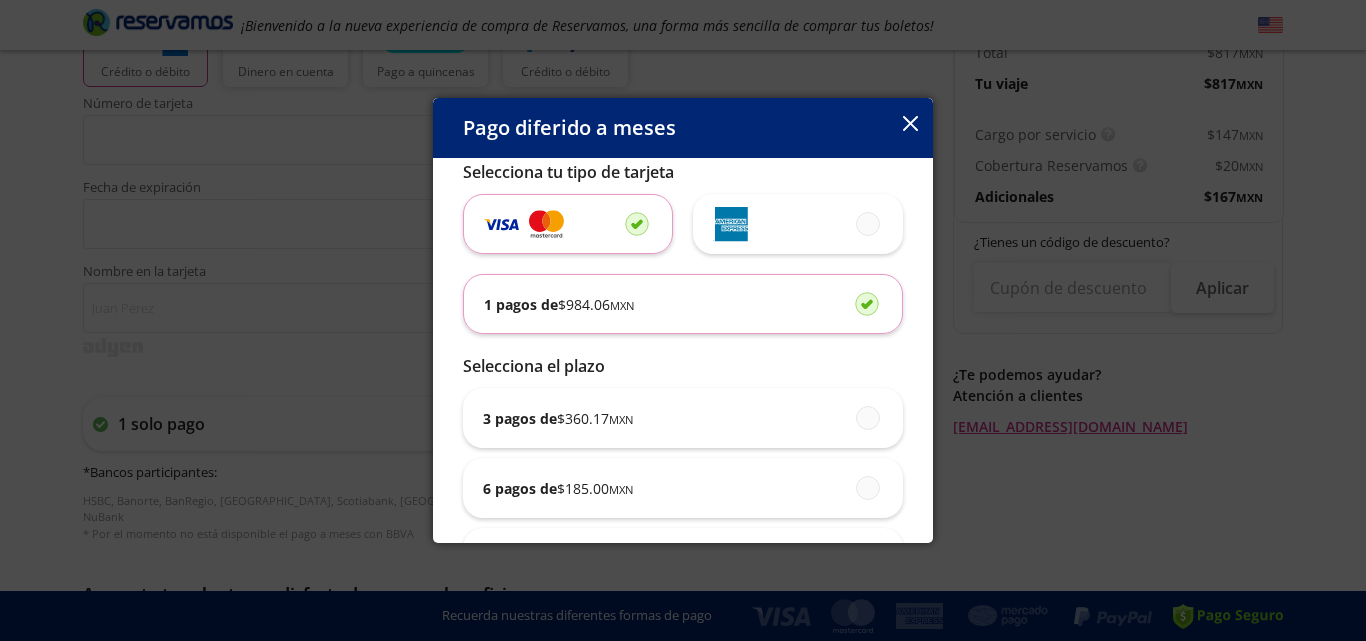 scroll, scrollTop: 0, scrollLeft: 0, axis: both 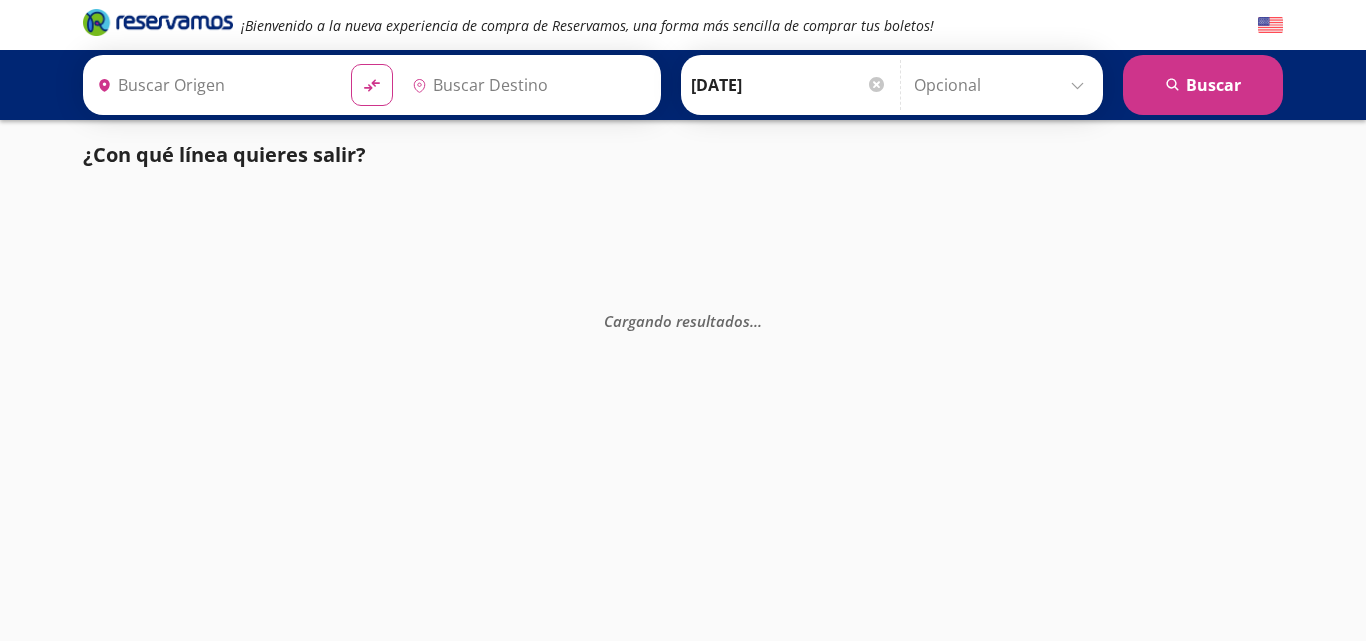 type on "[GEOGRAPHIC_DATA], [GEOGRAPHIC_DATA]" 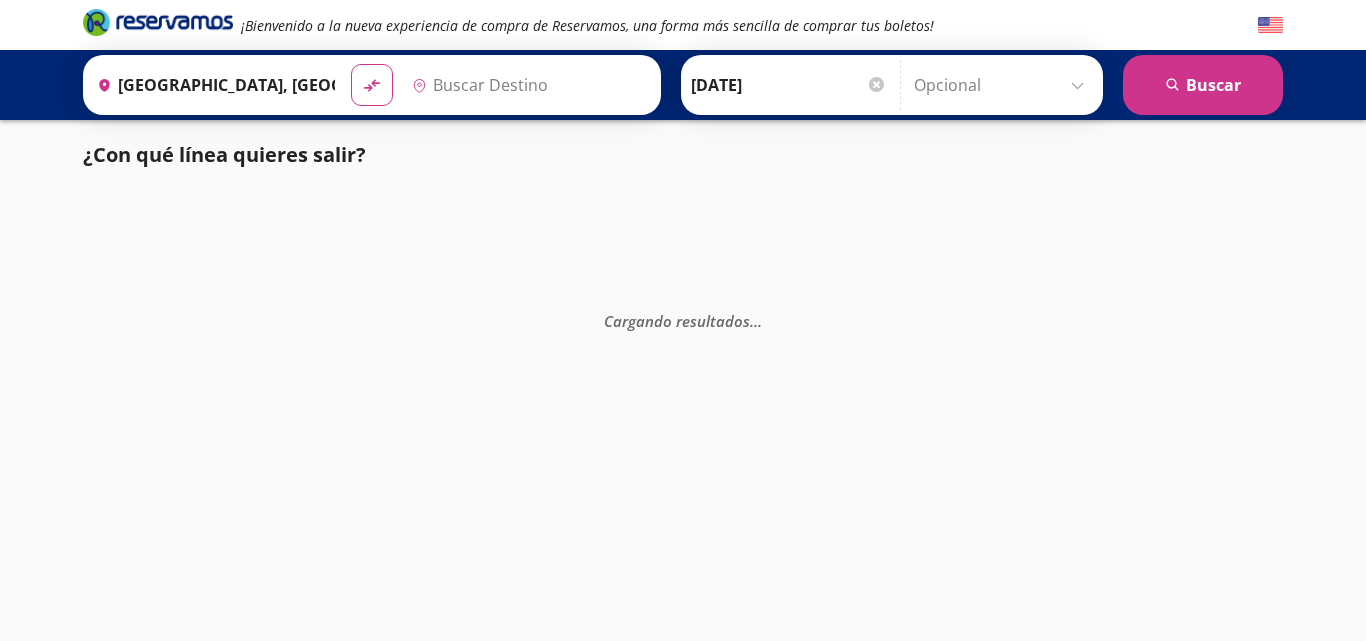 type on "[GEOGRAPHIC_DATA], [GEOGRAPHIC_DATA]" 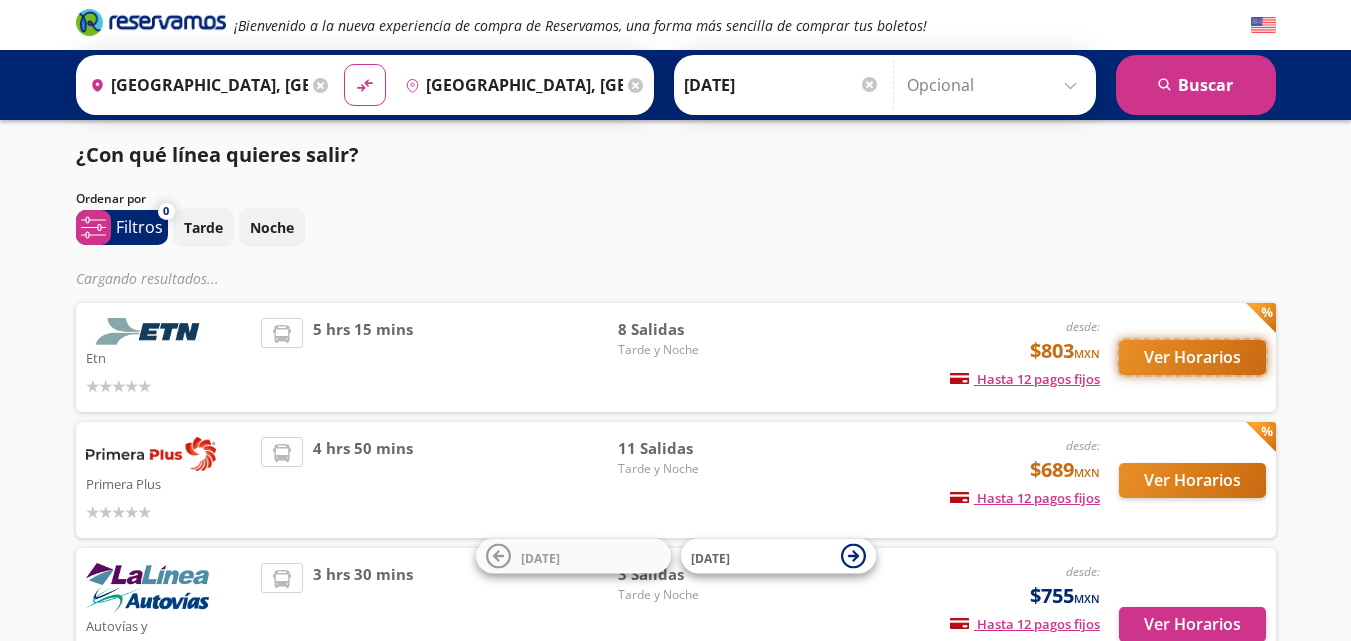 click on "Ver Horarios" at bounding box center [1192, 357] 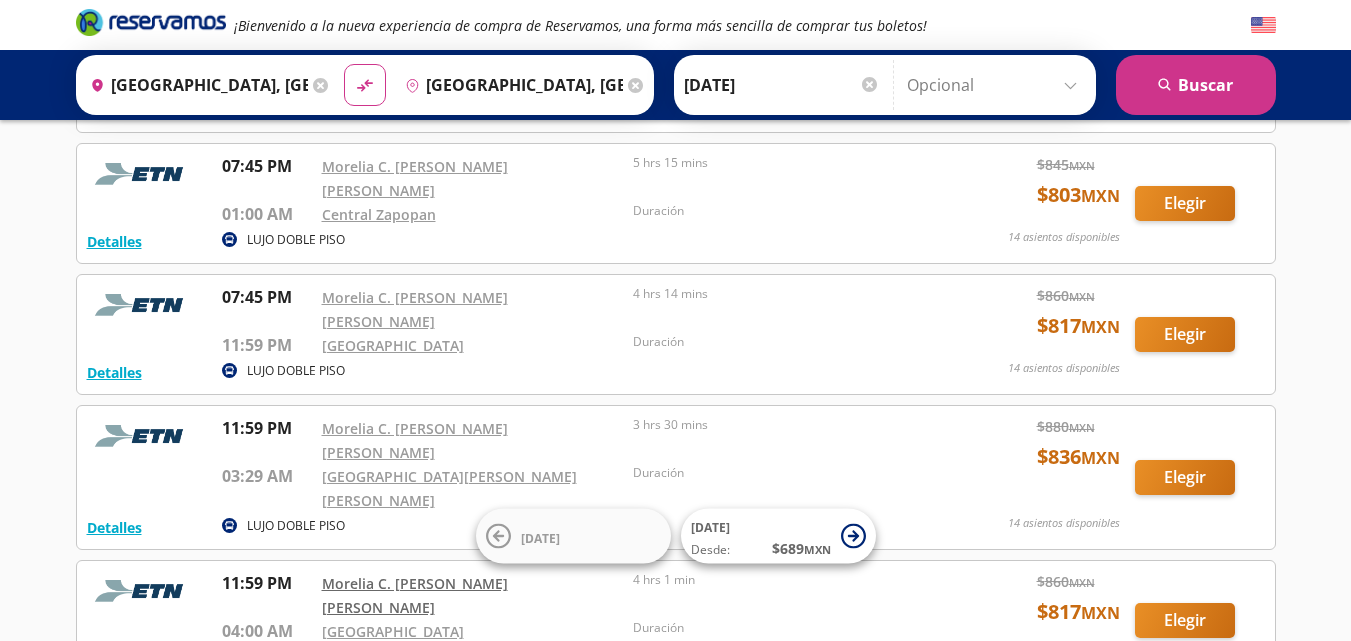 scroll, scrollTop: 710, scrollLeft: 0, axis: vertical 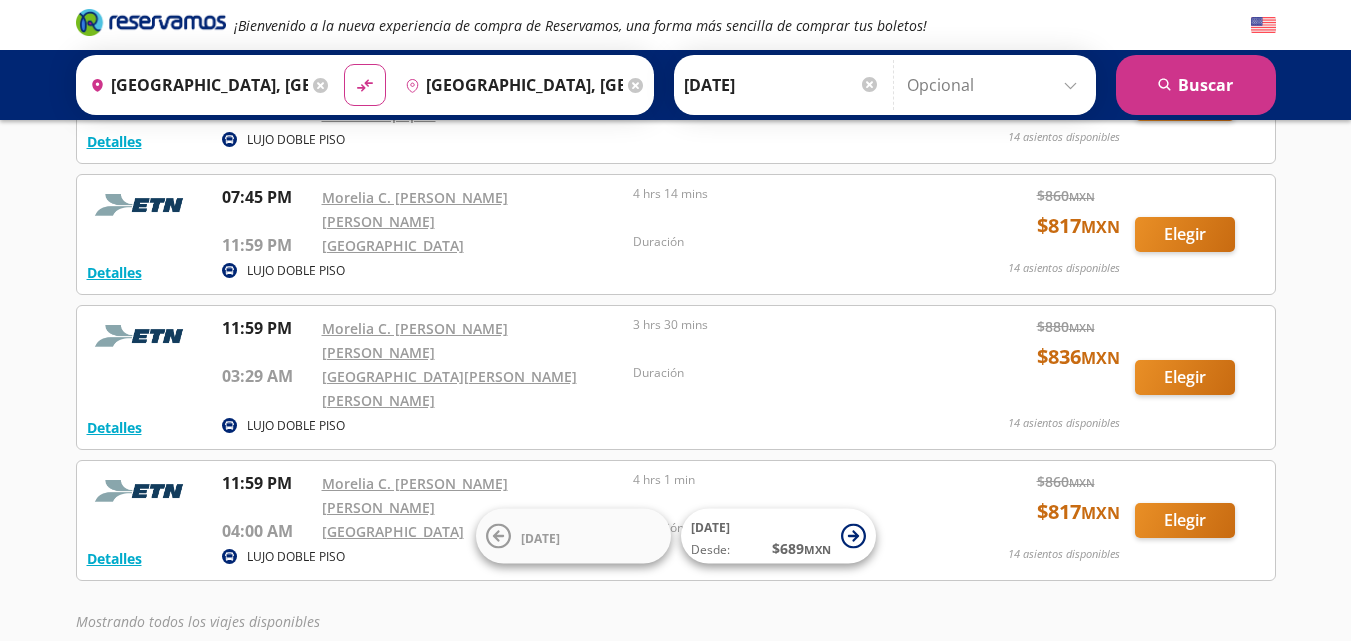 click on "[GEOGRAPHIC_DATA]" at bounding box center [473, 531] 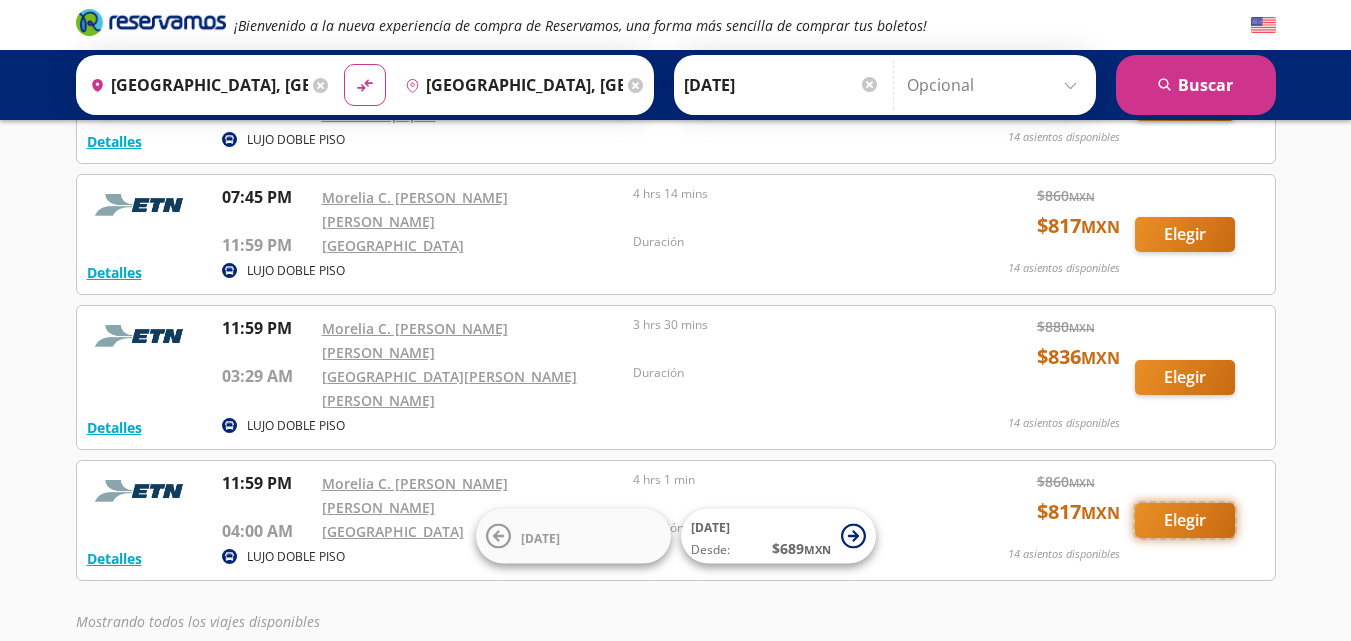 click on "Elegir" at bounding box center (1185, 520) 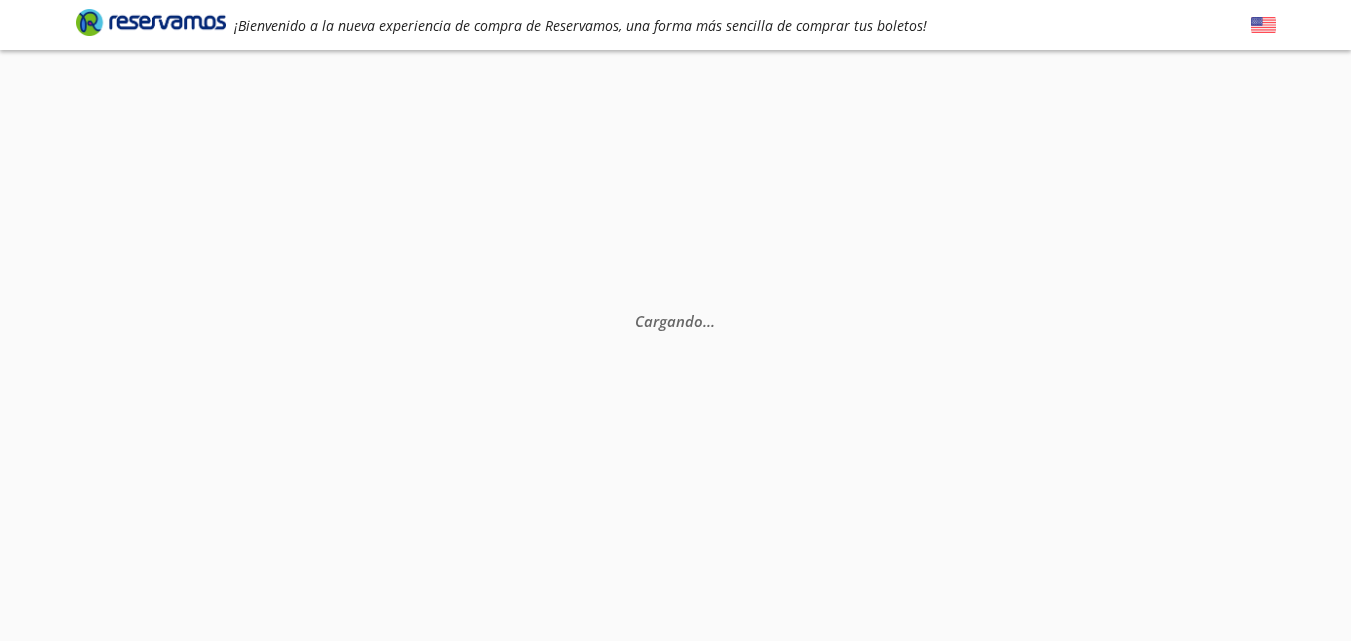 scroll, scrollTop: 0, scrollLeft: 0, axis: both 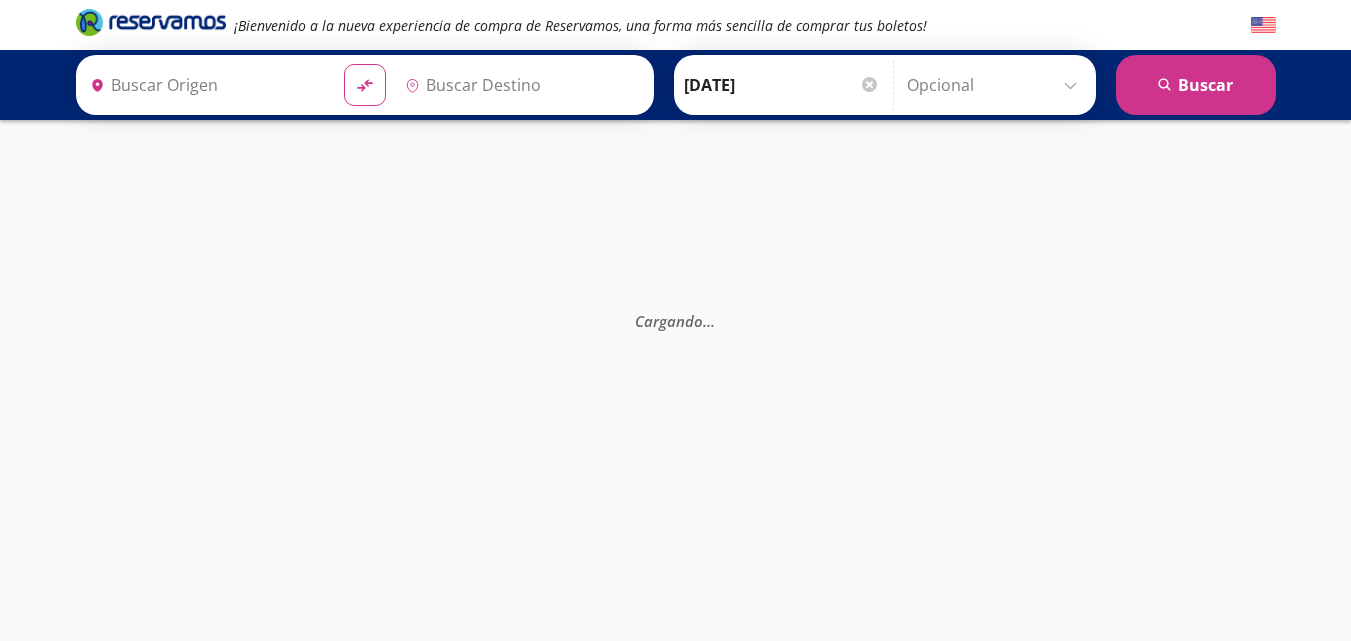 type on "[GEOGRAPHIC_DATA], [GEOGRAPHIC_DATA]" 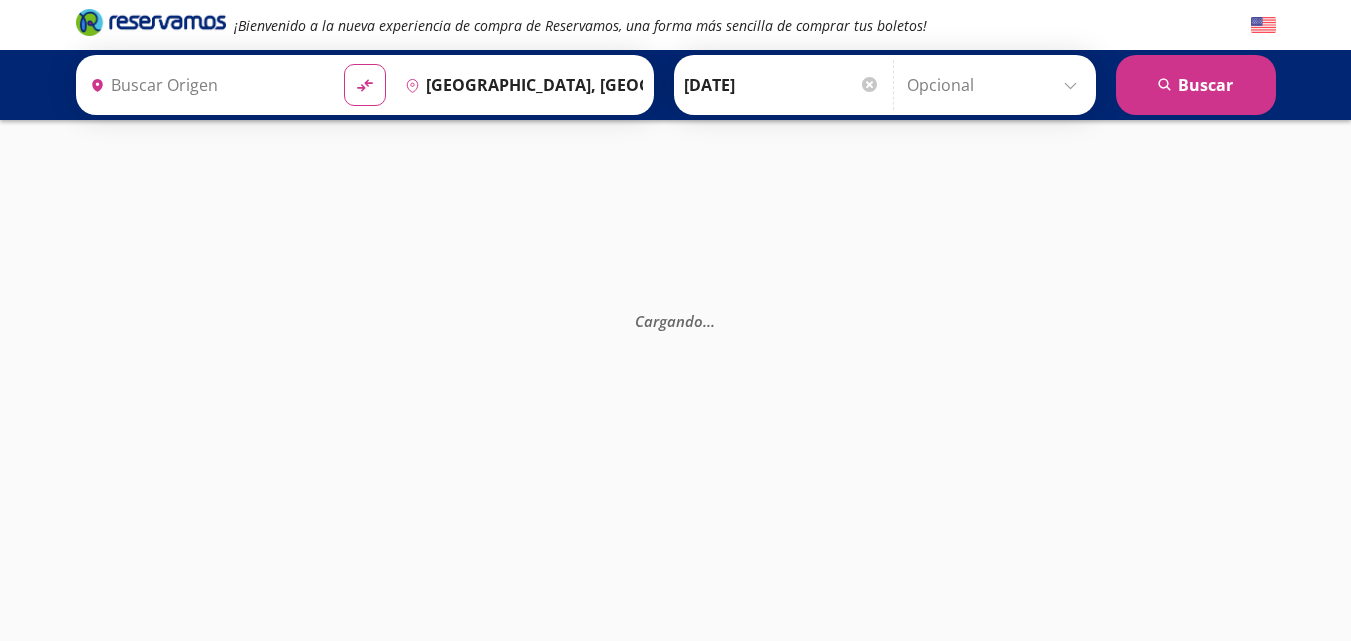 type on "[GEOGRAPHIC_DATA], [GEOGRAPHIC_DATA]" 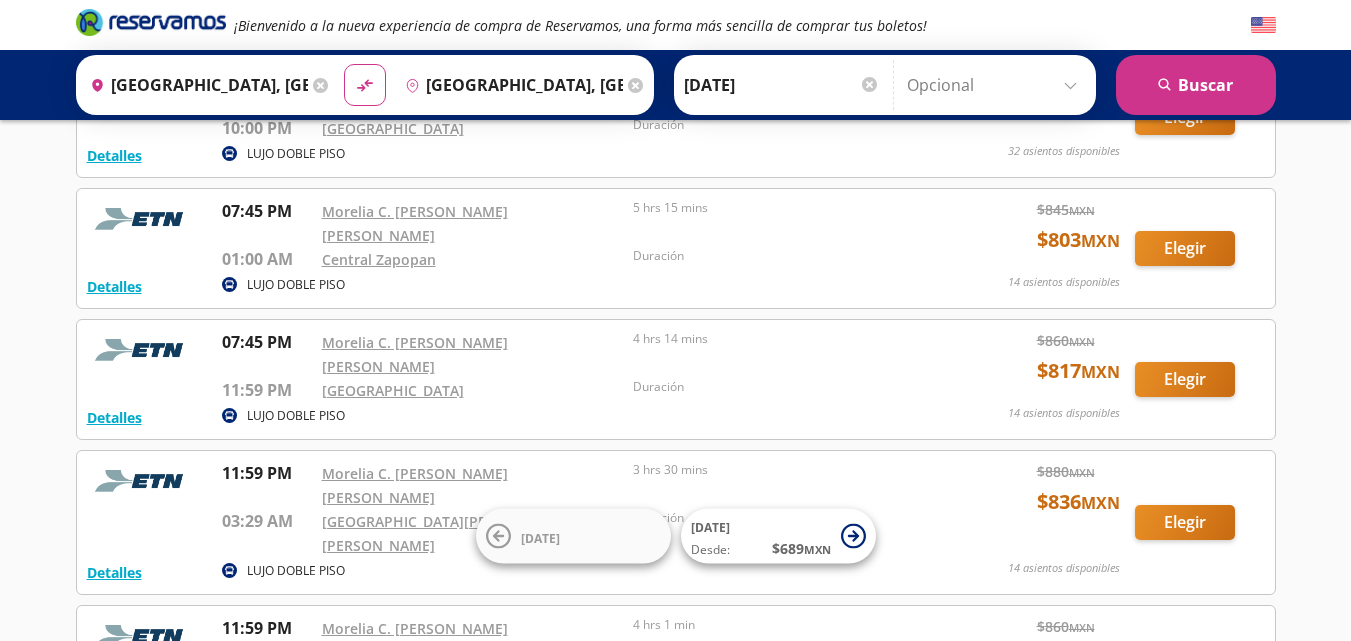 scroll, scrollTop: 600, scrollLeft: 0, axis: vertical 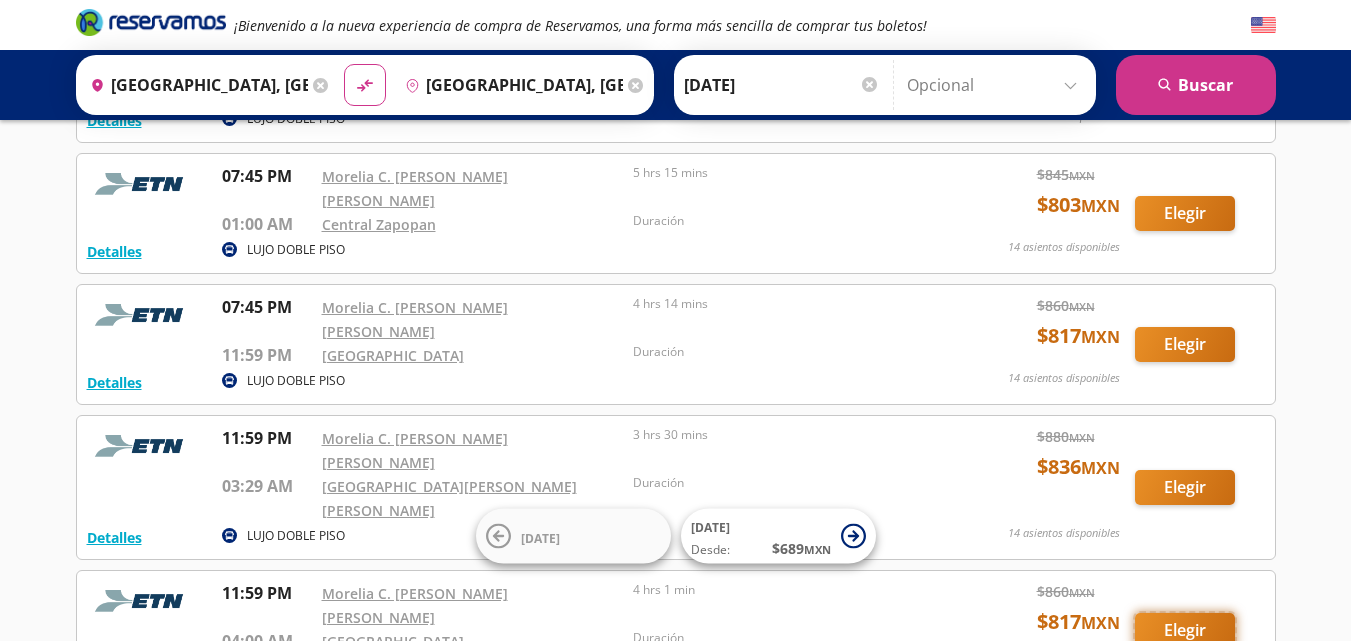 click on "Elegir" at bounding box center (1185, 630) 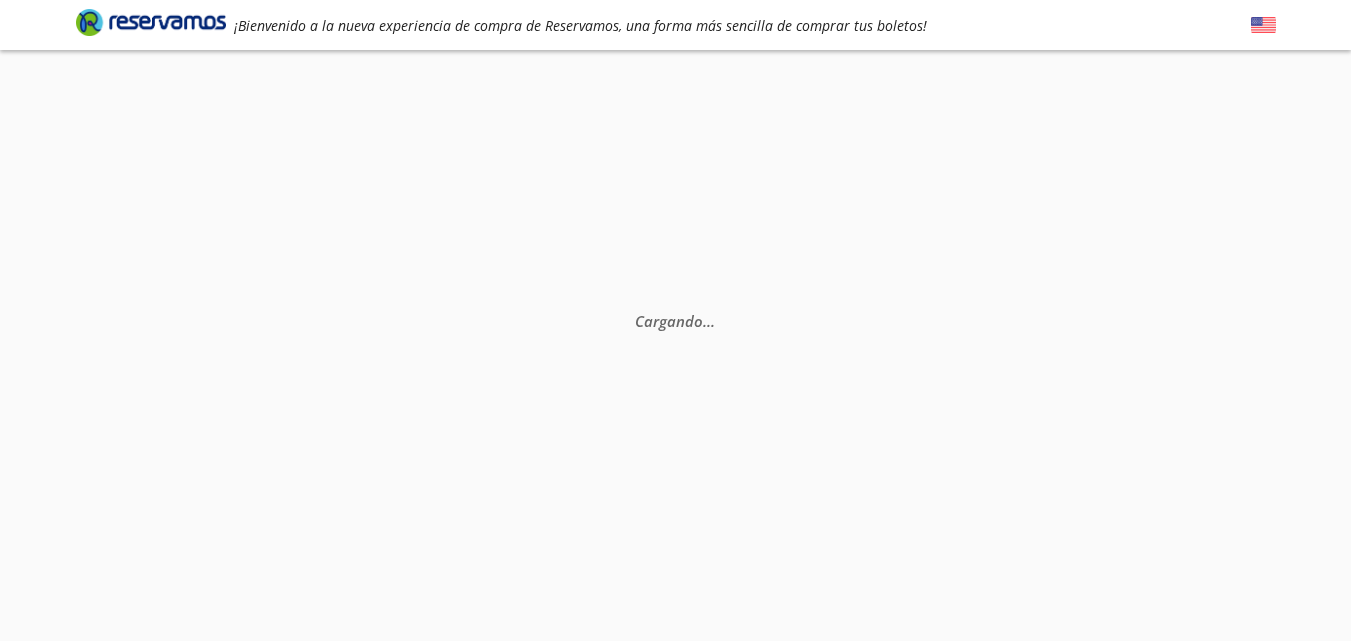 scroll, scrollTop: 0, scrollLeft: 0, axis: both 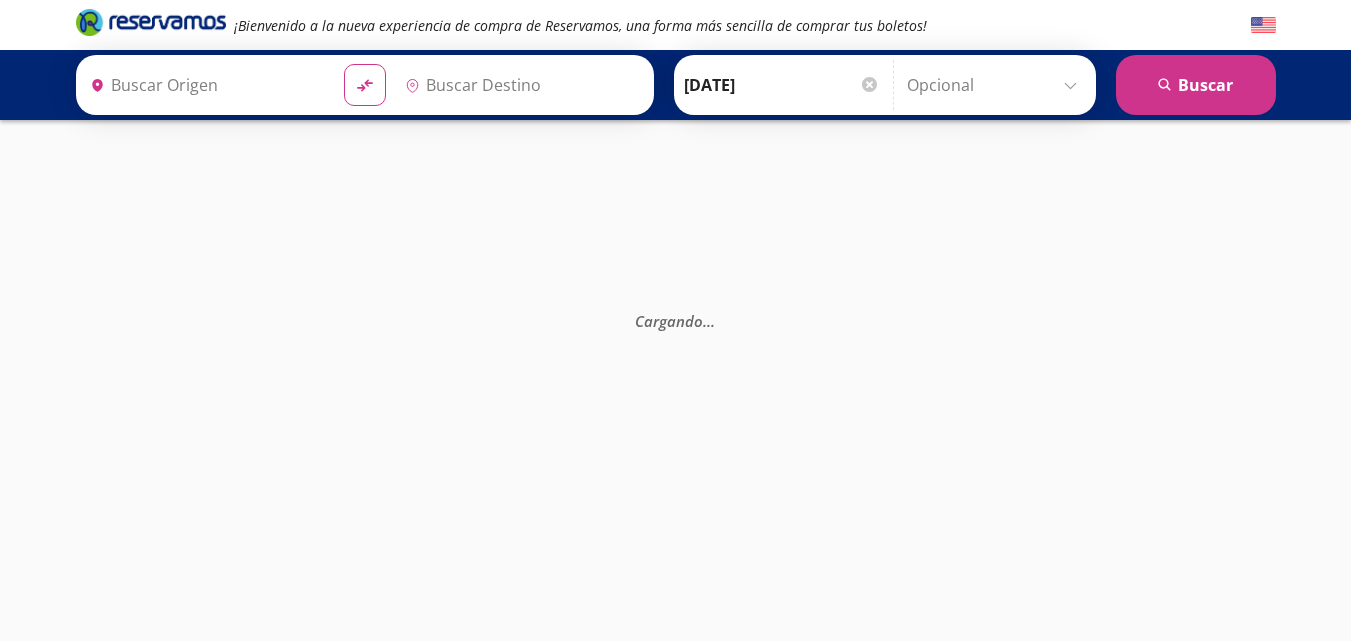 type on "[GEOGRAPHIC_DATA], [GEOGRAPHIC_DATA]" 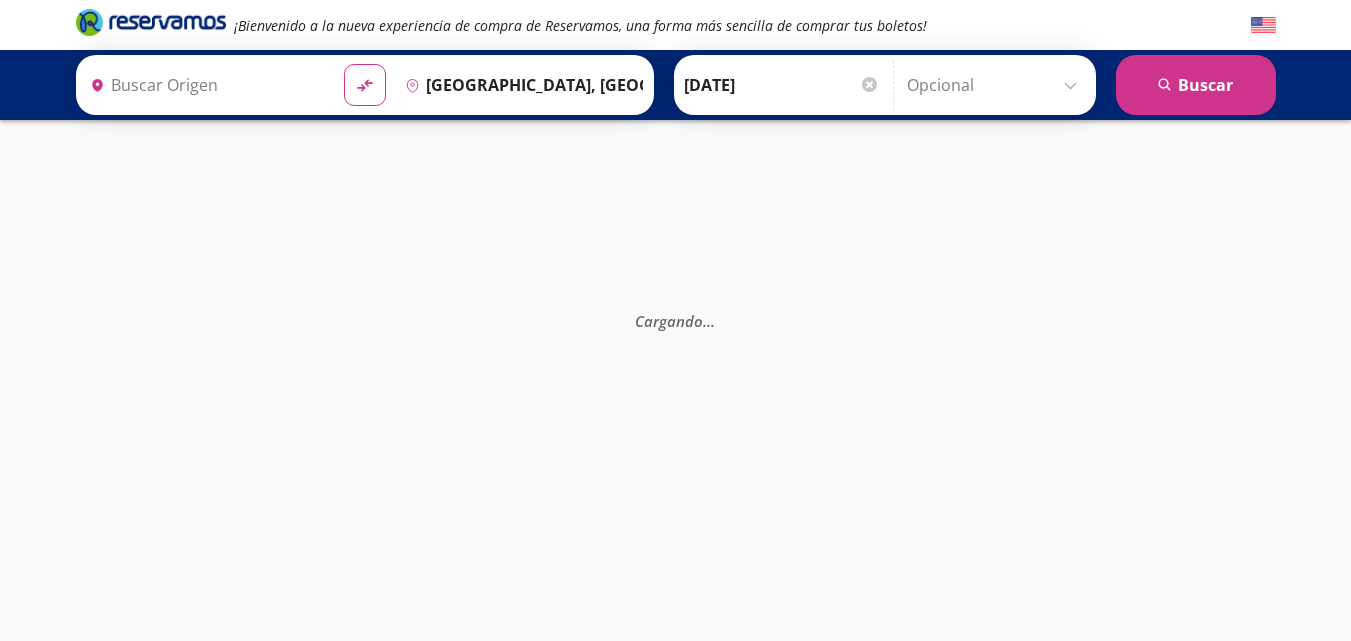 type on "[GEOGRAPHIC_DATA], [GEOGRAPHIC_DATA]" 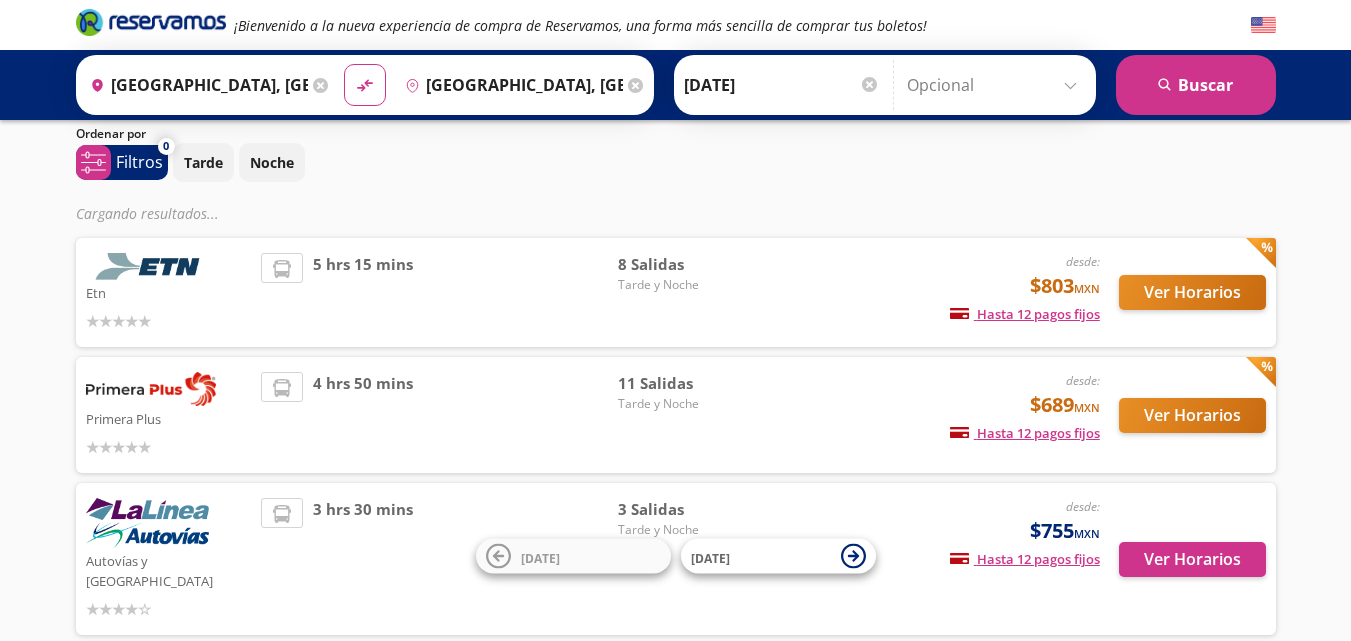 scroll, scrollTop: 100, scrollLeft: 0, axis: vertical 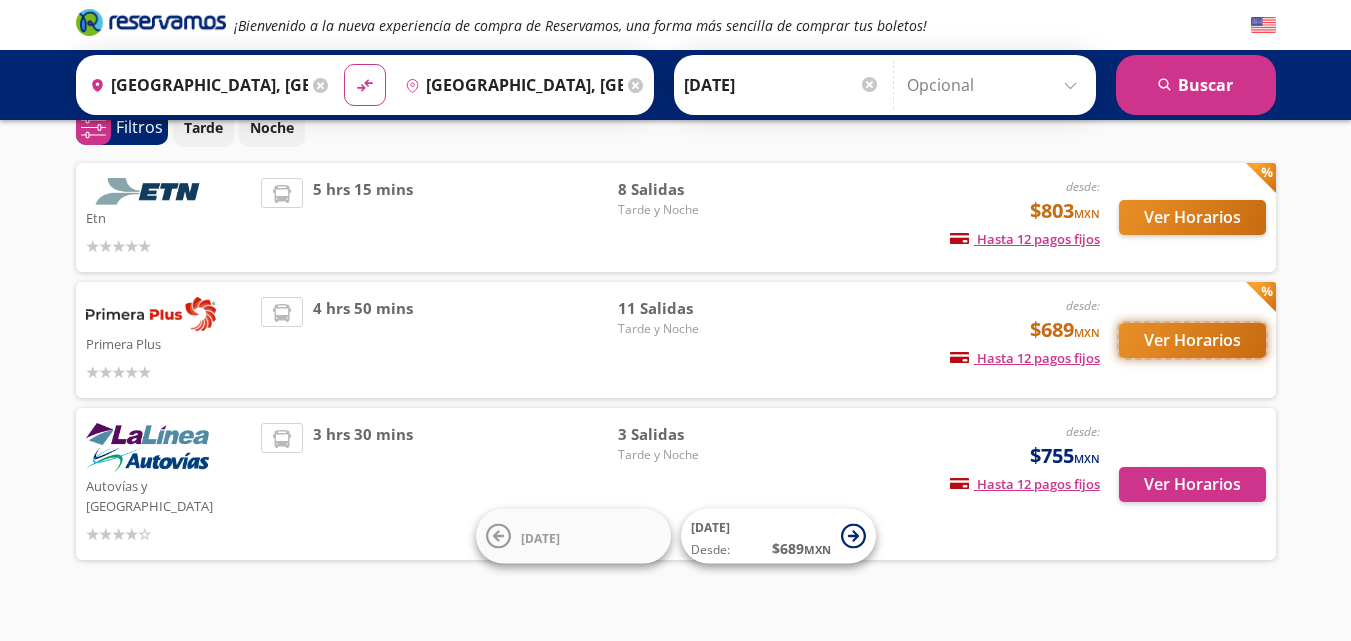 click on "Ver Horarios" at bounding box center (1192, 340) 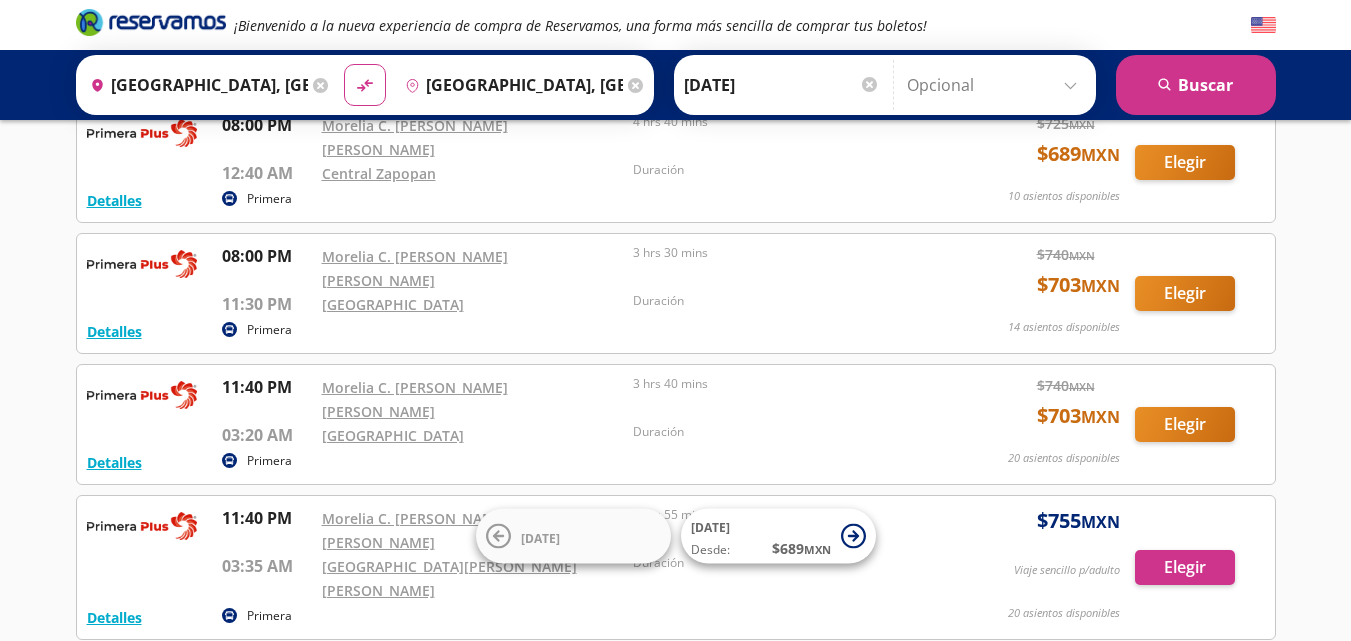 scroll, scrollTop: 926, scrollLeft: 0, axis: vertical 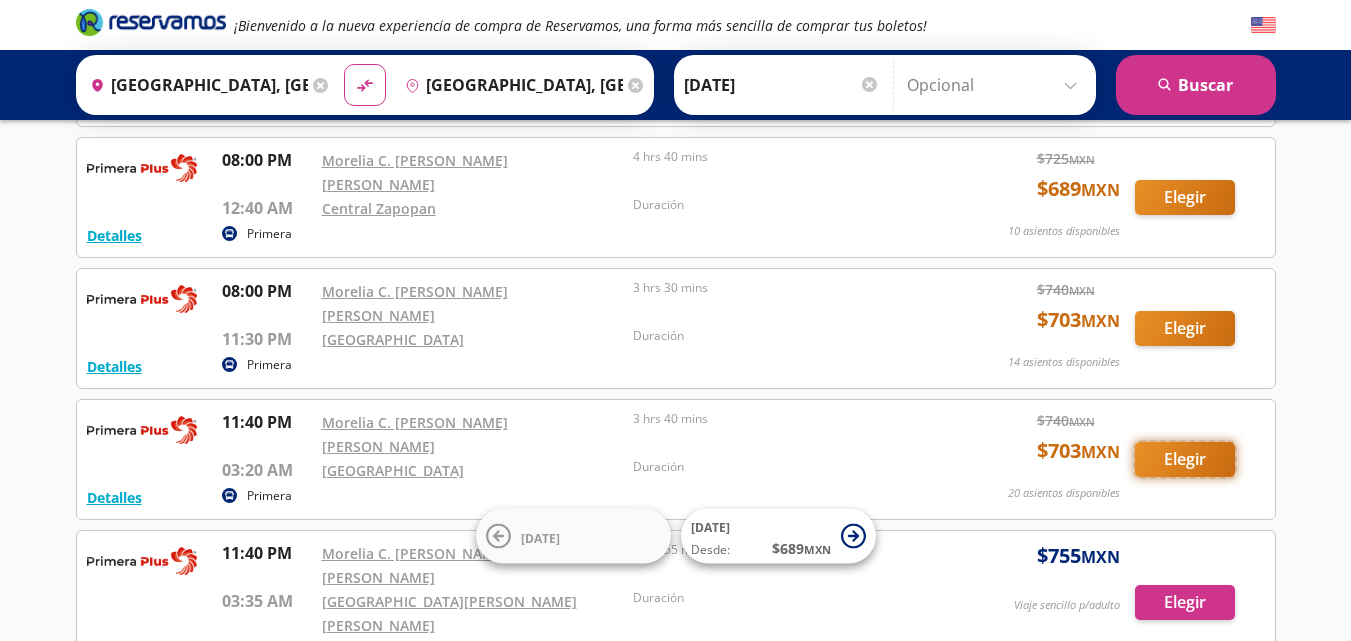 click on "Elegir" at bounding box center [1185, 459] 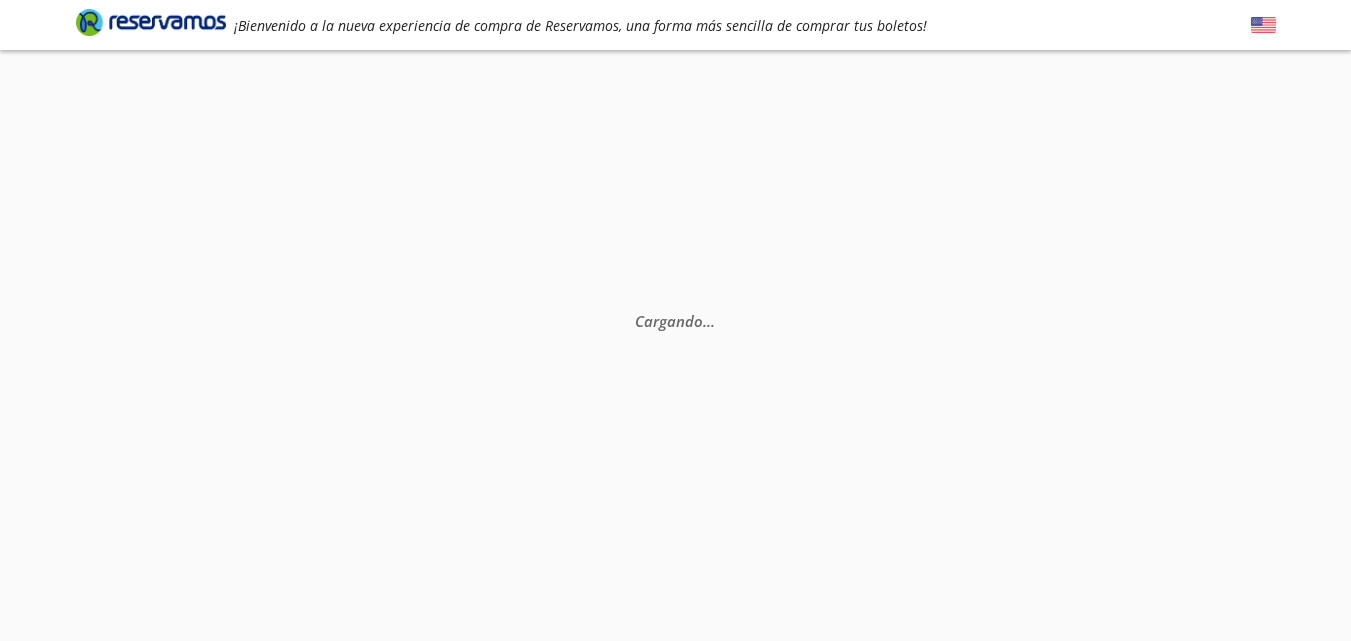 scroll, scrollTop: 0, scrollLeft: 0, axis: both 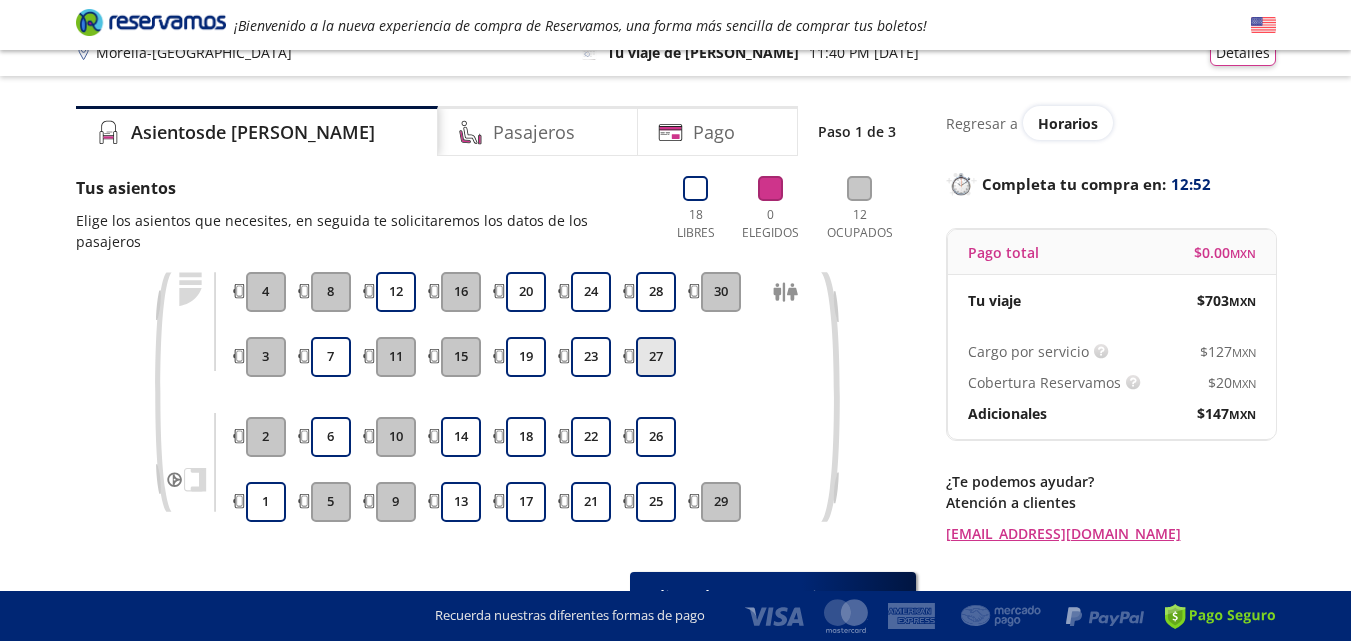 click on "27" at bounding box center (656, 357) 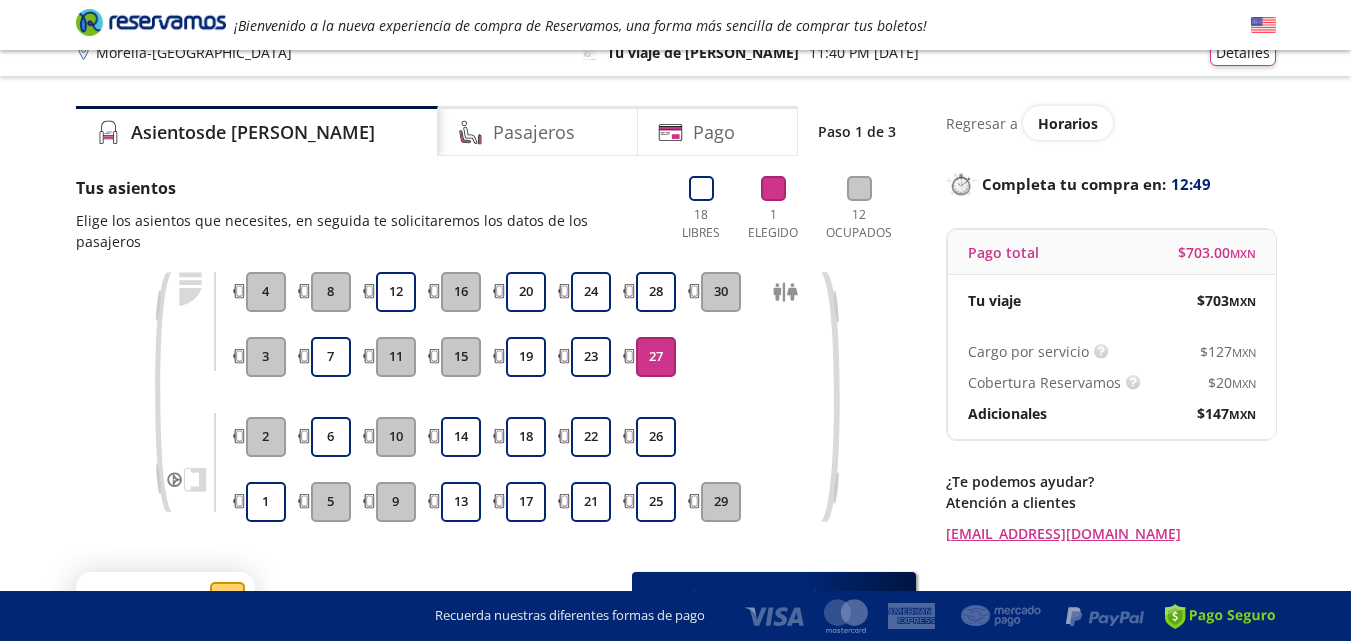 scroll, scrollTop: 126, scrollLeft: 0, axis: vertical 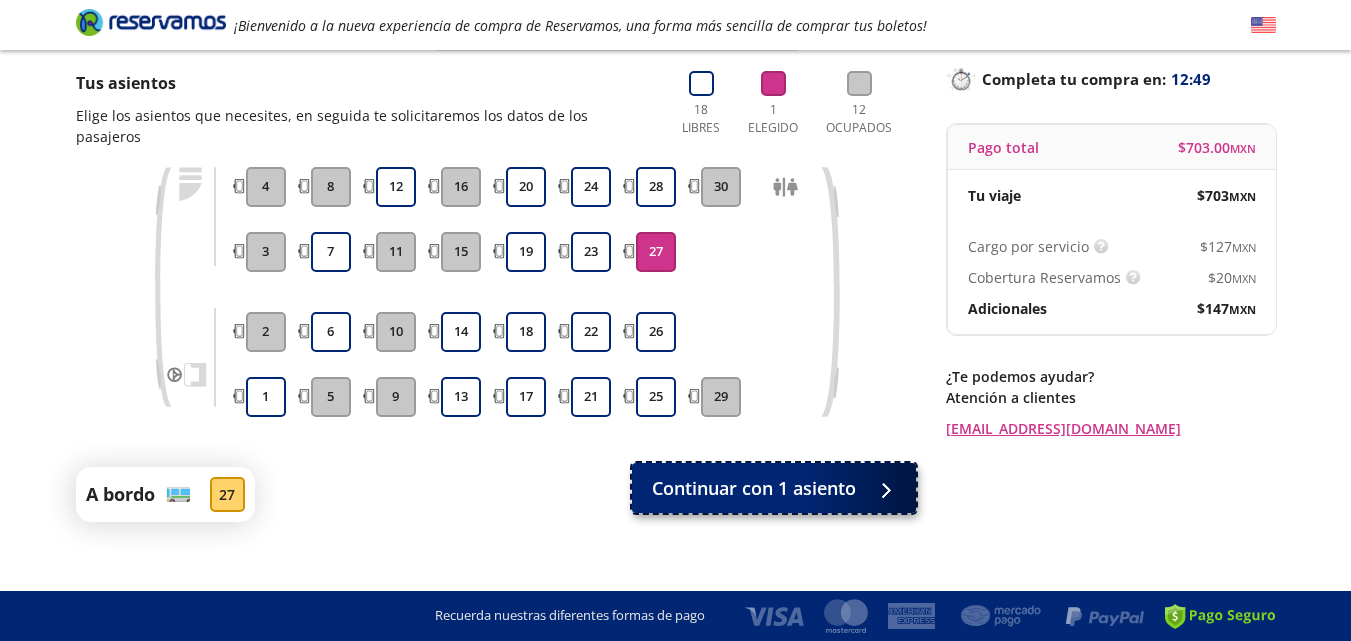 click on "Continuar con 1 asiento" at bounding box center [754, 488] 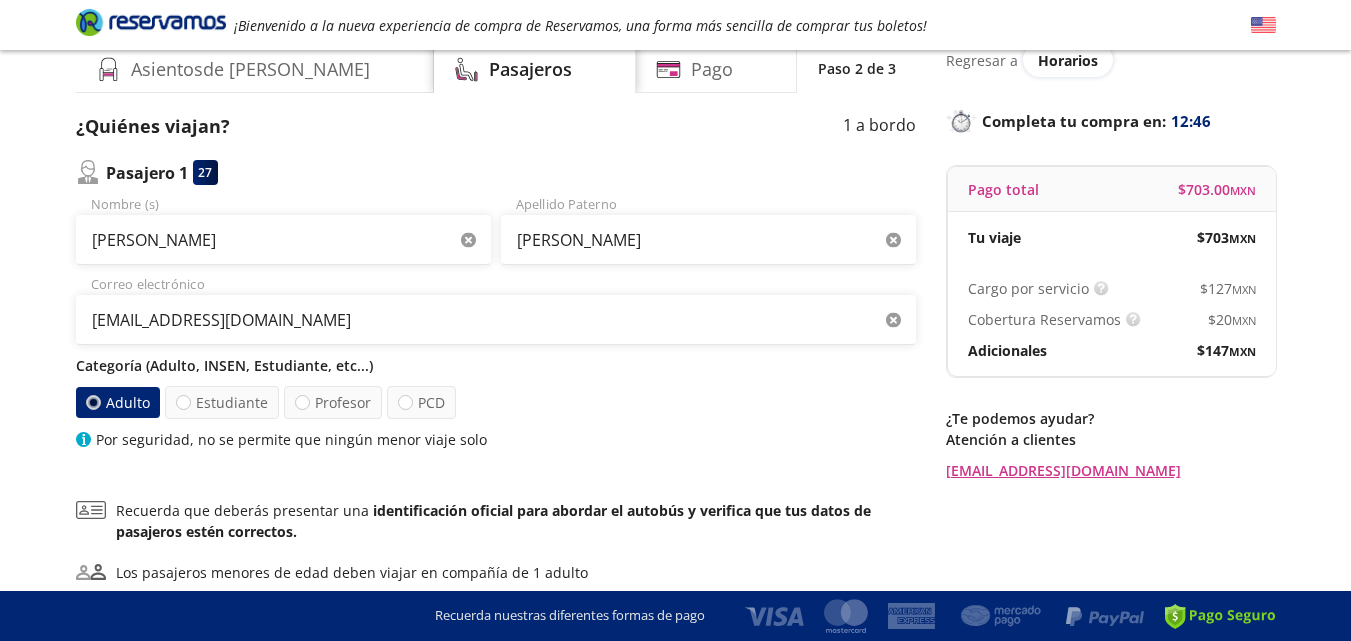 scroll, scrollTop: 200, scrollLeft: 0, axis: vertical 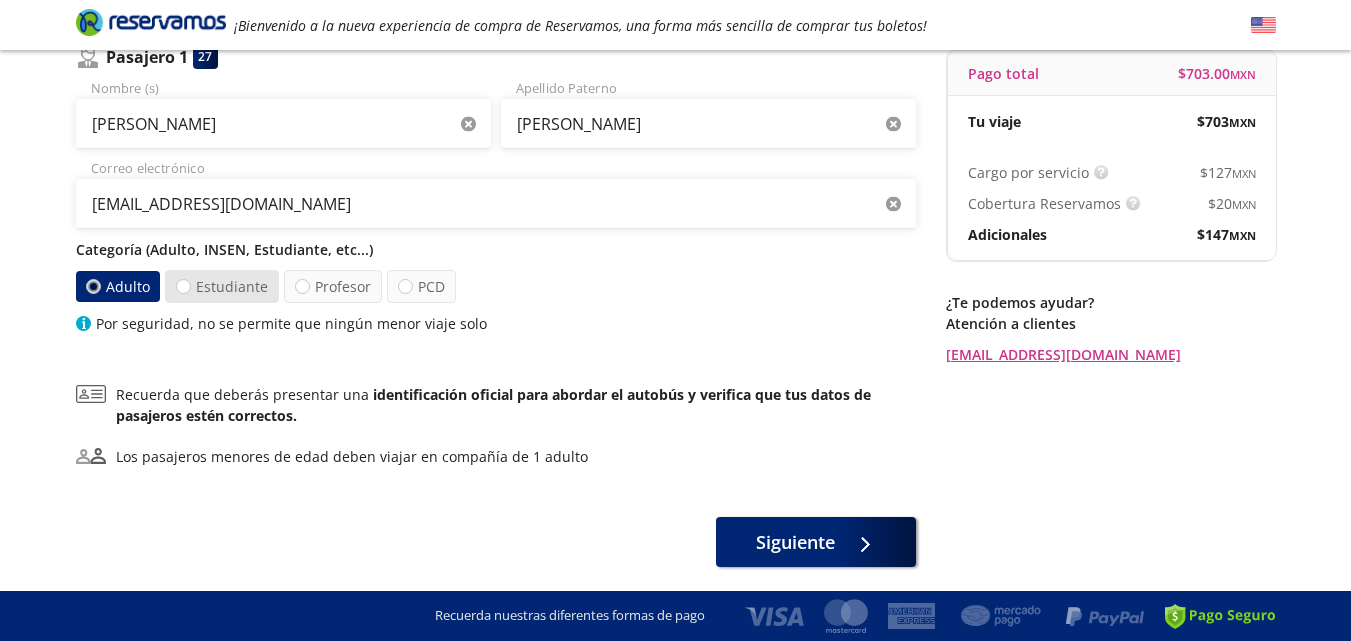 click on "Estudiante" at bounding box center [222, 286] 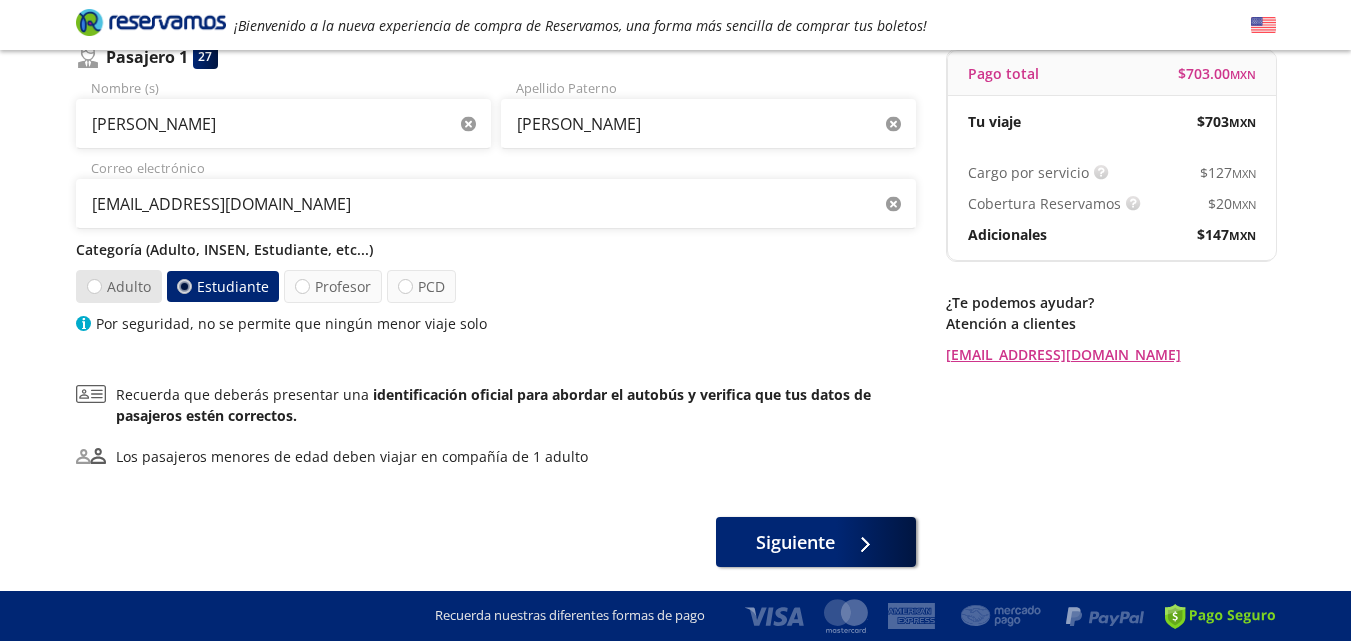 click on "Adulto" at bounding box center [119, 286] 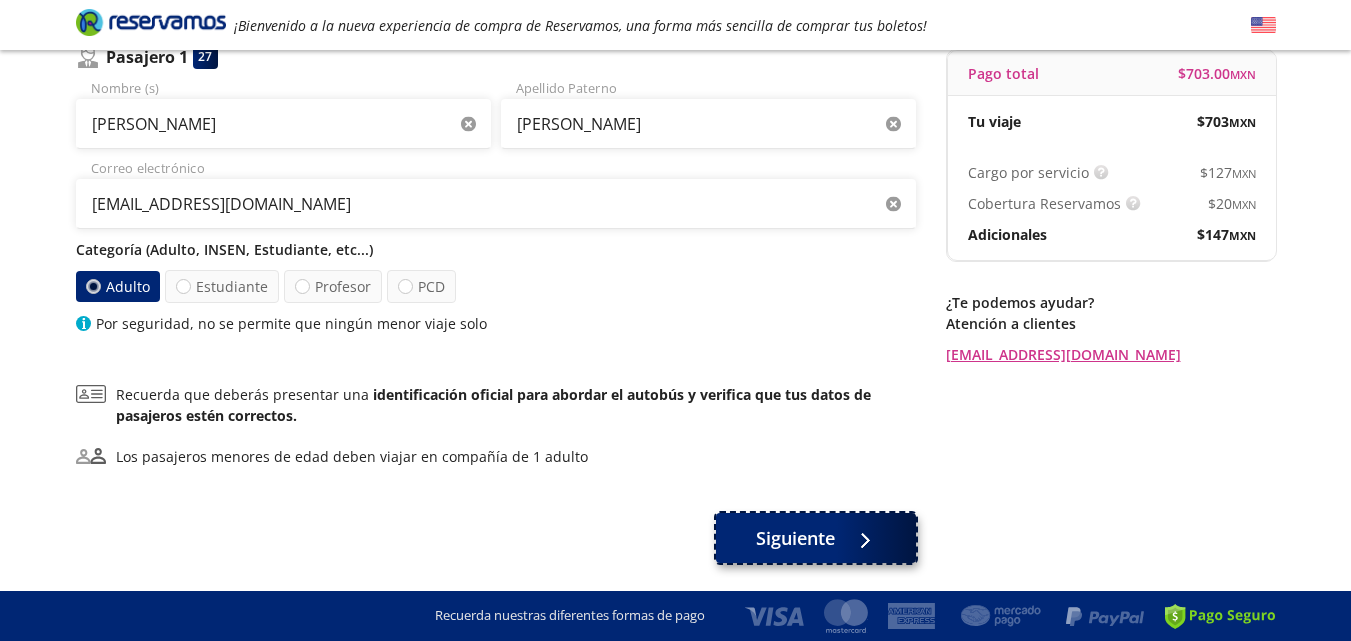 click on "Siguiente" at bounding box center (795, 538) 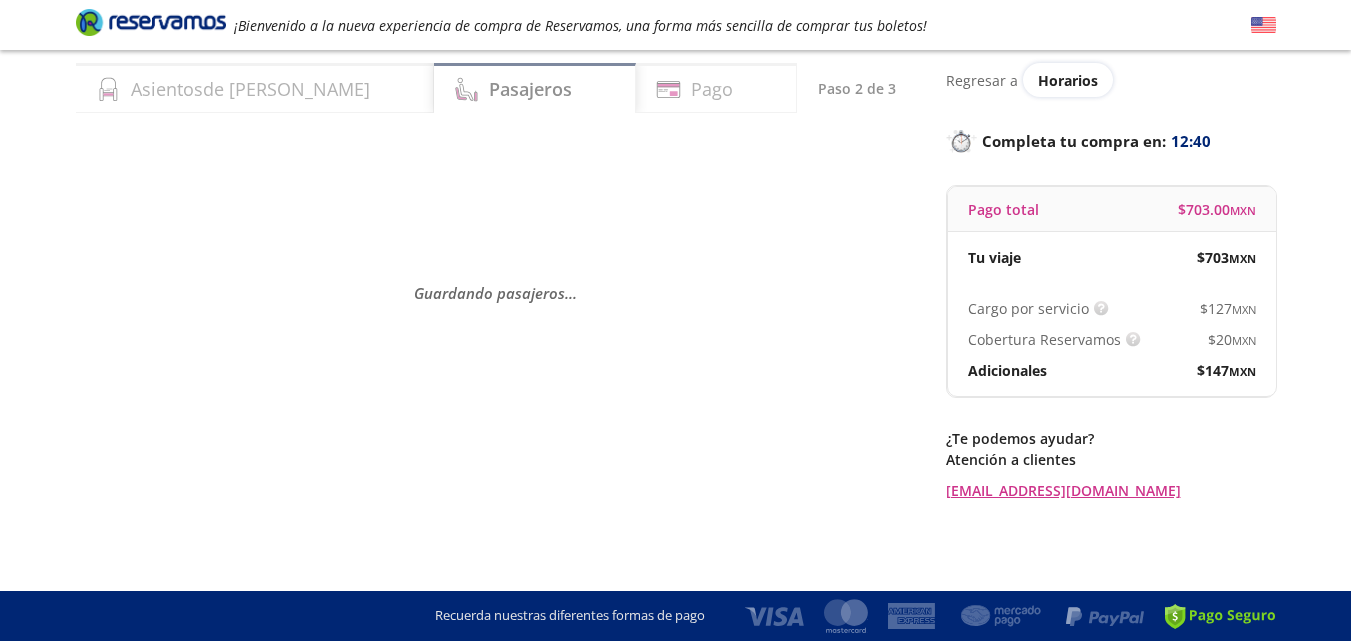 scroll, scrollTop: 0, scrollLeft: 0, axis: both 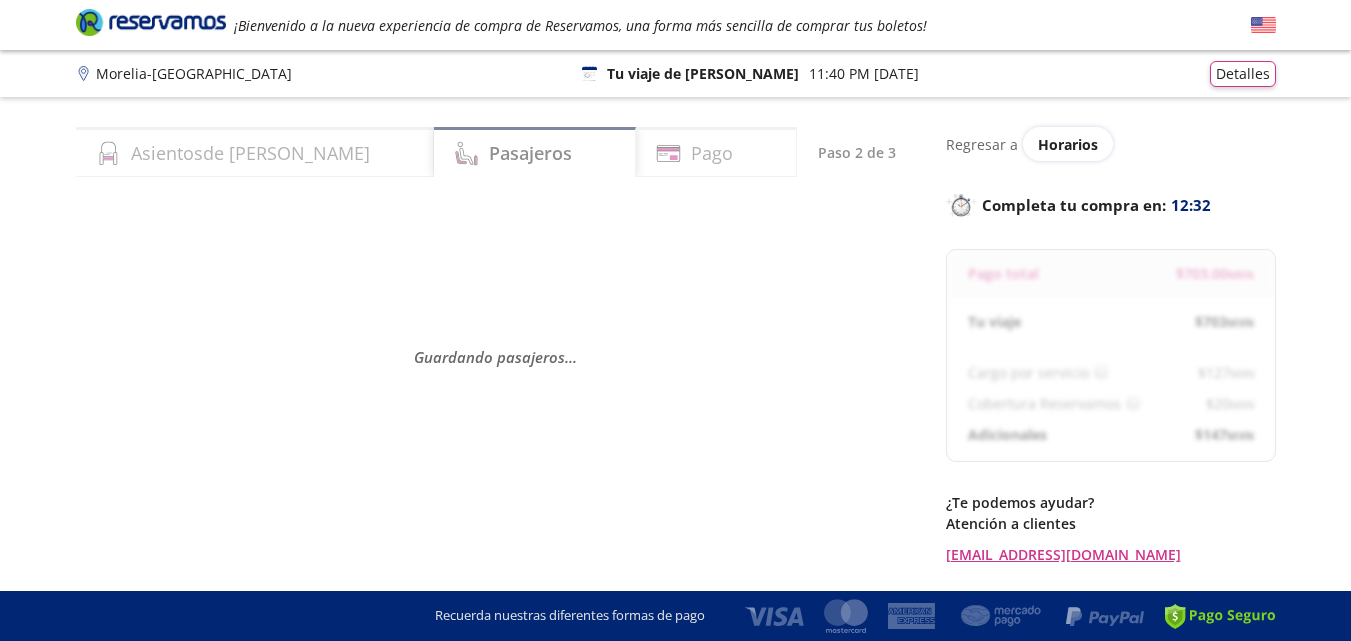 select on "MX" 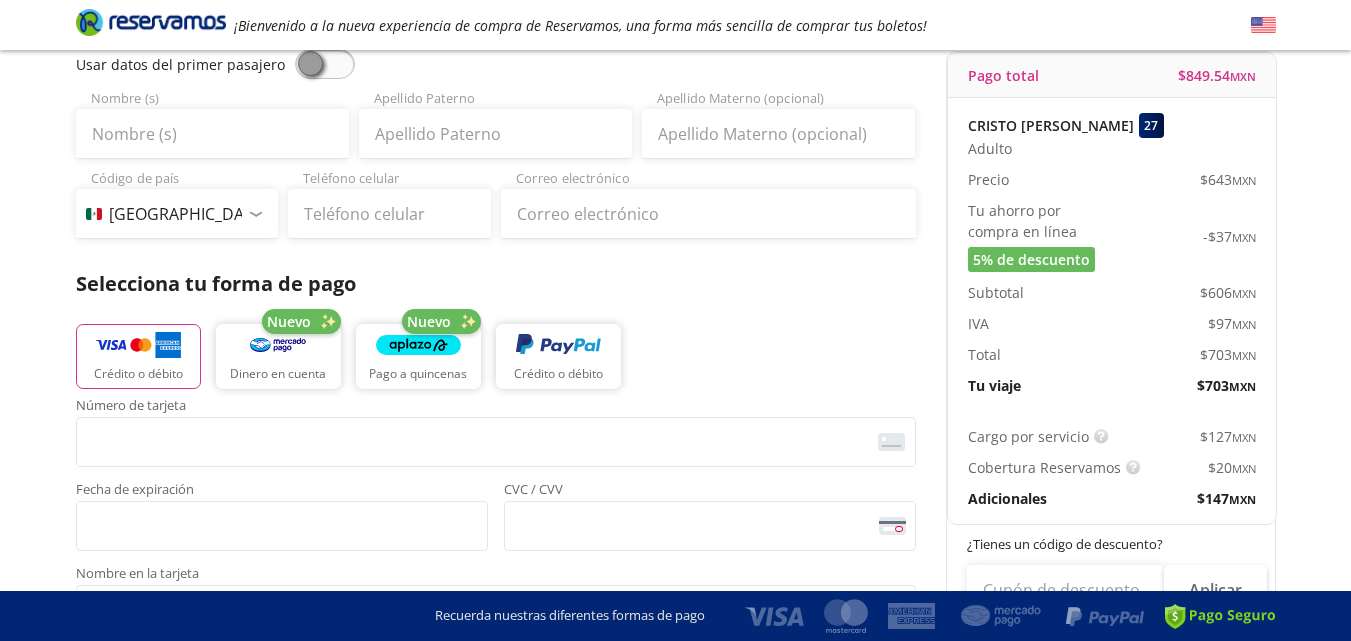 scroll, scrollTop: 0, scrollLeft: 0, axis: both 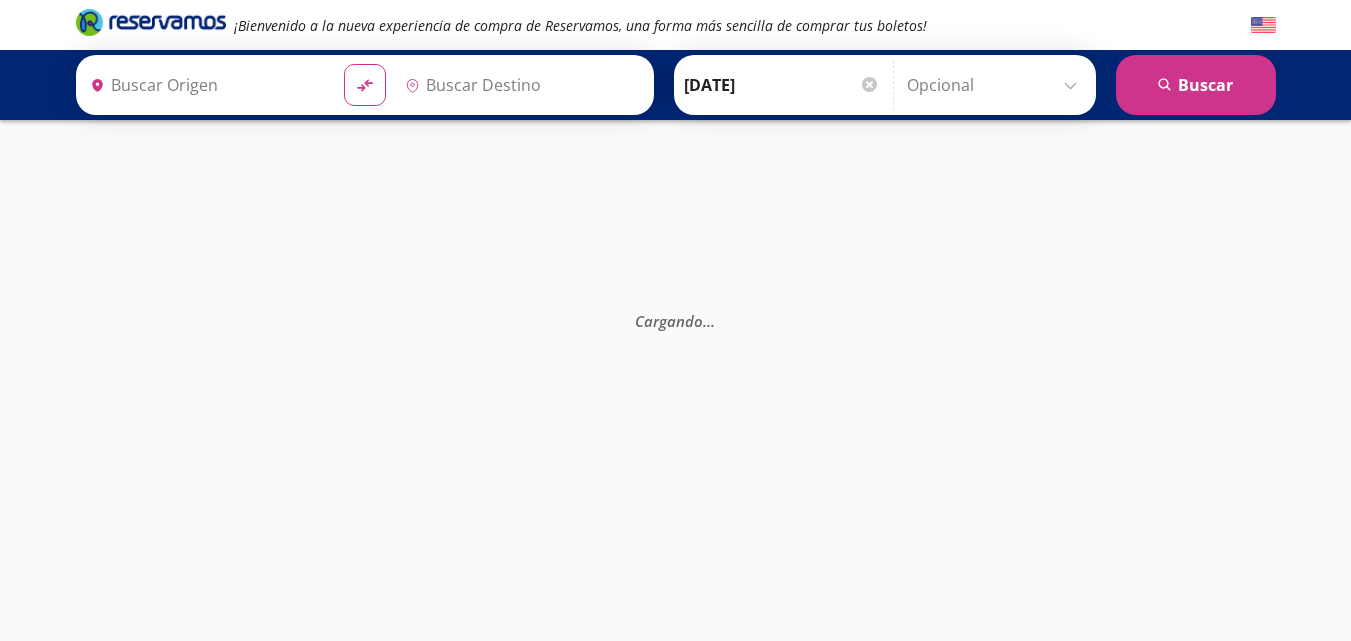 type on "[GEOGRAPHIC_DATA], [GEOGRAPHIC_DATA]" 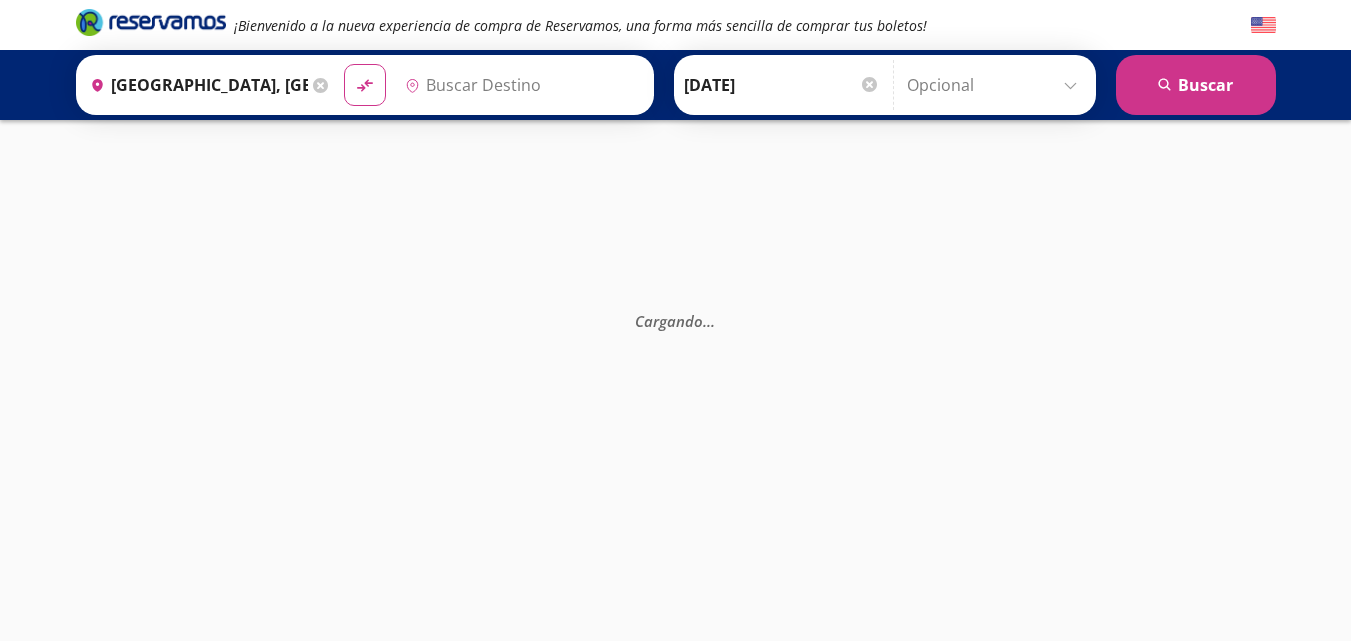 type on "[GEOGRAPHIC_DATA], [GEOGRAPHIC_DATA]" 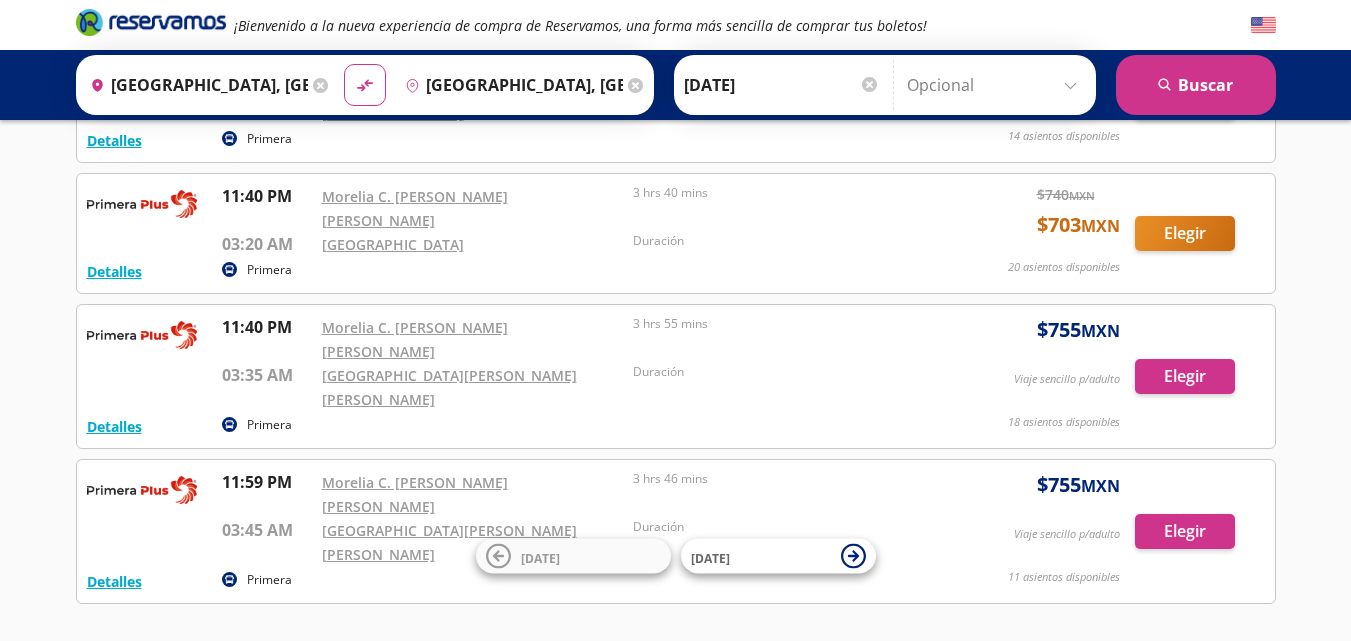 scroll, scrollTop: 957, scrollLeft: 0, axis: vertical 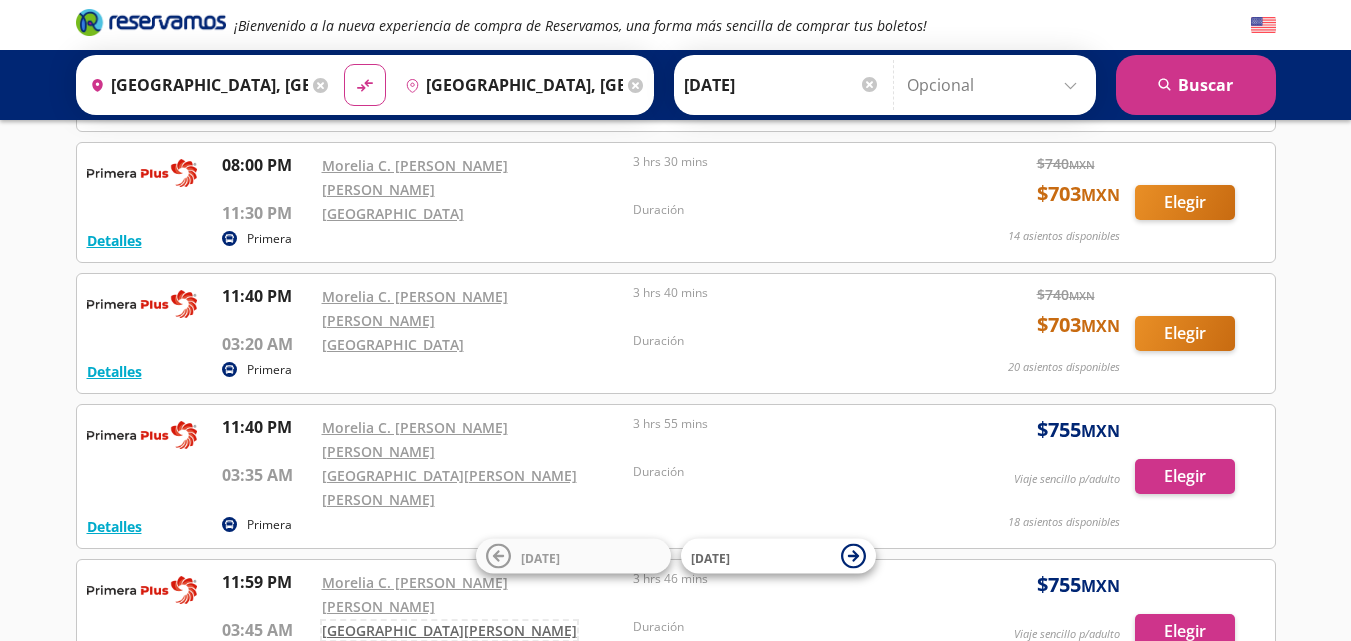 click on "[GEOGRAPHIC_DATA][PERSON_NAME][PERSON_NAME]" at bounding box center (449, 642) 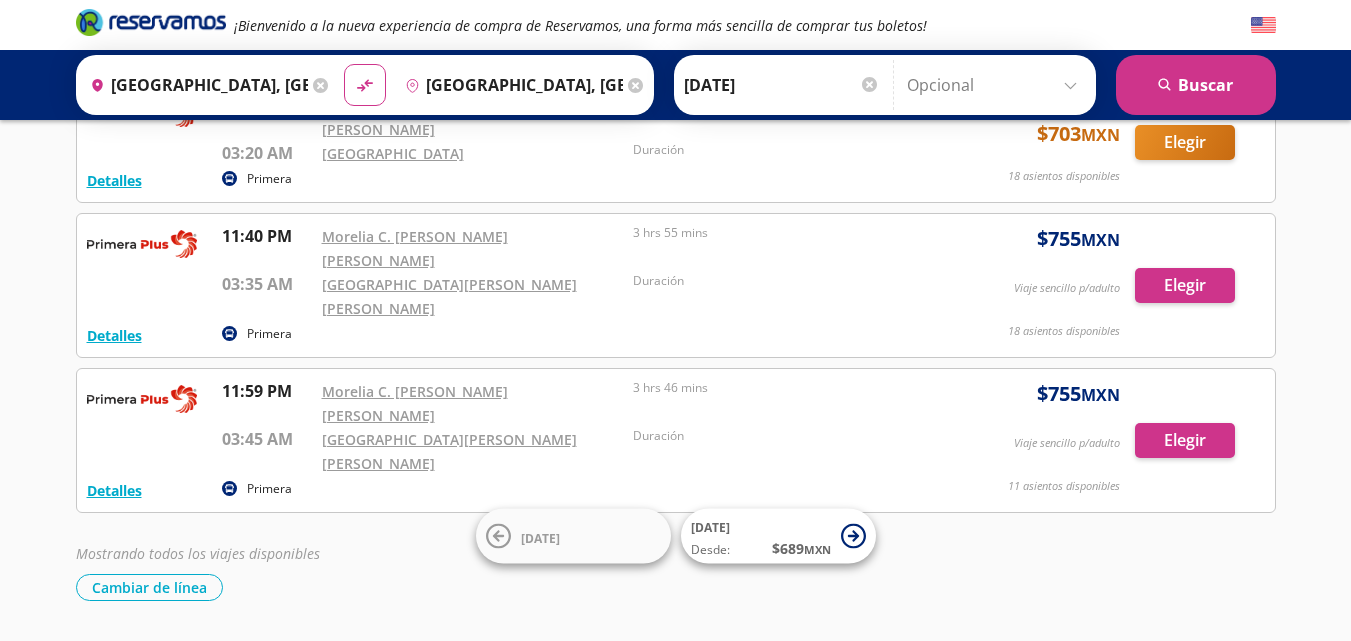 scroll, scrollTop: 800, scrollLeft: 0, axis: vertical 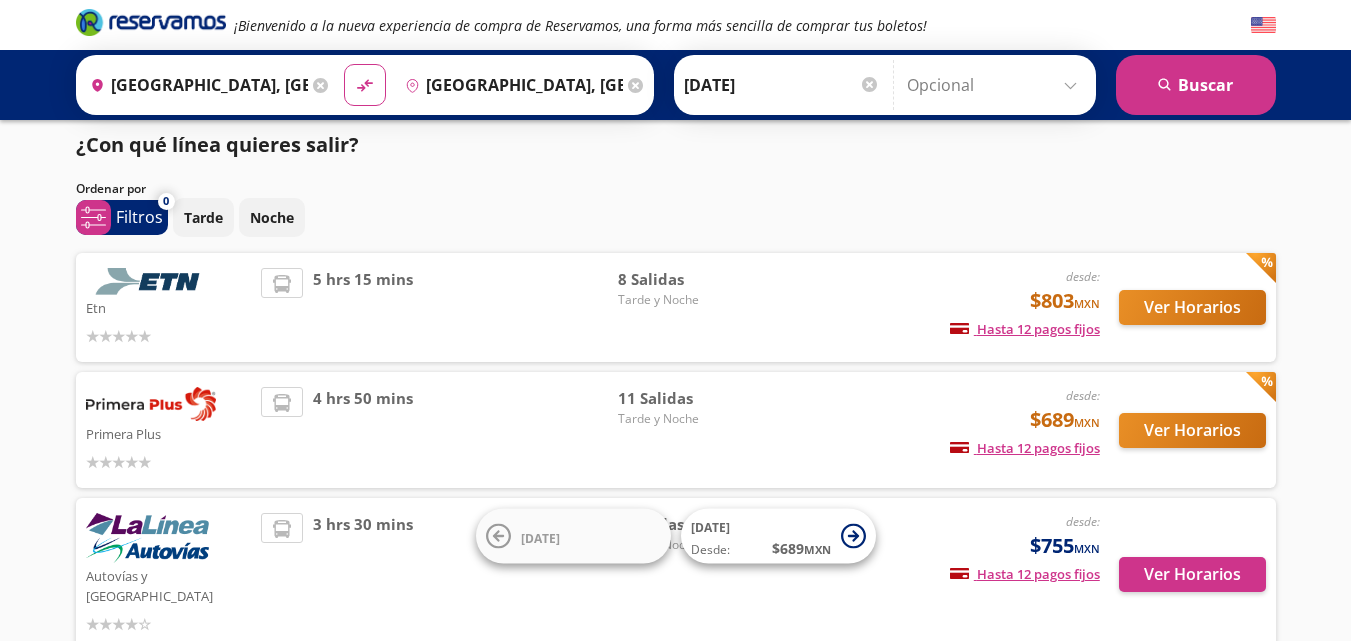 click on "[DATE]" at bounding box center [782, 85] 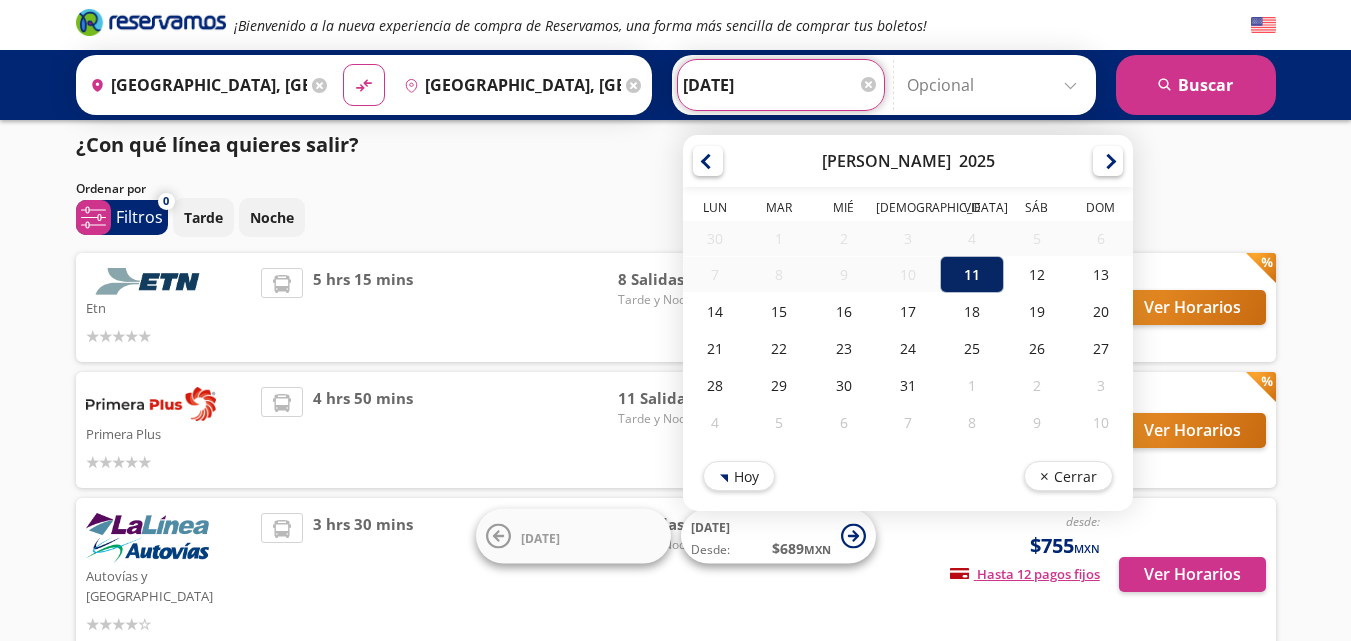 click on "11" at bounding box center (972, 274) 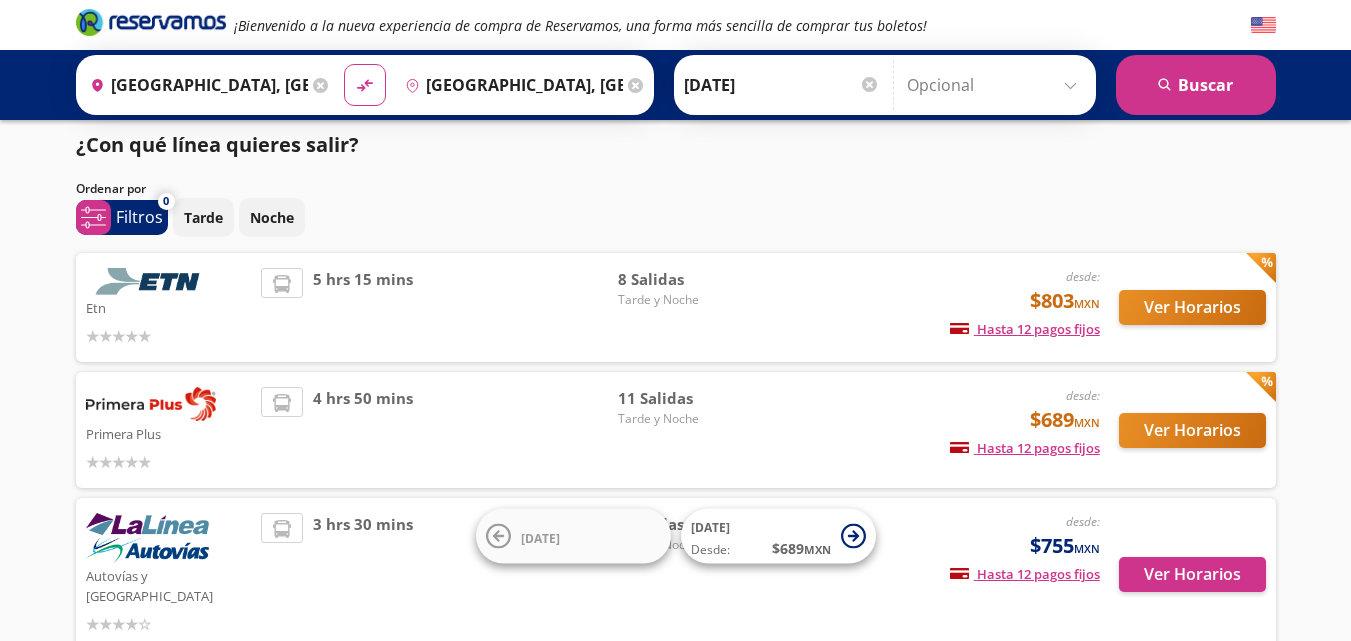 click on "¡Bienvenido a la nueva experiencia de compra de Reservamos, una forma más sencilla de comprar tus boletos! Origen
heroicons:map-pin-20-solid
[GEOGRAPHIC_DATA], [GEOGRAPHIC_DATA]
Destino
pin-outline
[GEOGRAPHIC_DATA], [GEOGRAPHIC_DATA]
material-symbols:compare-arrows-rounded
[PERSON_NAME] 11-[DATE]" at bounding box center [675, 375] 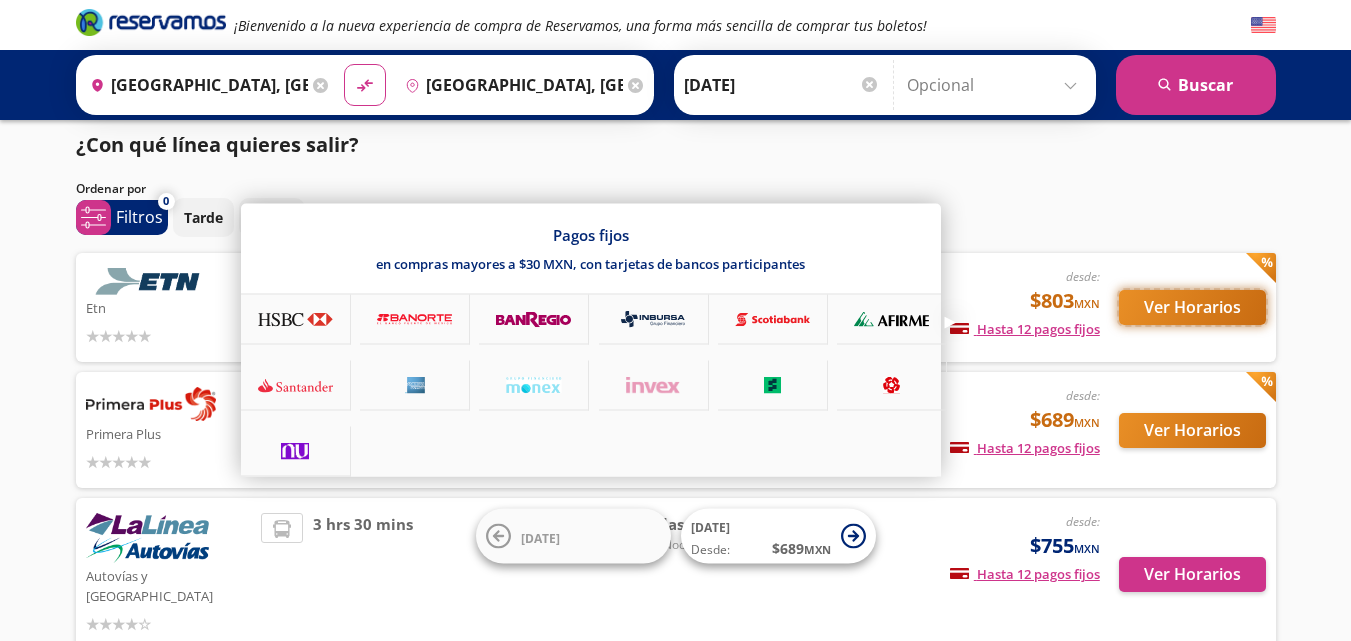 click on "Ver Horarios" at bounding box center (1192, 307) 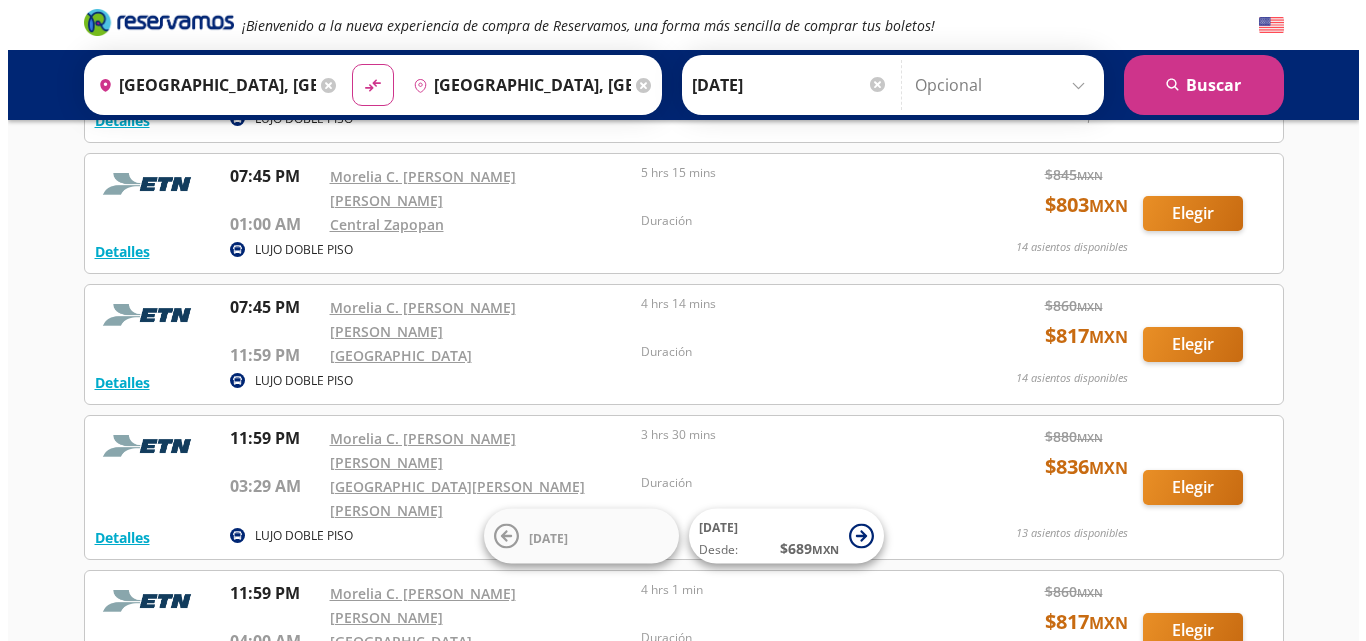scroll, scrollTop: 492, scrollLeft: 0, axis: vertical 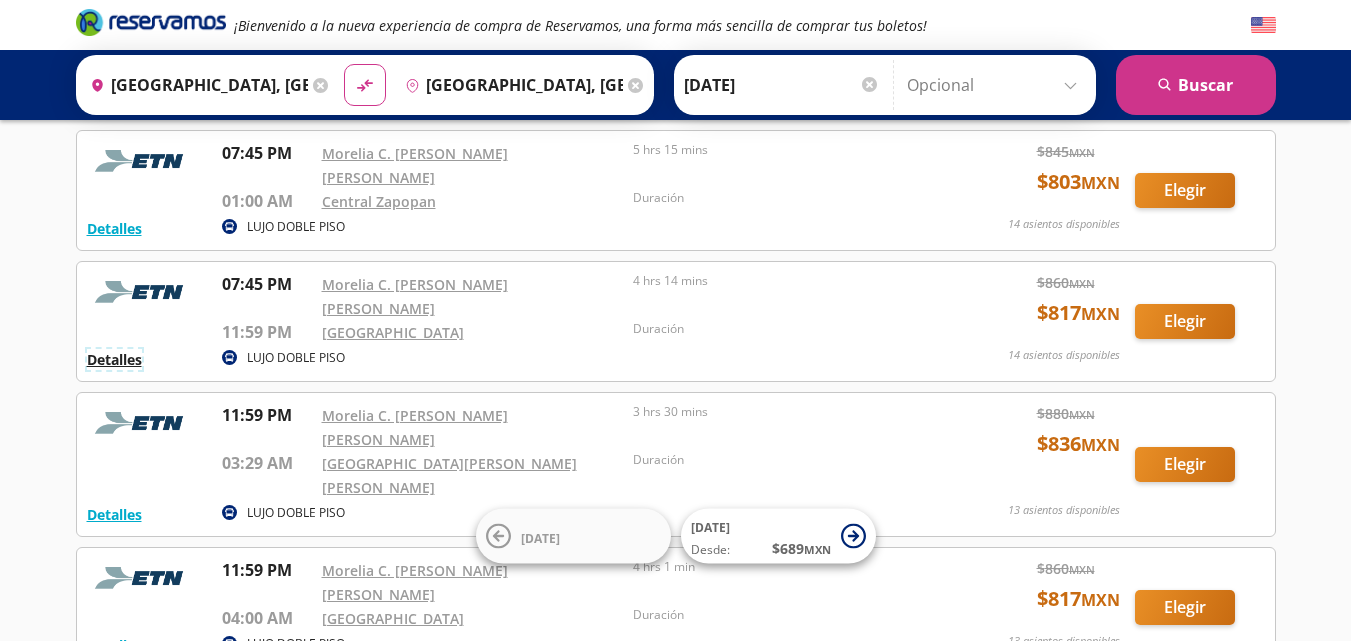 click on "Detalles" at bounding box center (114, 359) 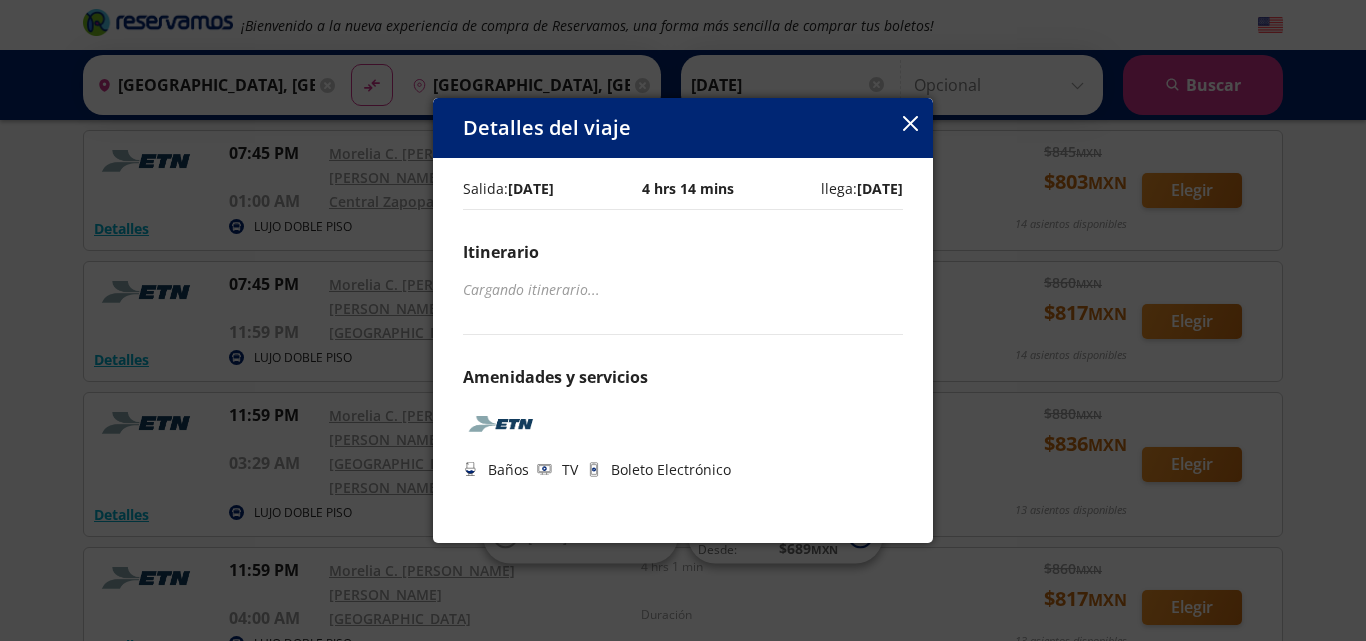 click 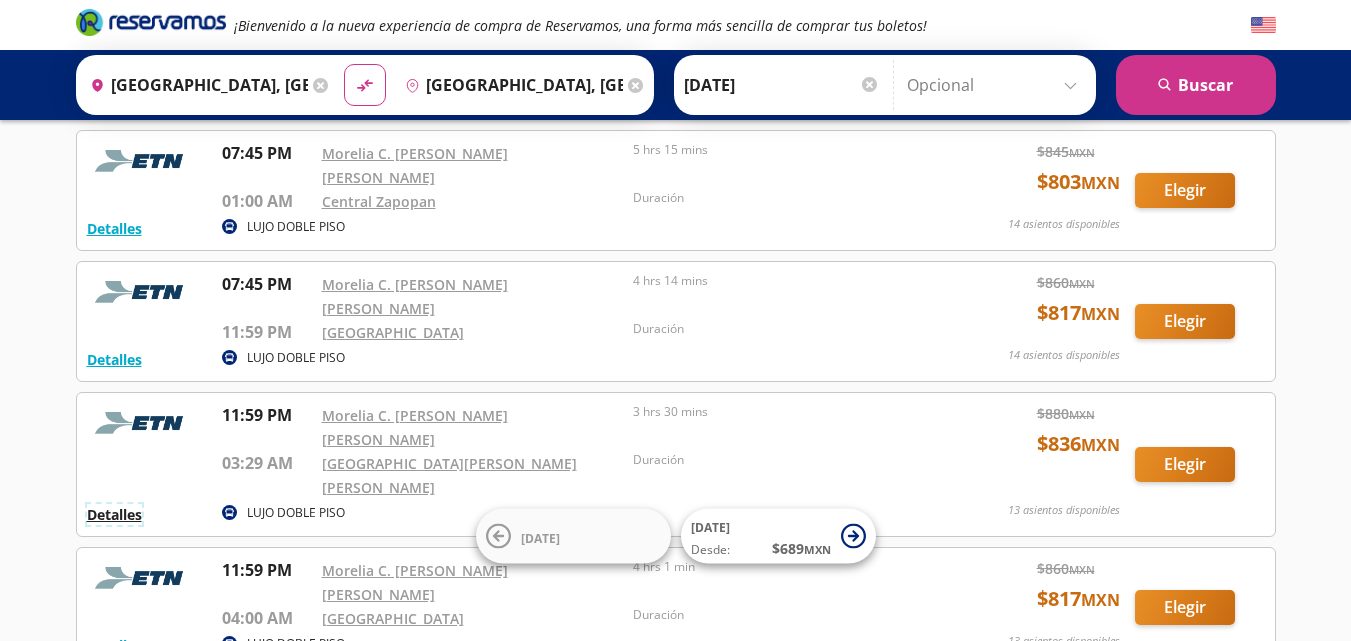 click on "Detalles" at bounding box center [114, 514] 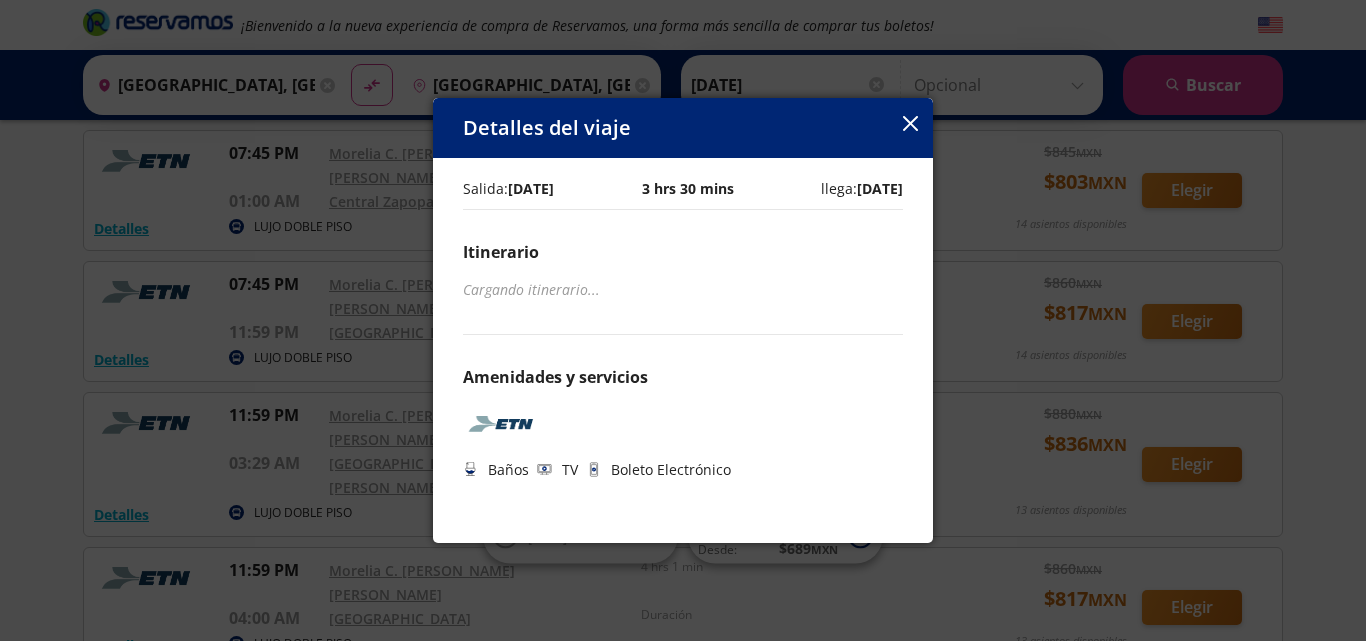 click 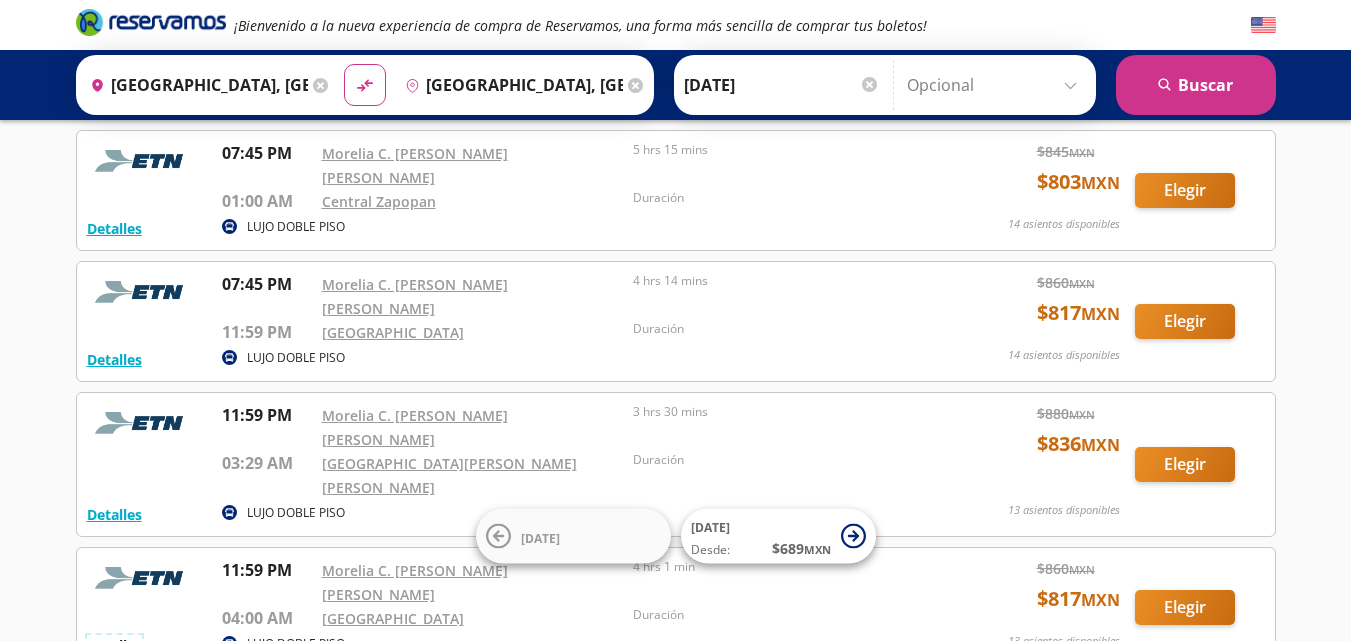 click on "Detalles" at bounding box center (114, 645) 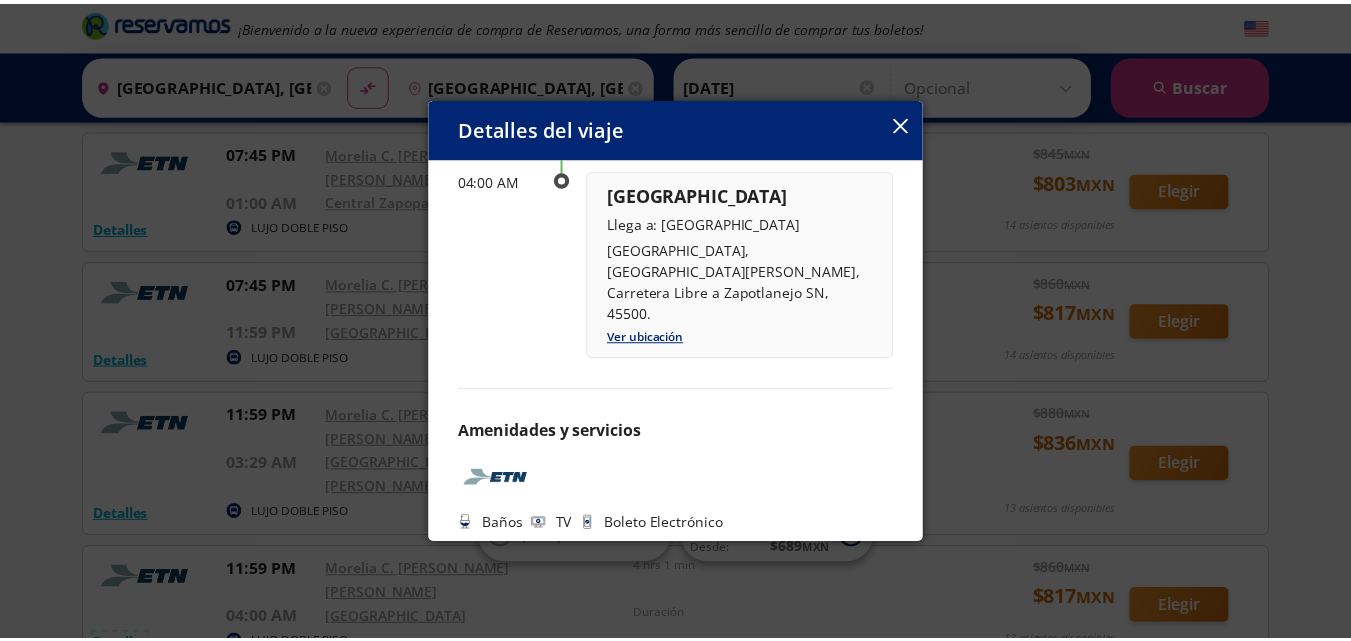 scroll, scrollTop: 361, scrollLeft: 0, axis: vertical 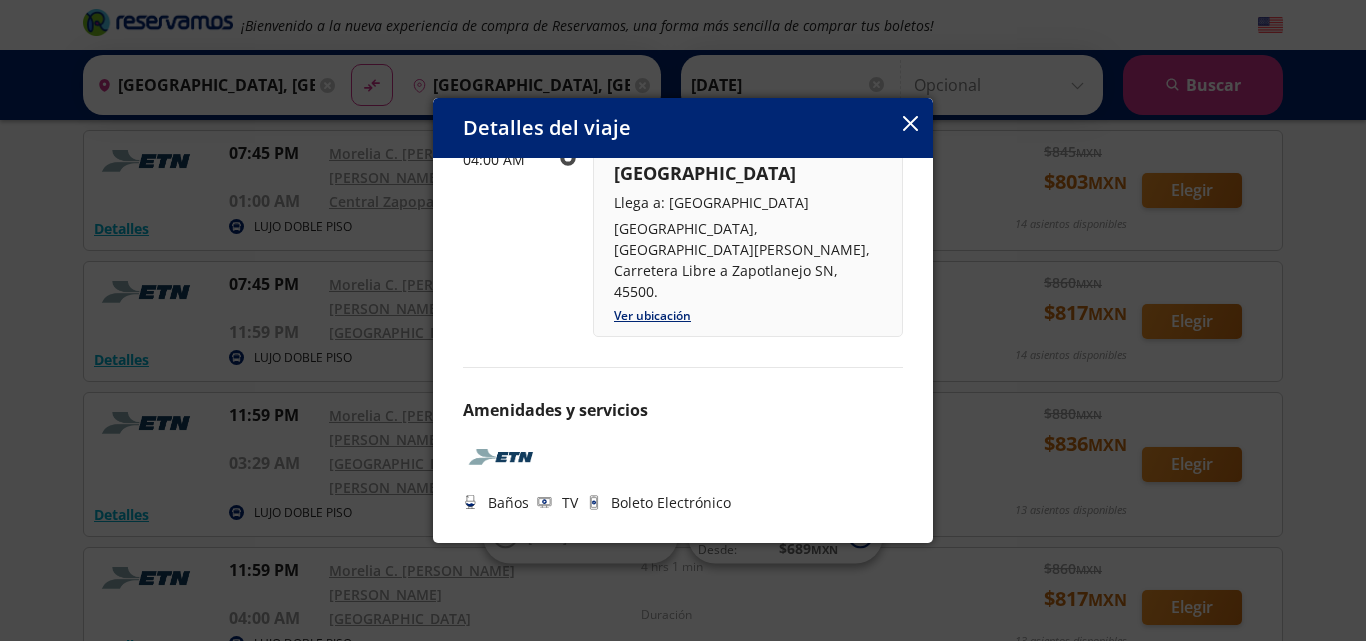 click 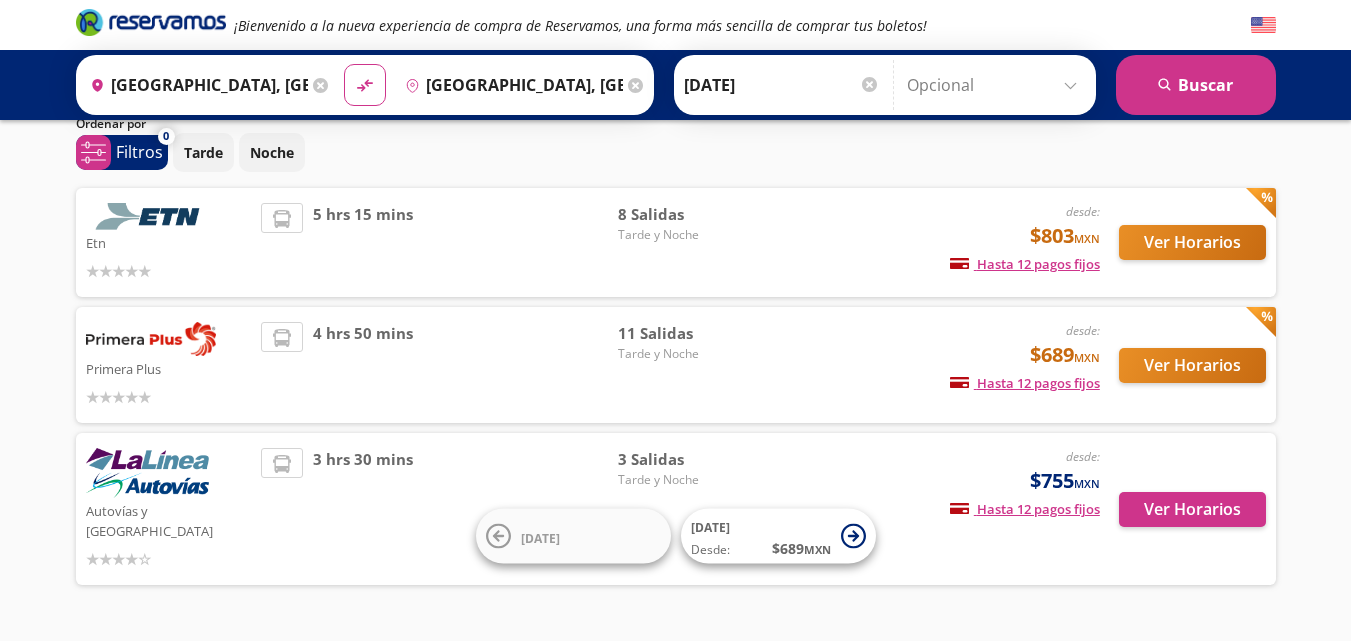 scroll, scrollTop: 110, scrollLeft: 0, axis: vertical 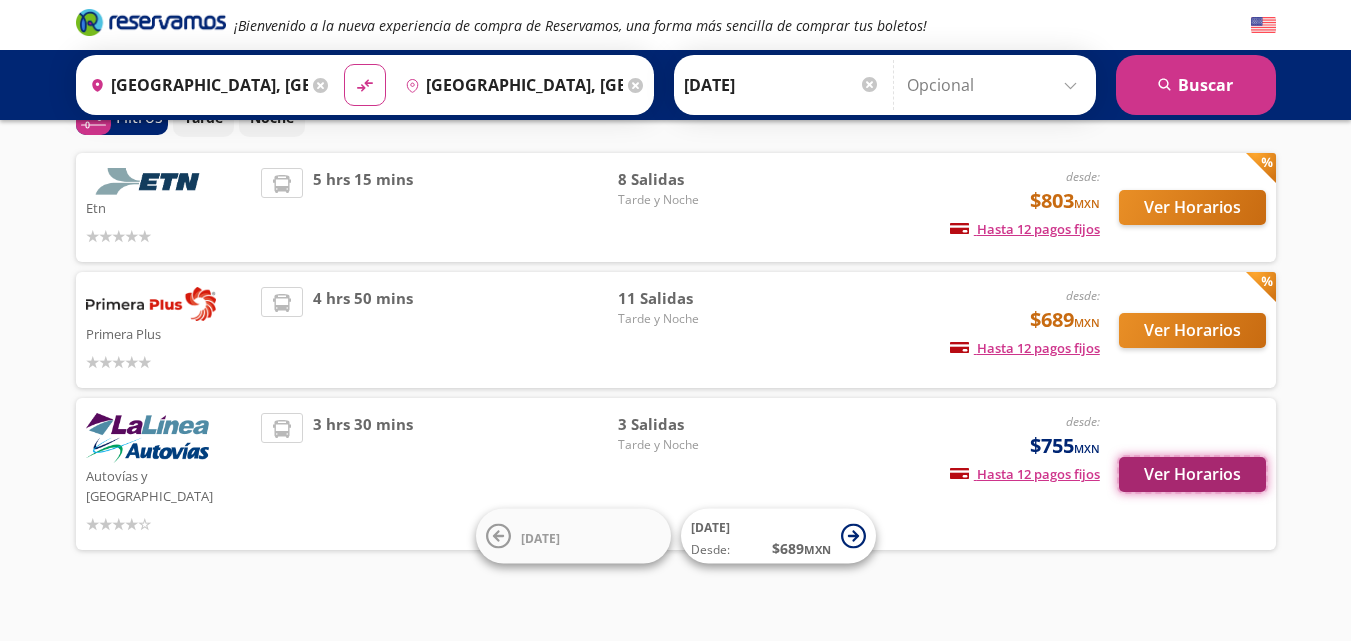 click on "Ver Horarios" at bounding box center (1192, 474) 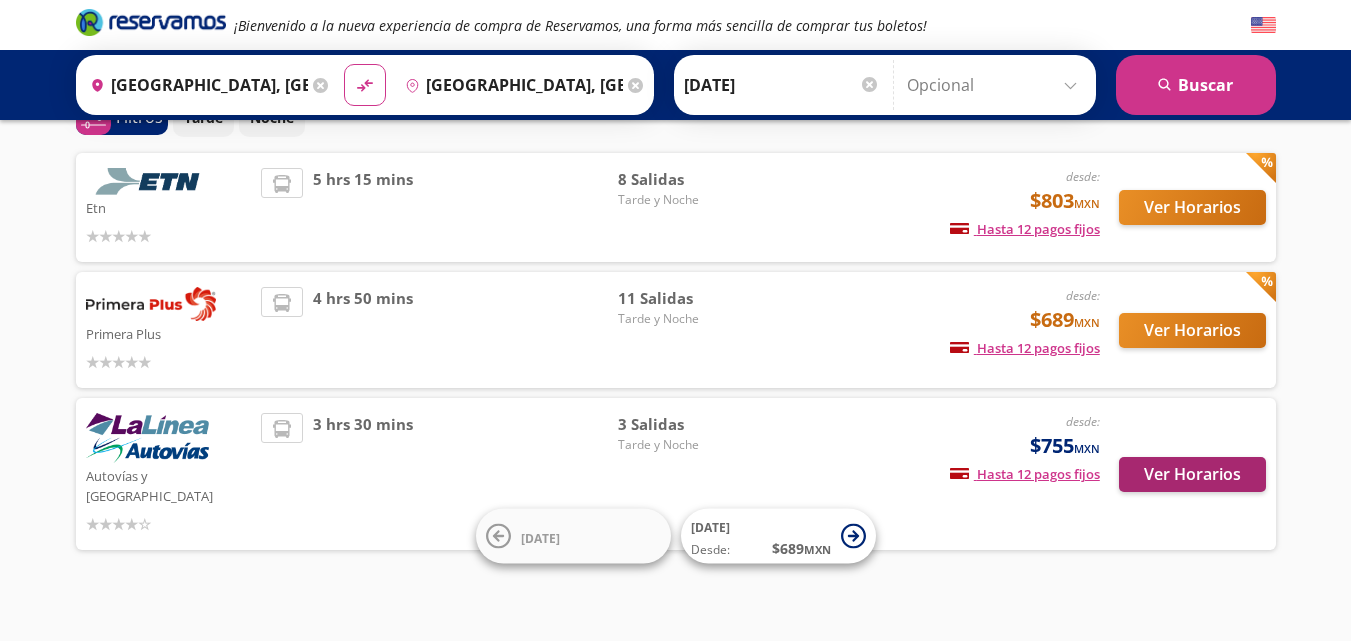 scroll, scrollTop: 0, scrollLeft: 0, axis: both 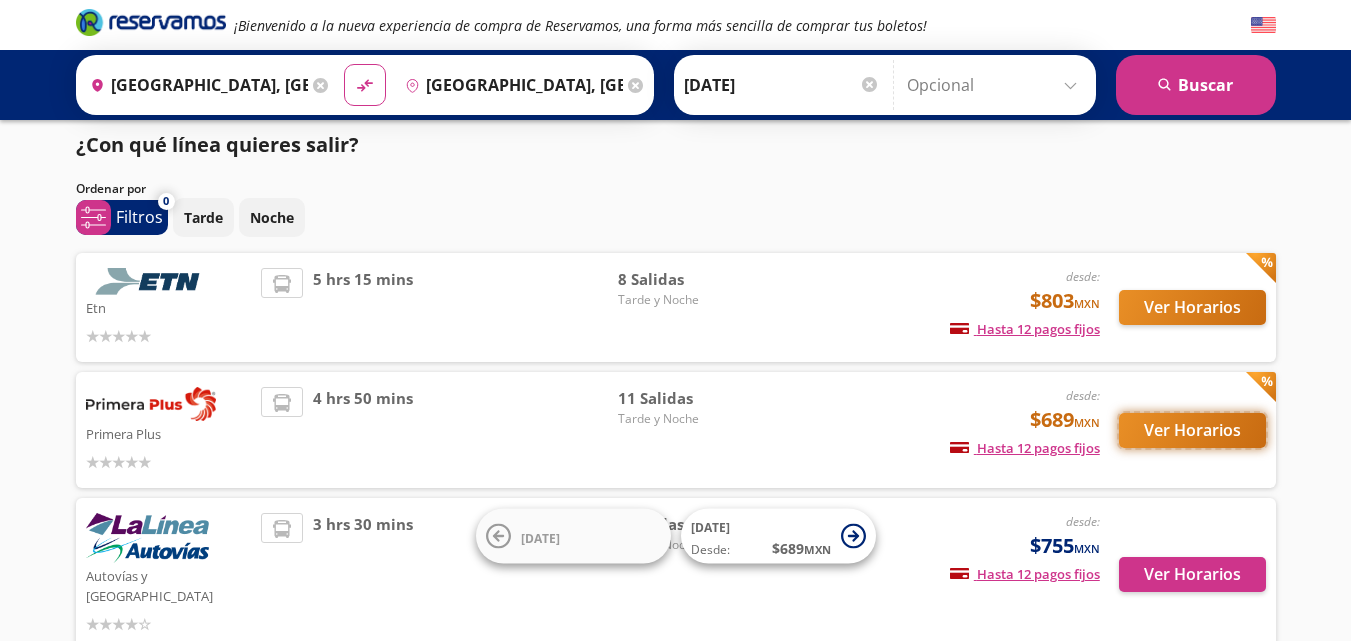 click on "Ver Horarios" at bounding box center [1192, 430] 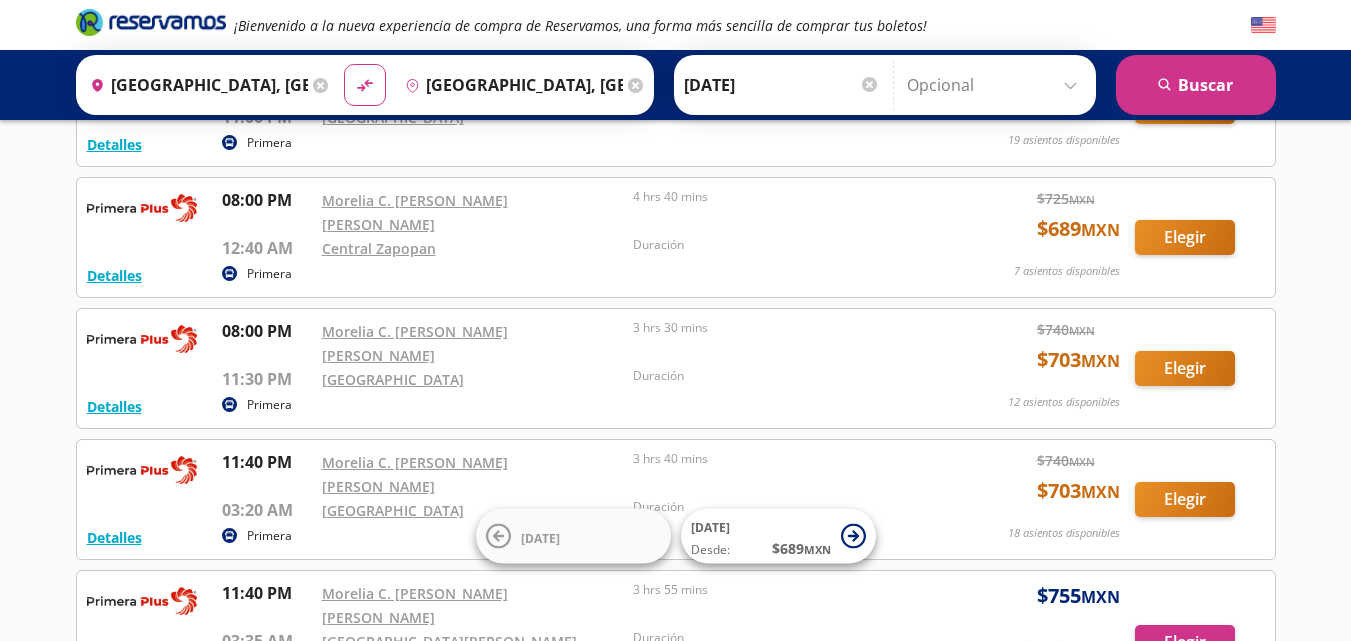 scroll, scrollTop: 800, scrollLeft: 0, axis: vertical 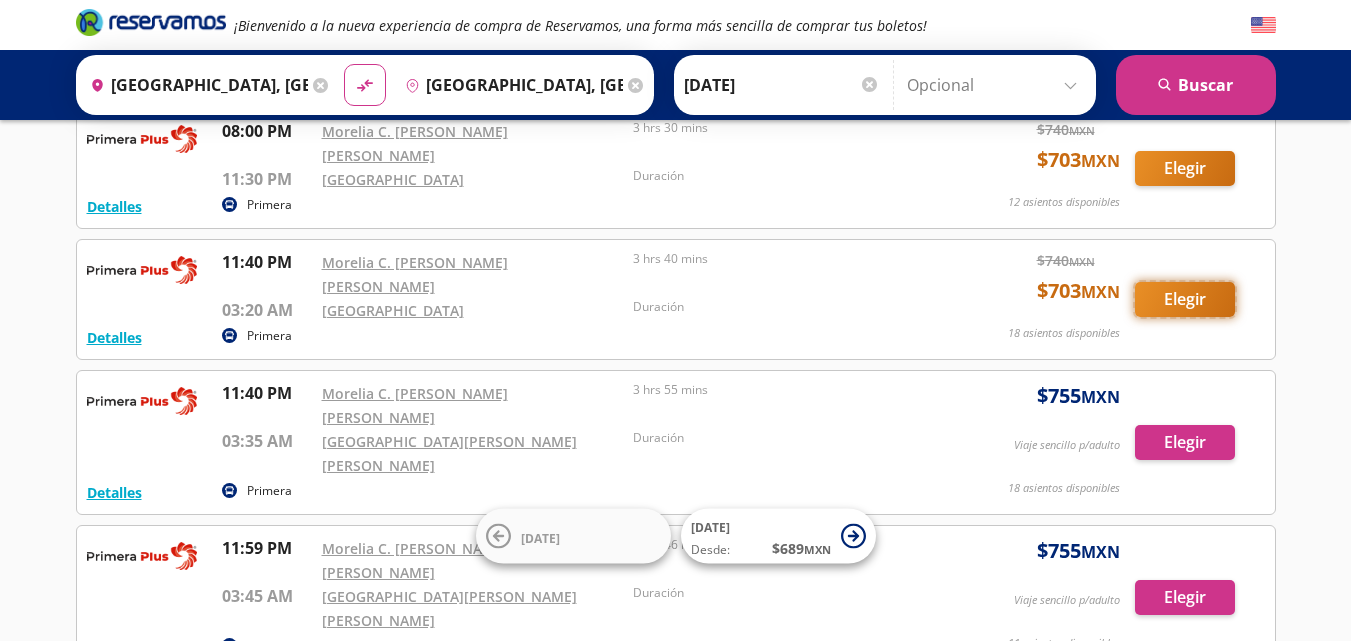 click on "Elegir" at bounding box center [1185, 299] 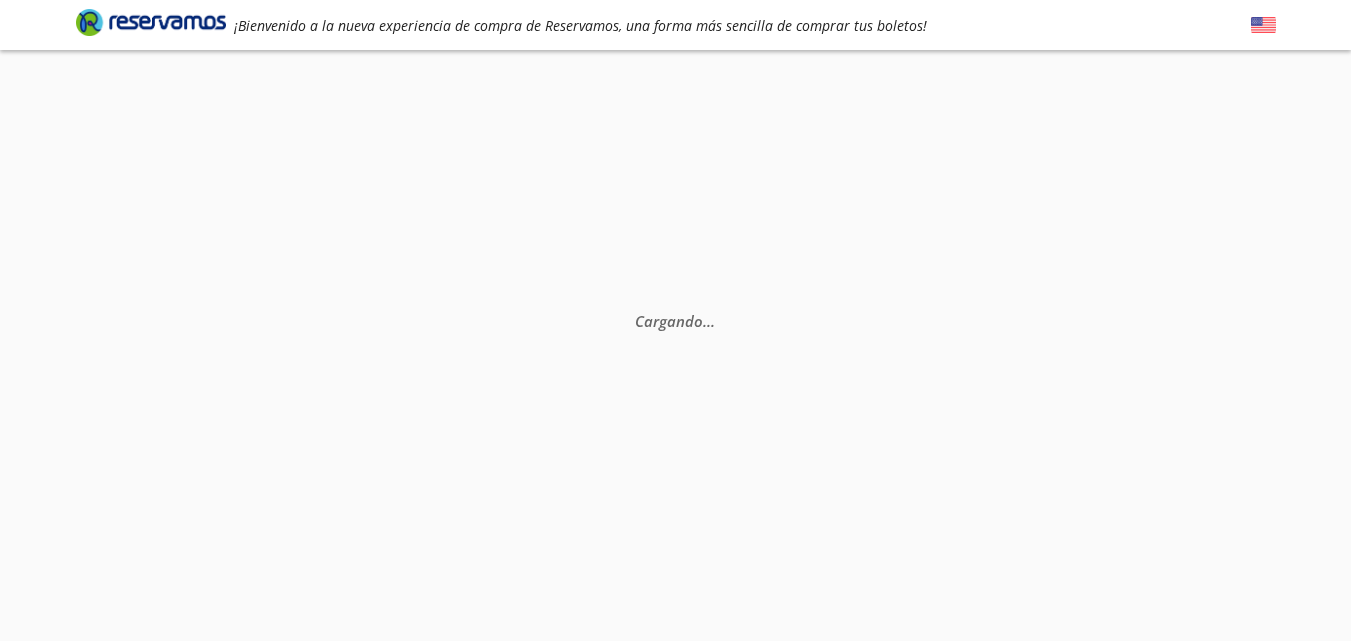 scroll, scrollTop: 0, scrollLeft: 0, axis: both 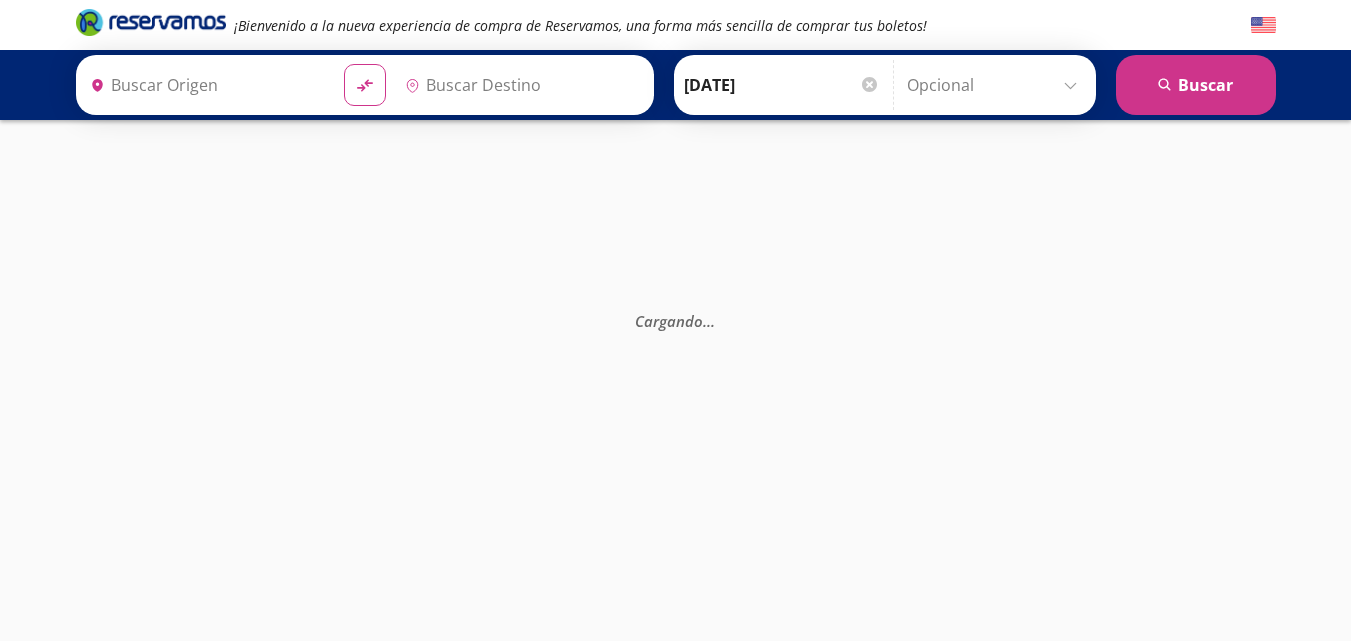 type on "[GEOGRAPHIC_DATA], [GEOGRAPHIC_DATA]" 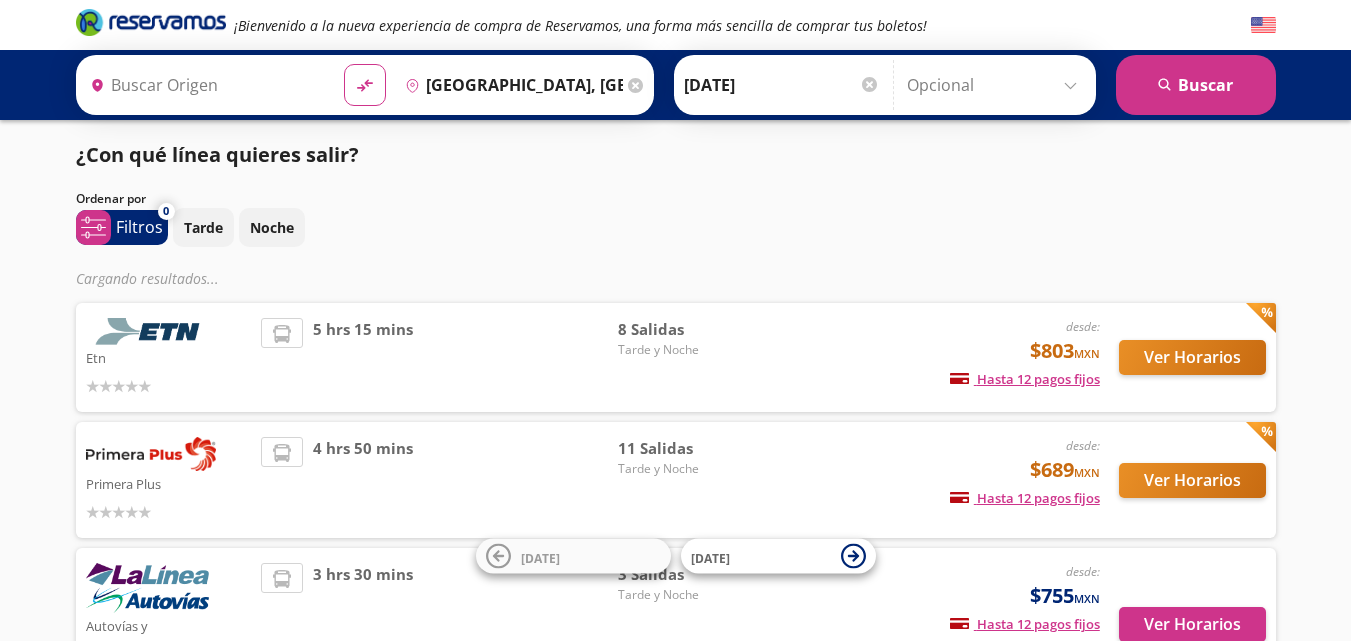type on "[GEOGRAPHIC_DATA], [GEOGRAPHIC_DATA]" 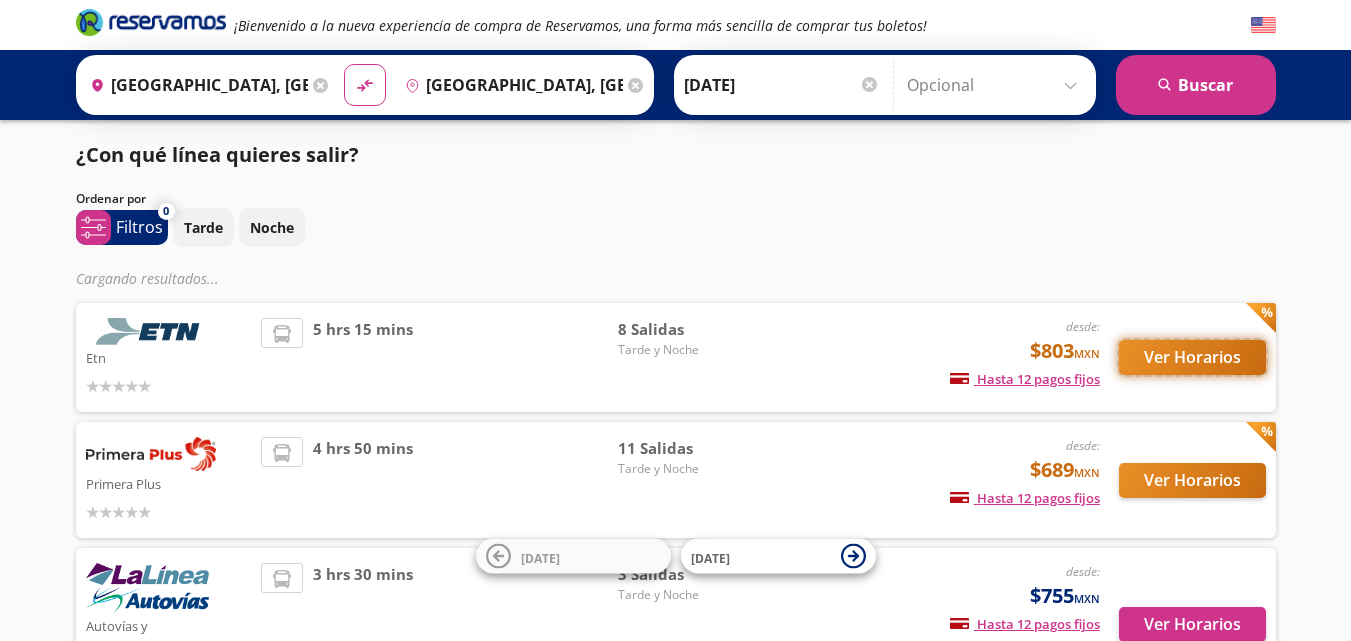 click on "Ver Horarios" at bounding box center [1192, 357] 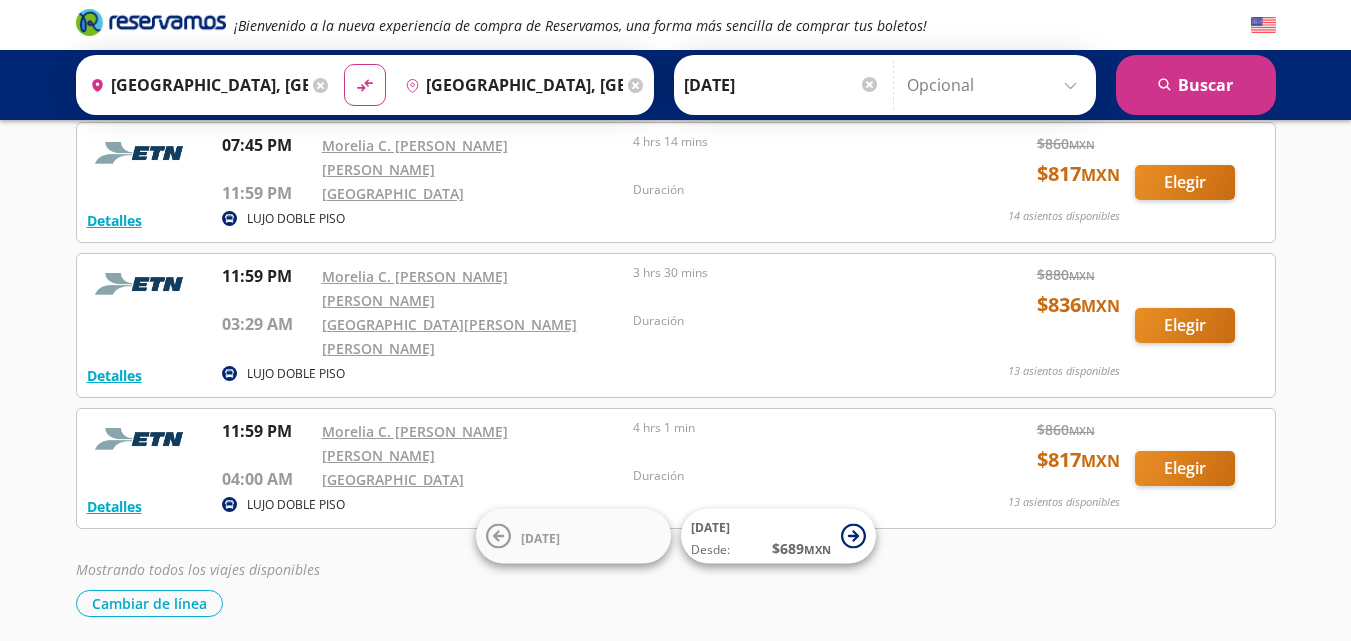 scroll, scrollTop: 592, scrollLeft: 0, axis: vertical 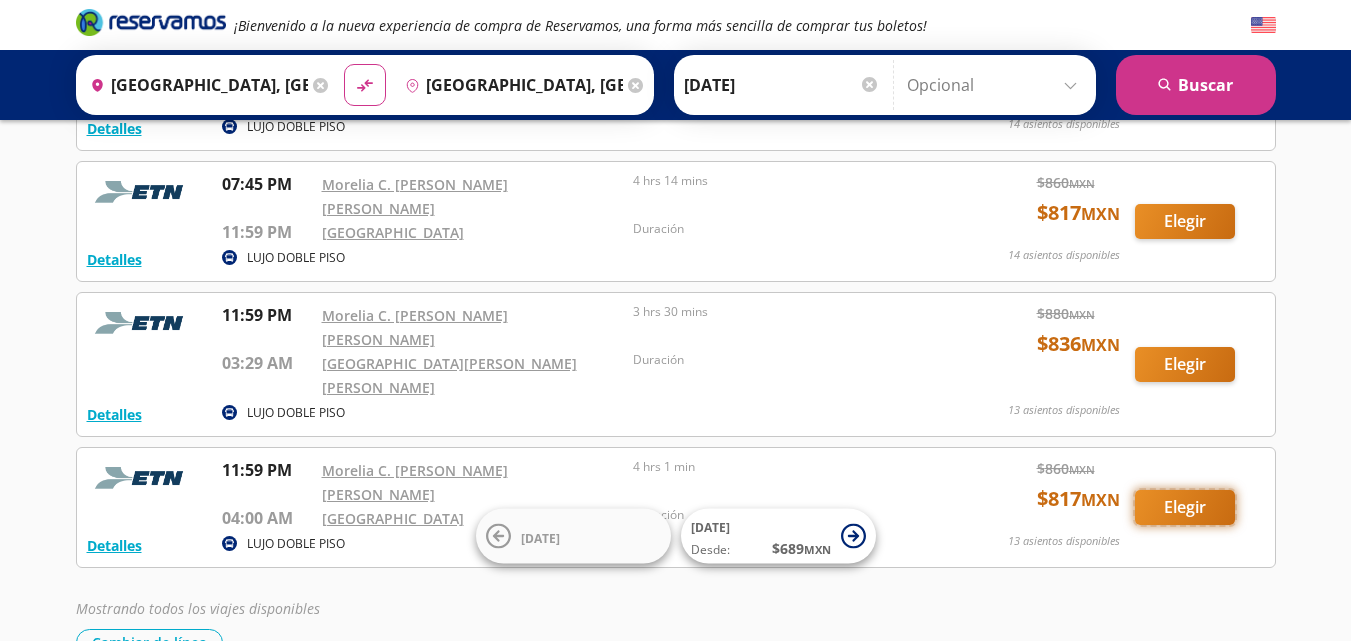 click on "Elegir" at bounding box center [1185, 507] 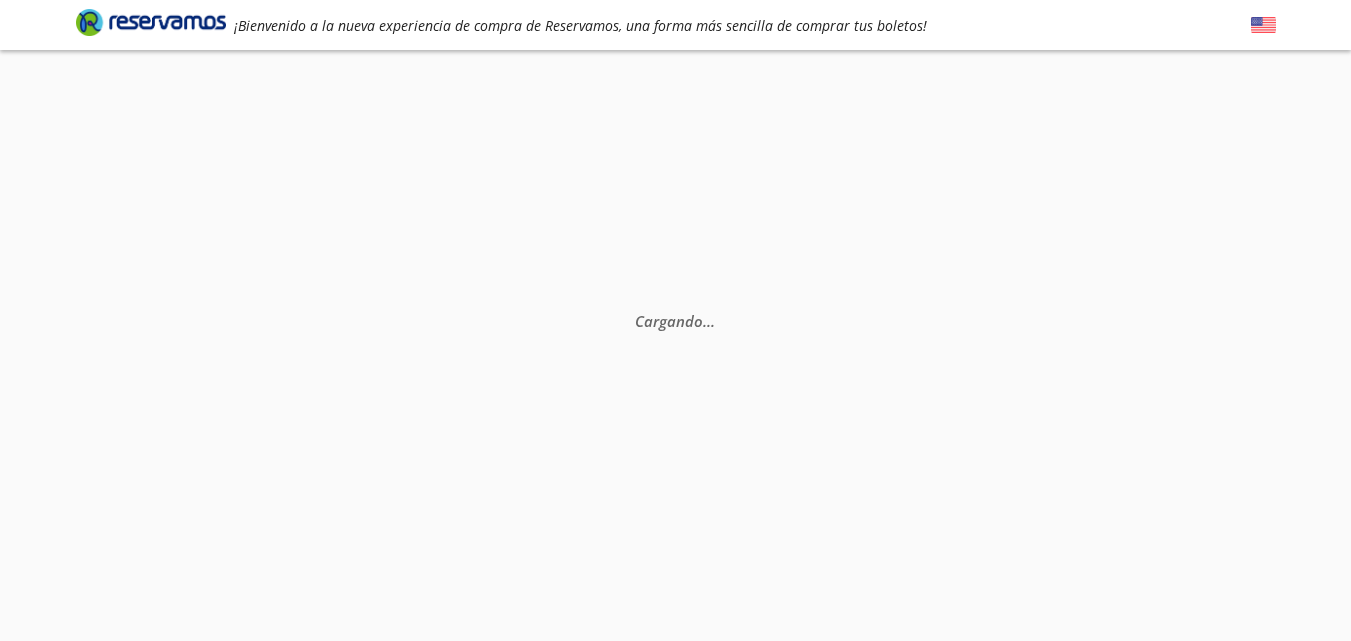 scroll, scrollTop: 0, scrollLeft: 0, axis: both 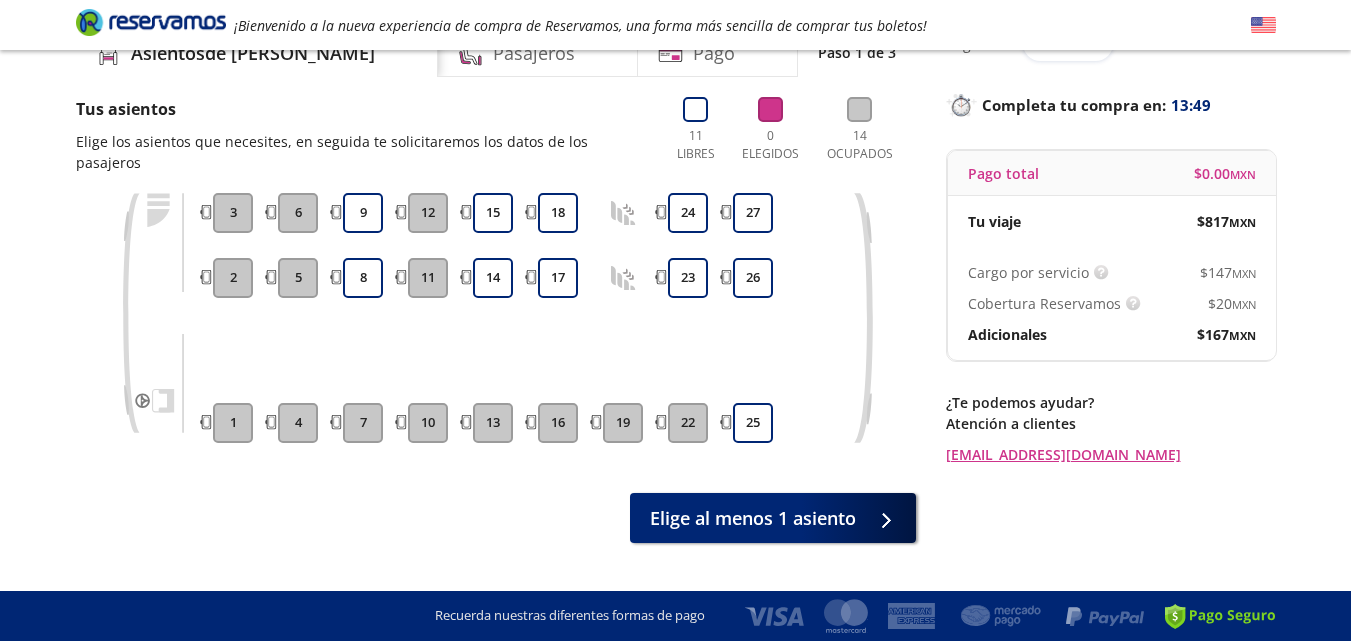 click on "1 2 3   4 5 6   7 8 9   10 11 12   13 14 15   16 17 18   19   22 23 24   25 26 27" at bounding box center [496, 333] 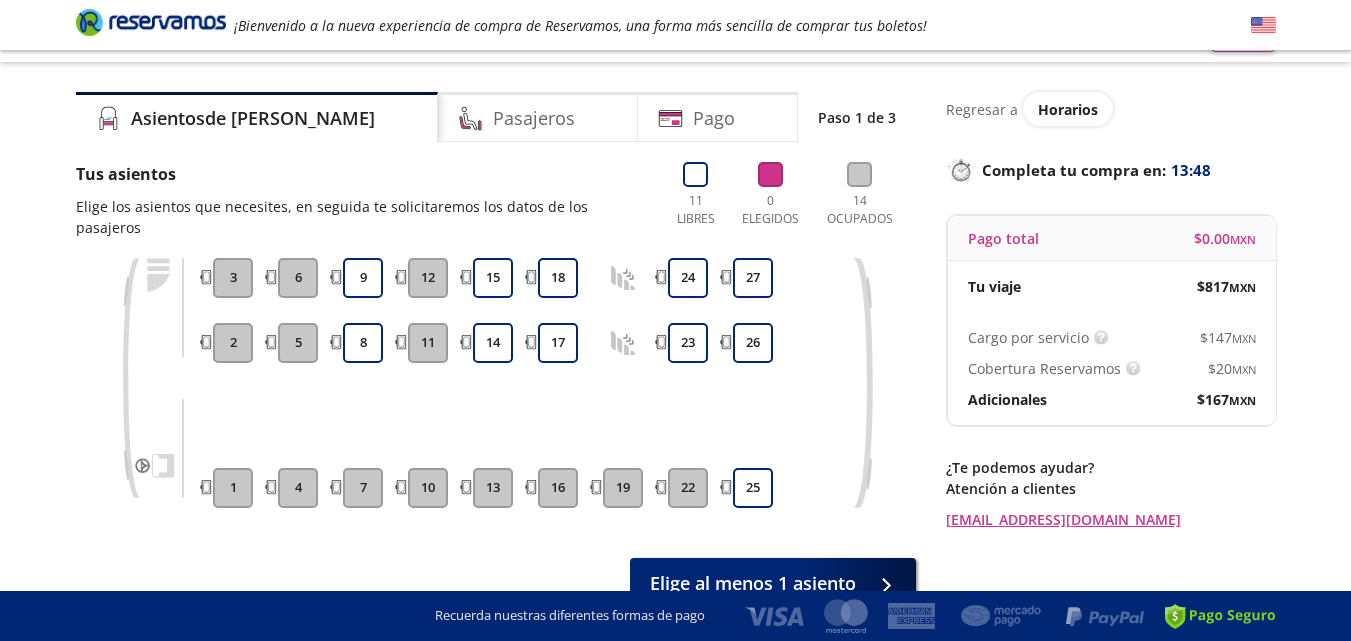 scroll, scrollTop: 0, scrollLeft: 0, axis: both 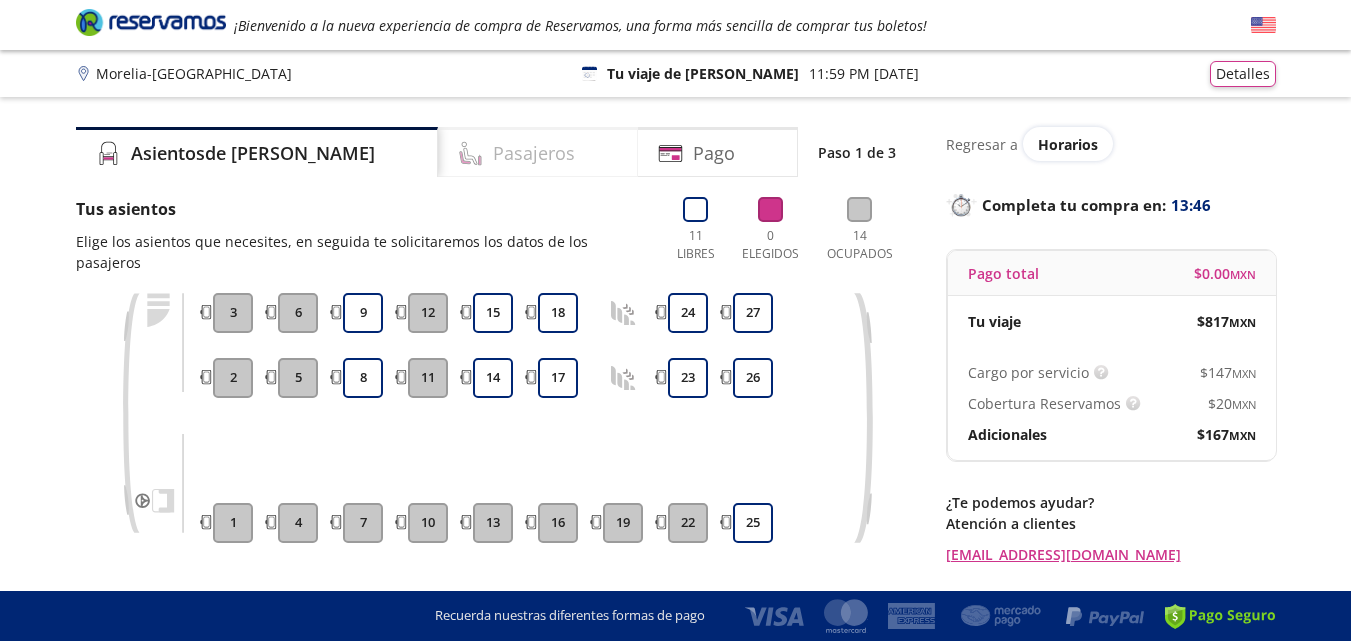 click on "Pasajeros" at bounding box center [534, 153] 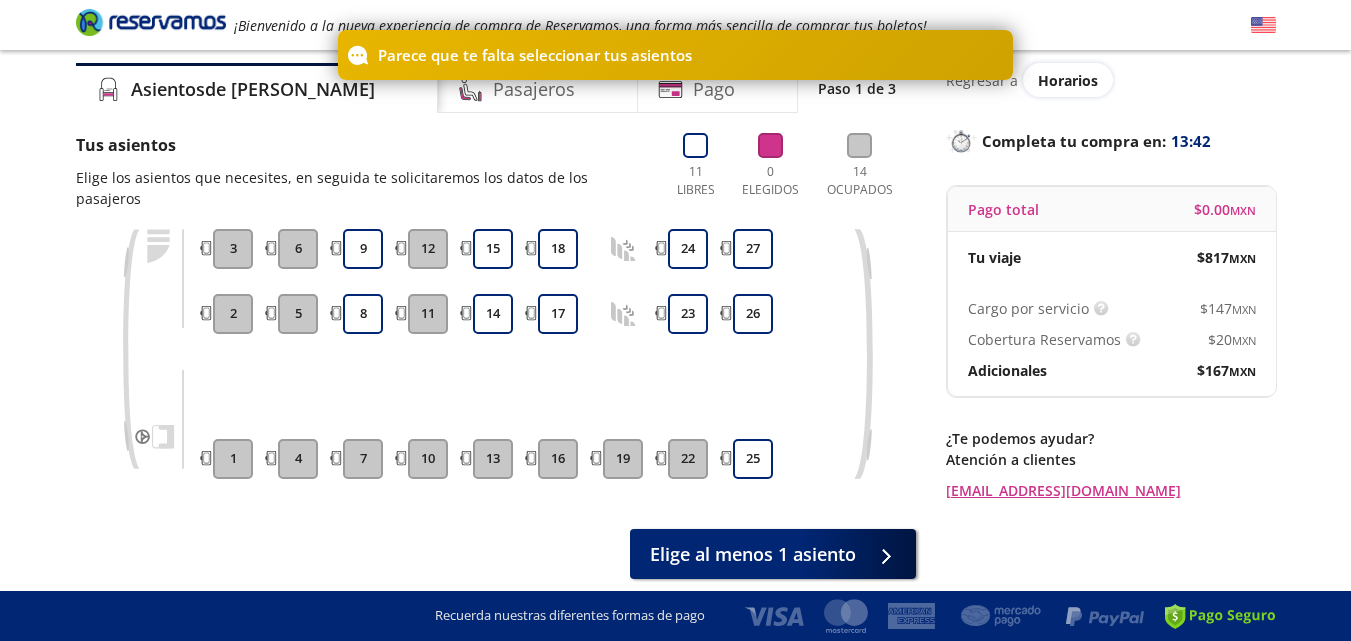 scroll, scrollTop: 100, scrollLeft: 0, axis: vertical 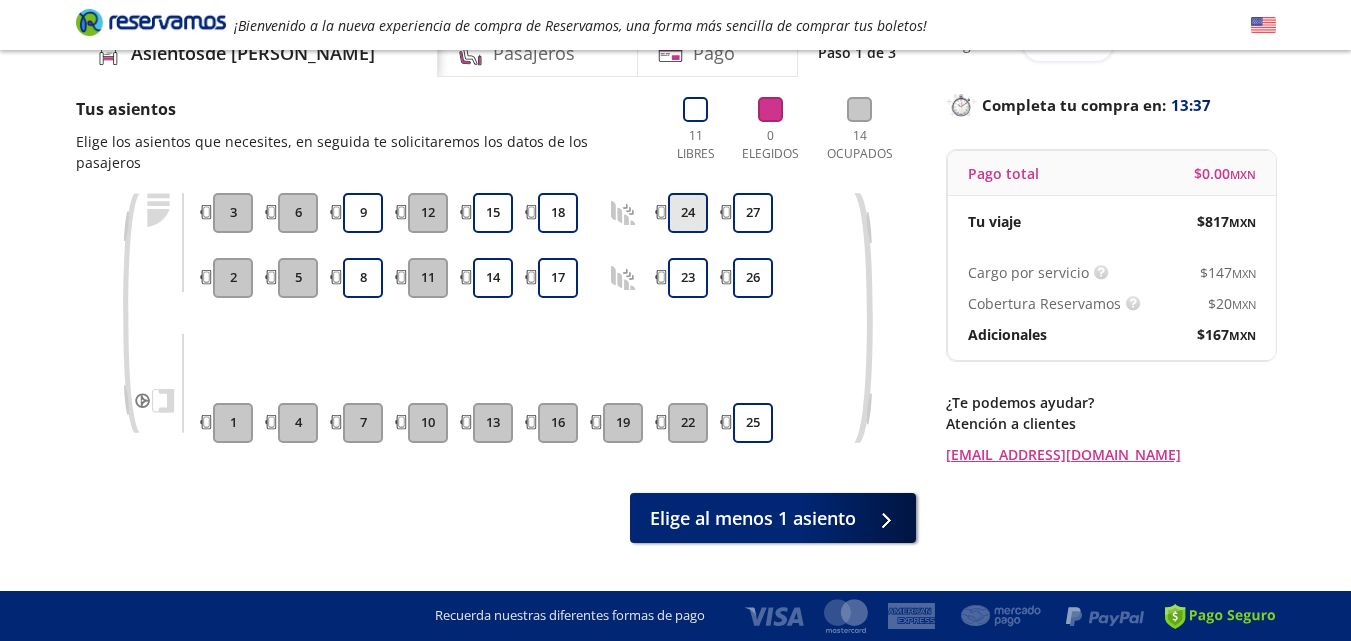 click on "24" at bounding box center [688, 213] 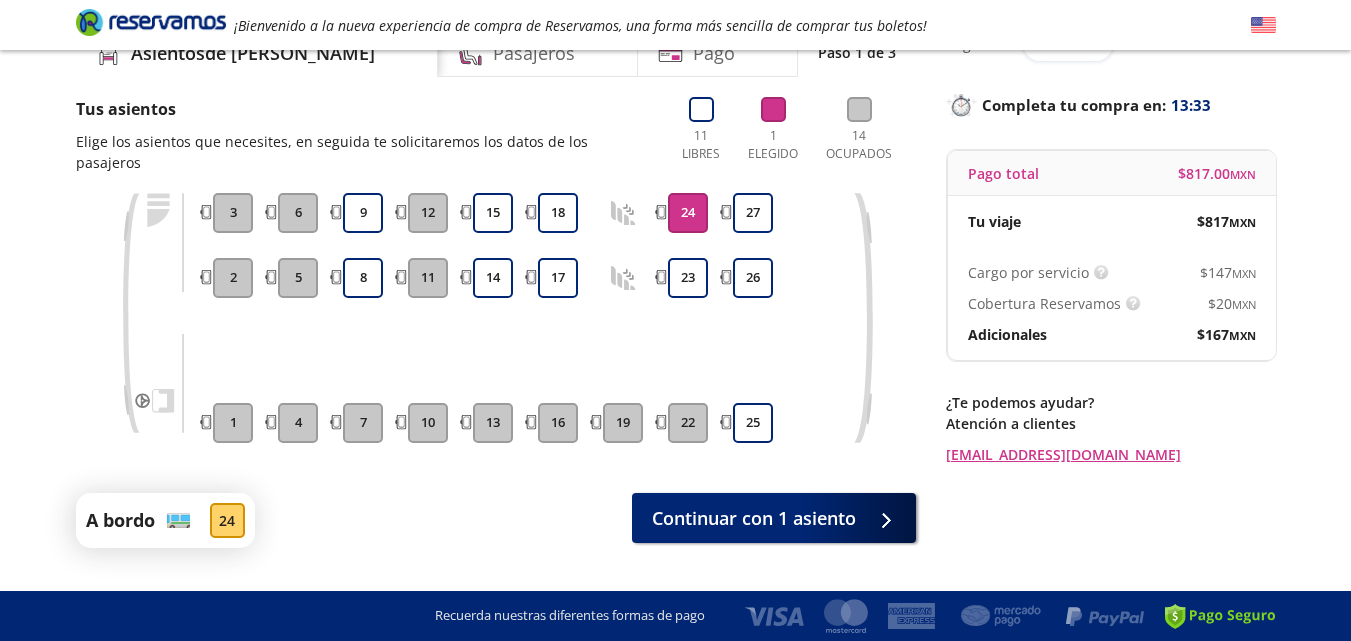 click at bounding box center [623, 213] 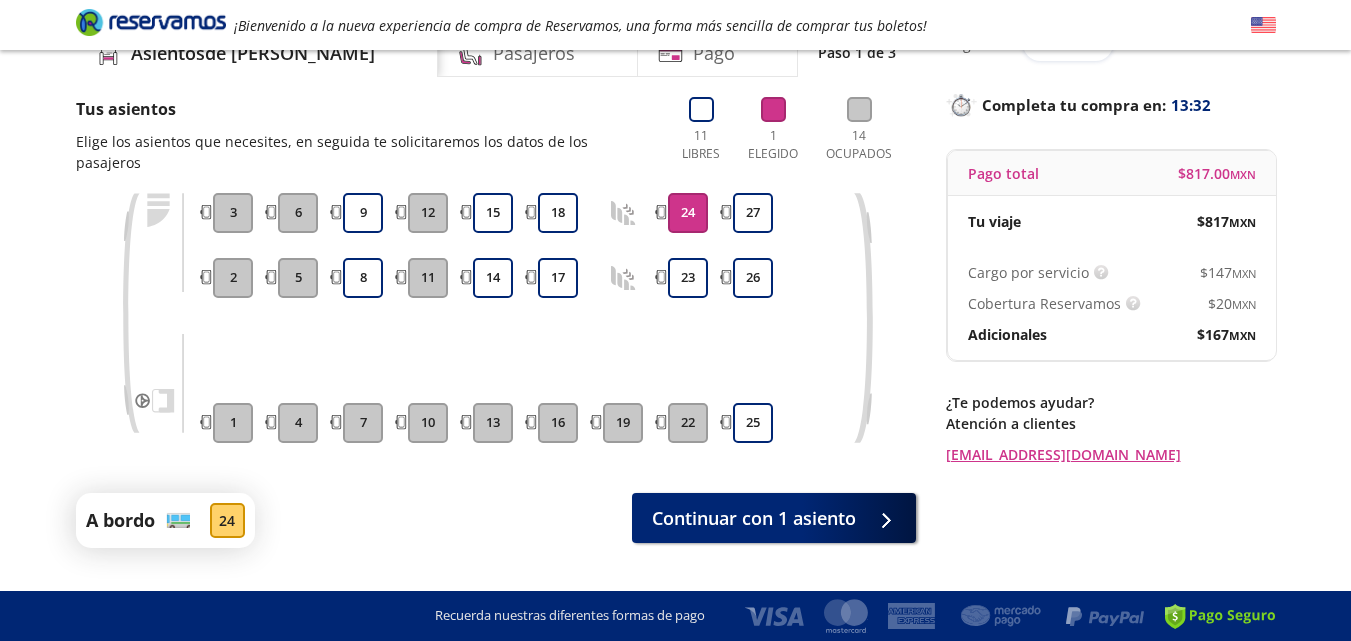 drag, startPoint x: 620, startPoint y: 191, endPoint x: 624, endPoint y: 204, distance: 13.601471 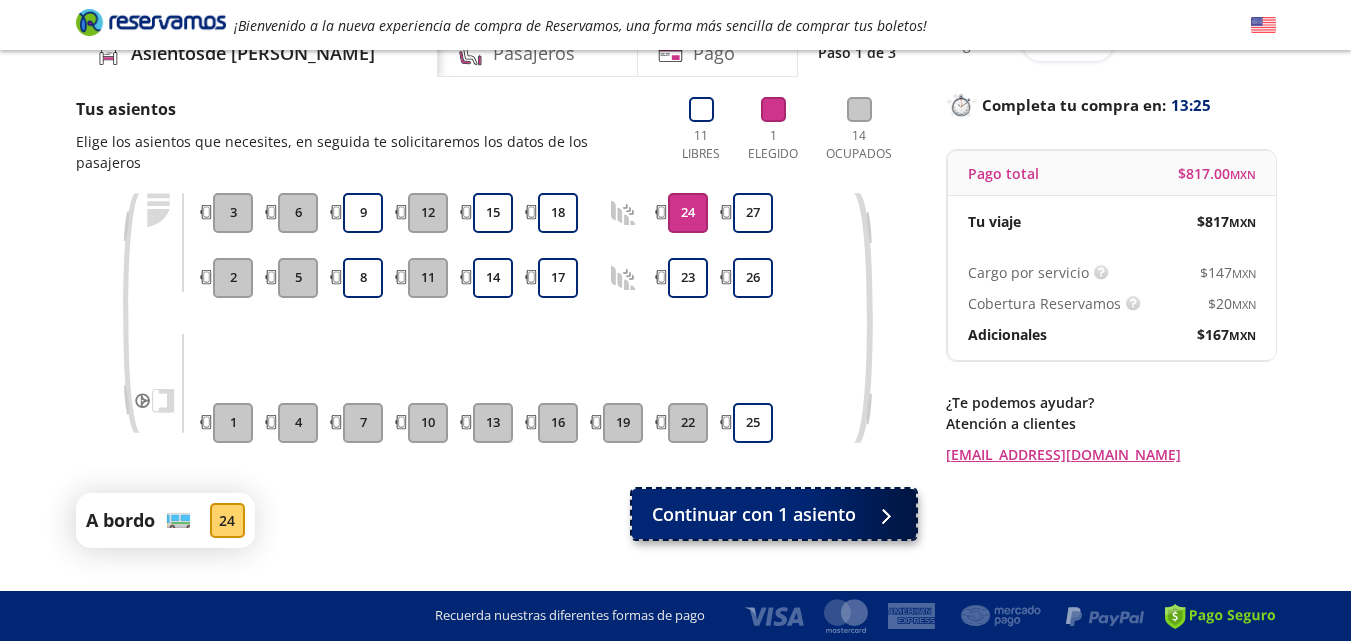 click on "Continuar con 1 asiento" at bounding box center (754, 514) 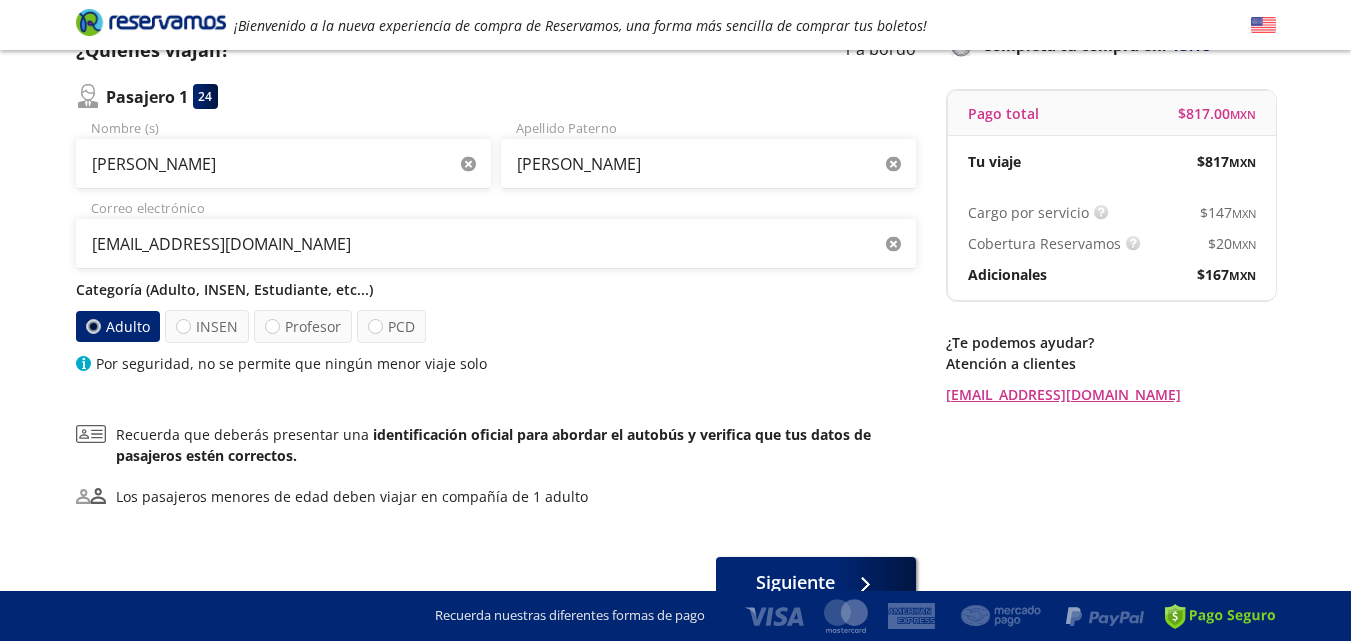 scroll, scrollTop: 266, scrollLeft: 0, axis: vertical 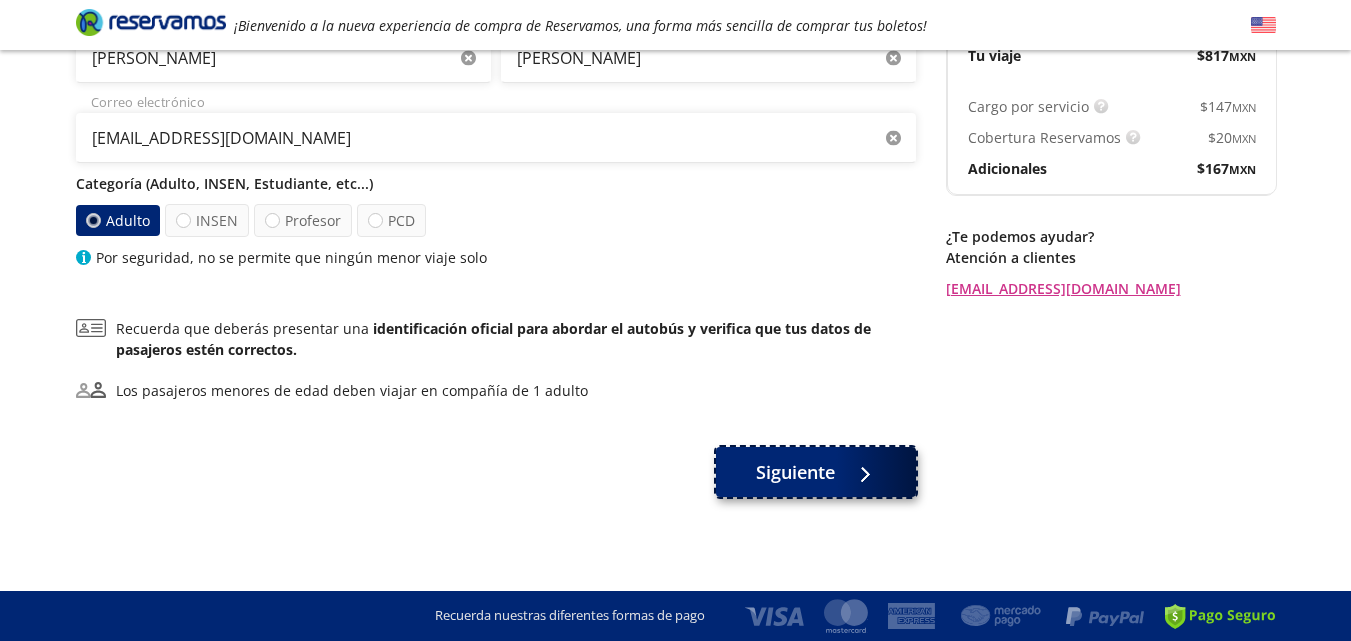 click on "Siguiente" at bounding box center (816, 472) 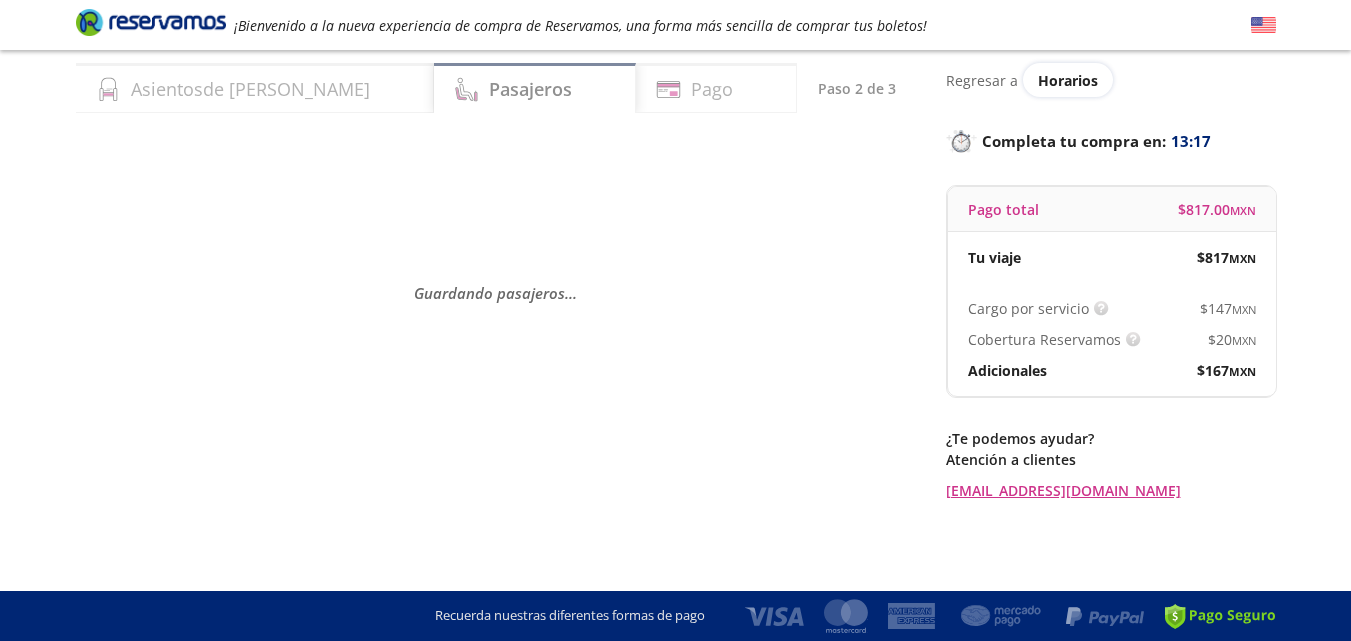 scroll, scrollTop: 0, scrollLeft: 0, axis: both 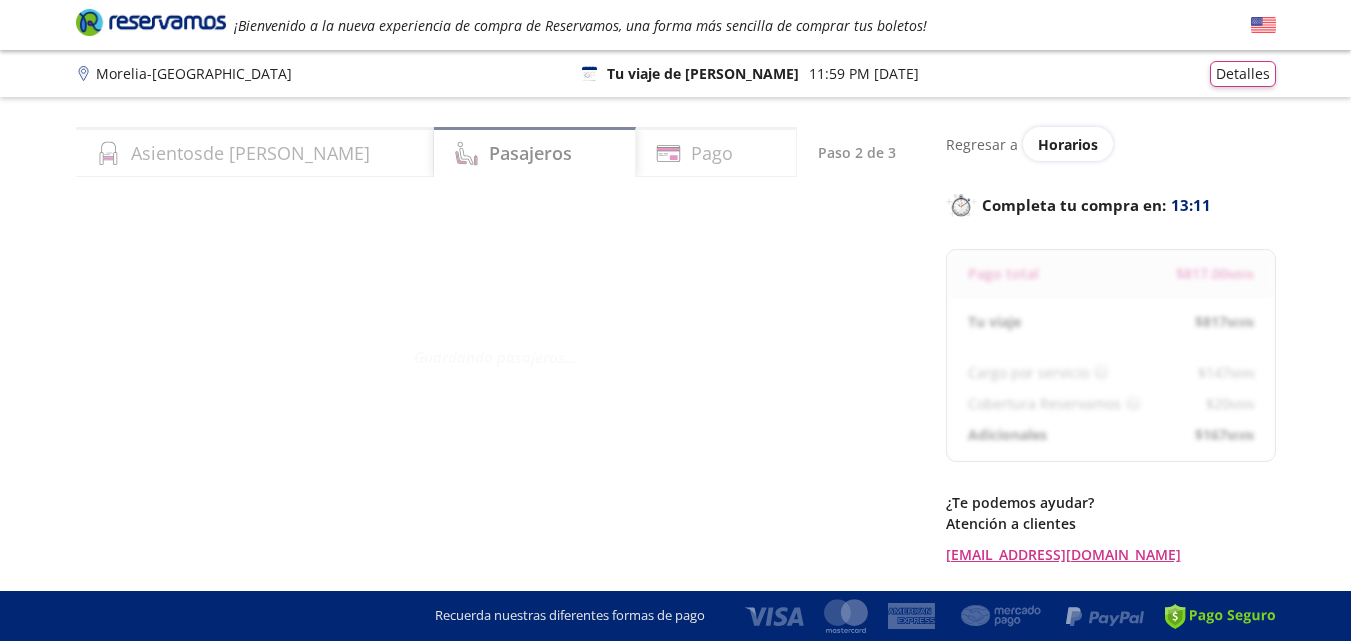 select on "MX" 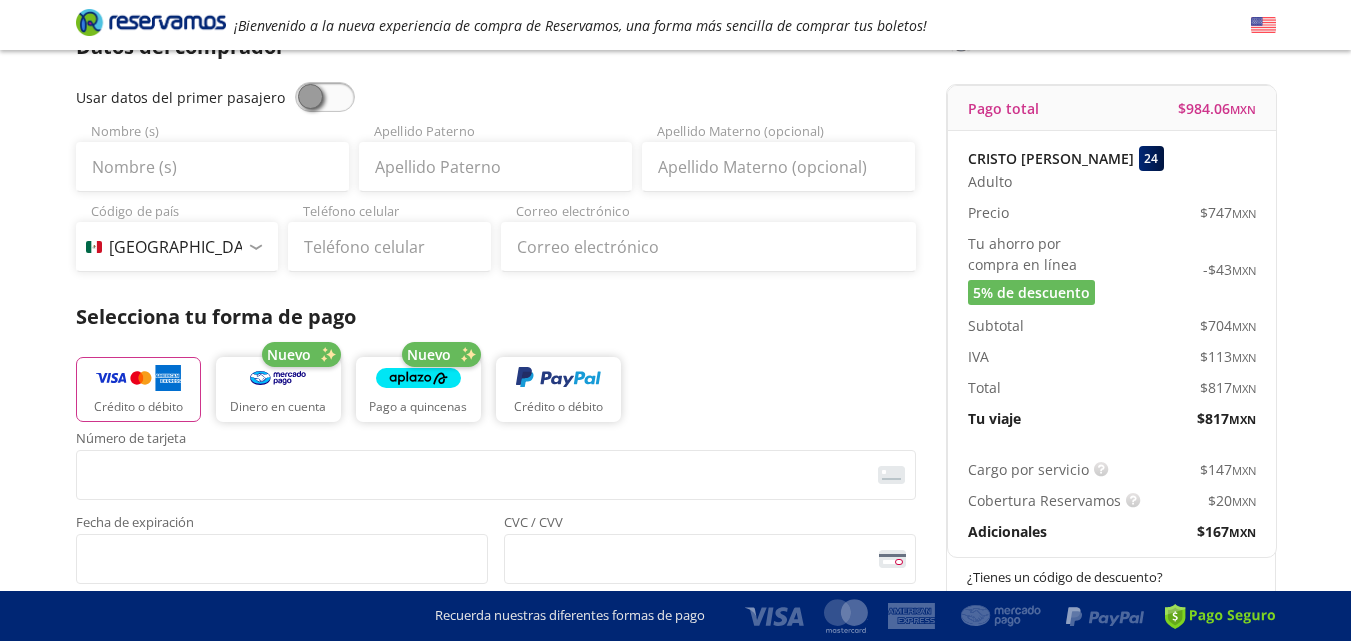 scroll, scrollTop: 200, scrollLeft: 0, axis: vertical 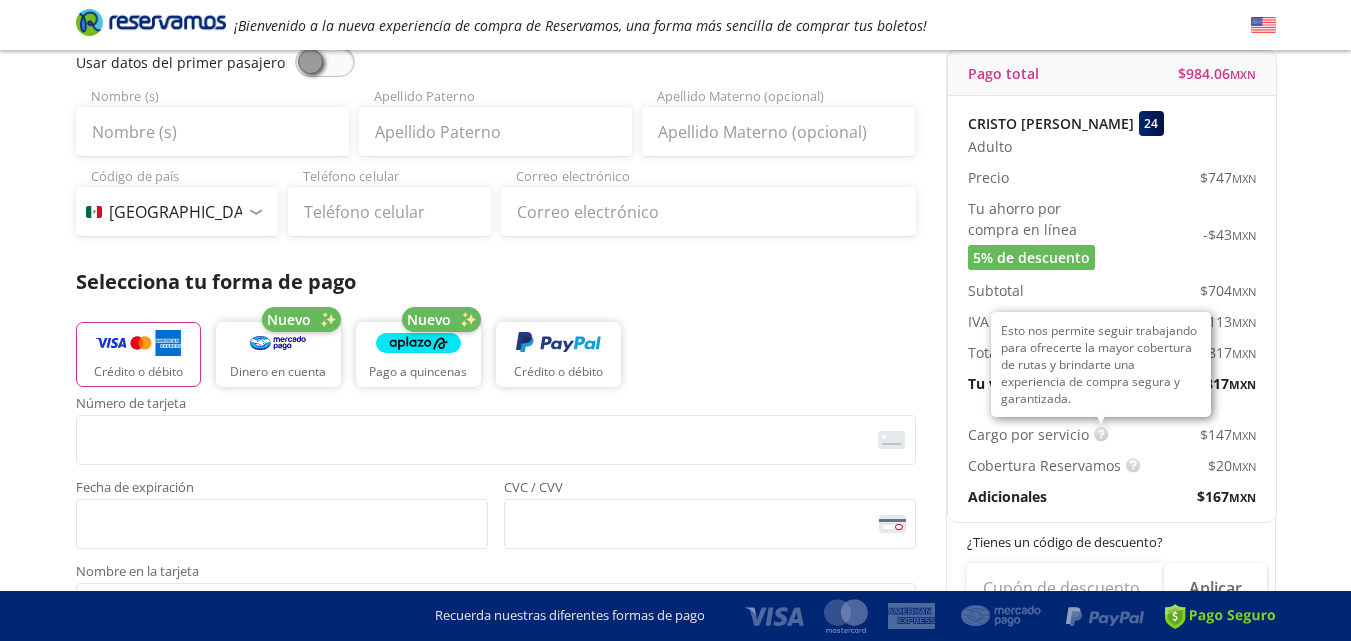 click at bounding box center [1101, 434] 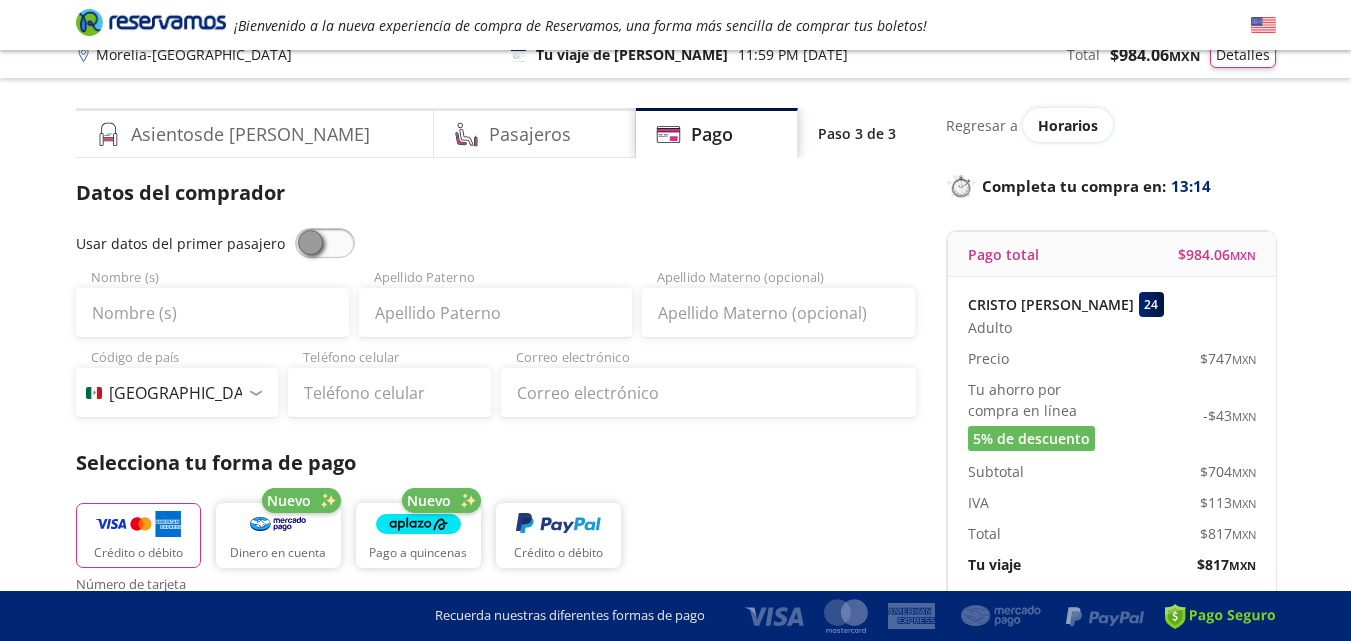 scroll, scrollTop: 0, scrollLeft: 0, axis: both 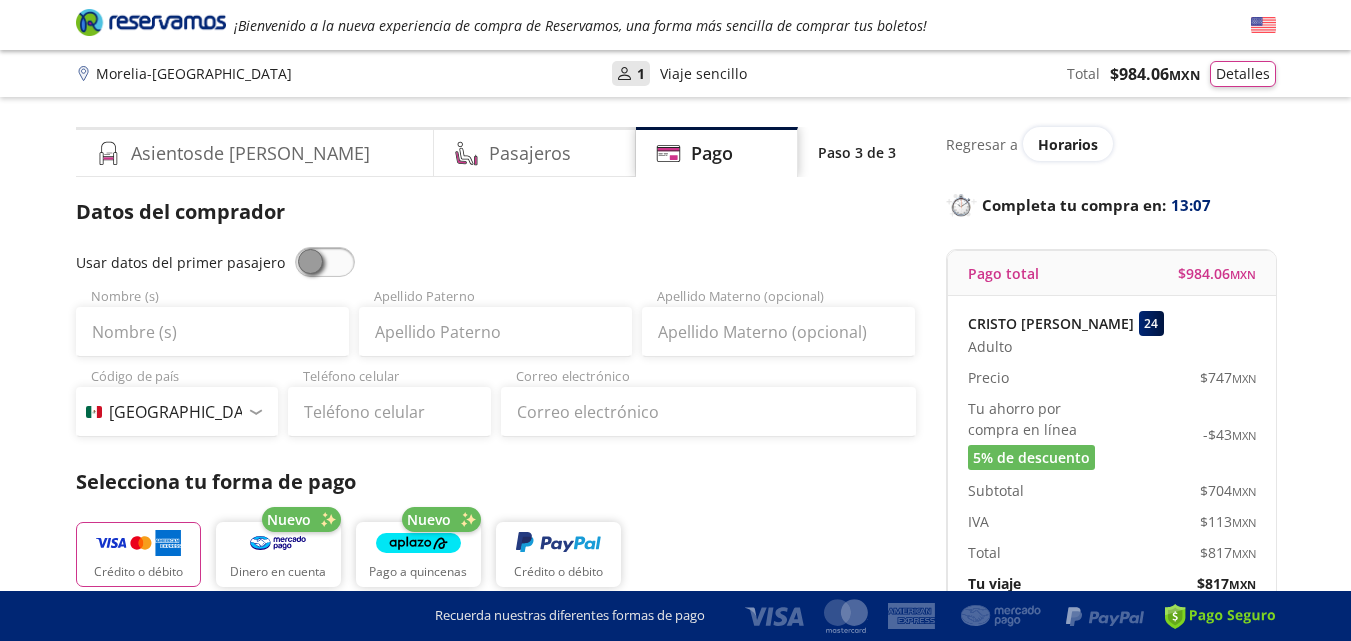 click on "24" at bounding box center (1151, 323) 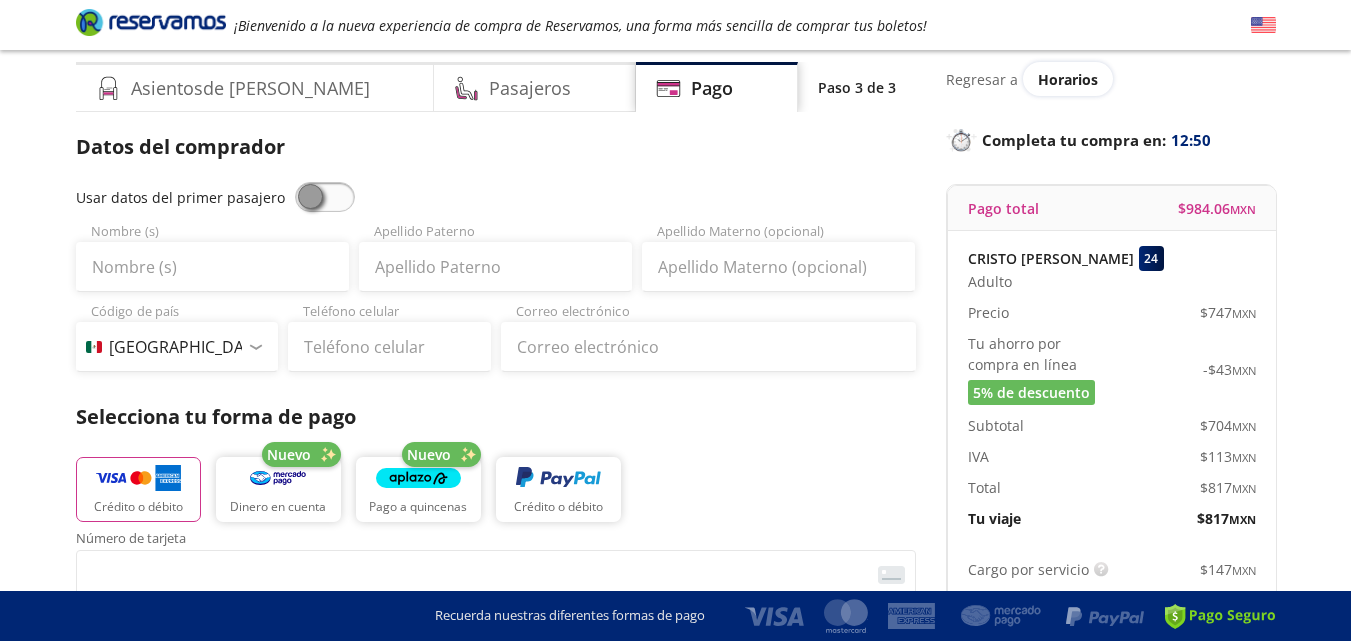 scroll, scrollTop: 300, scrollLeft: 0, axis: vertical 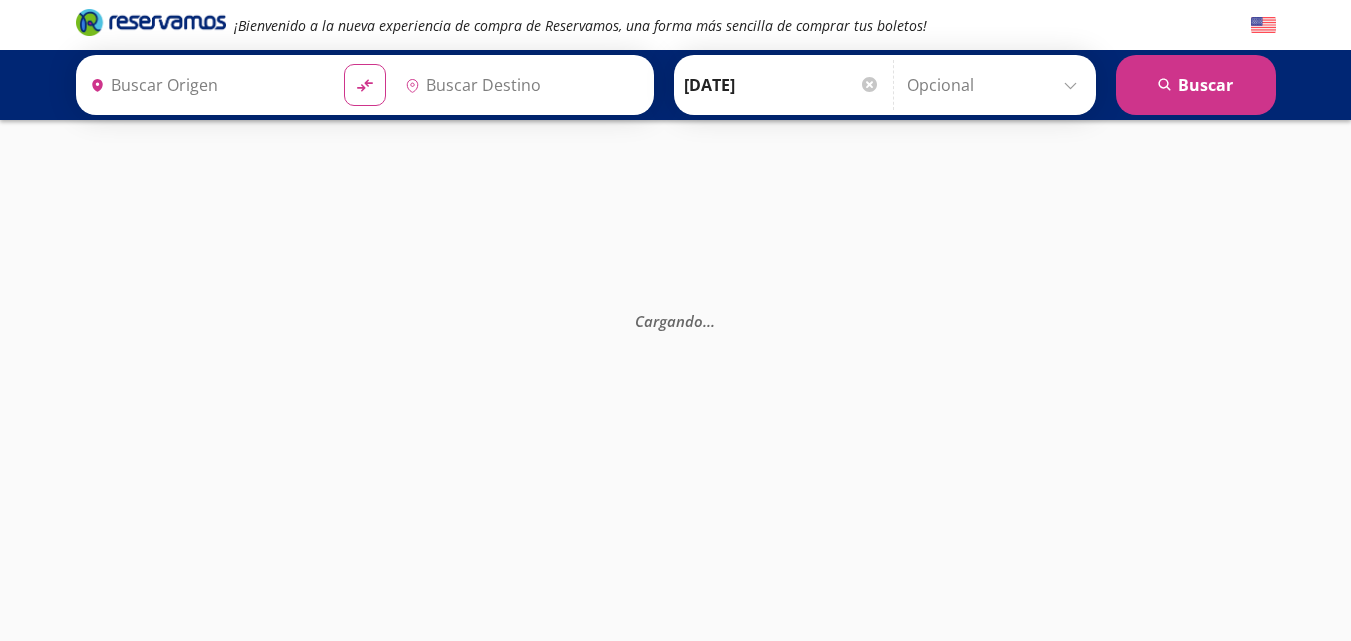 type on "[GEOGRAPHIC_DATA], [GEOGRAPHIC_DATA]" 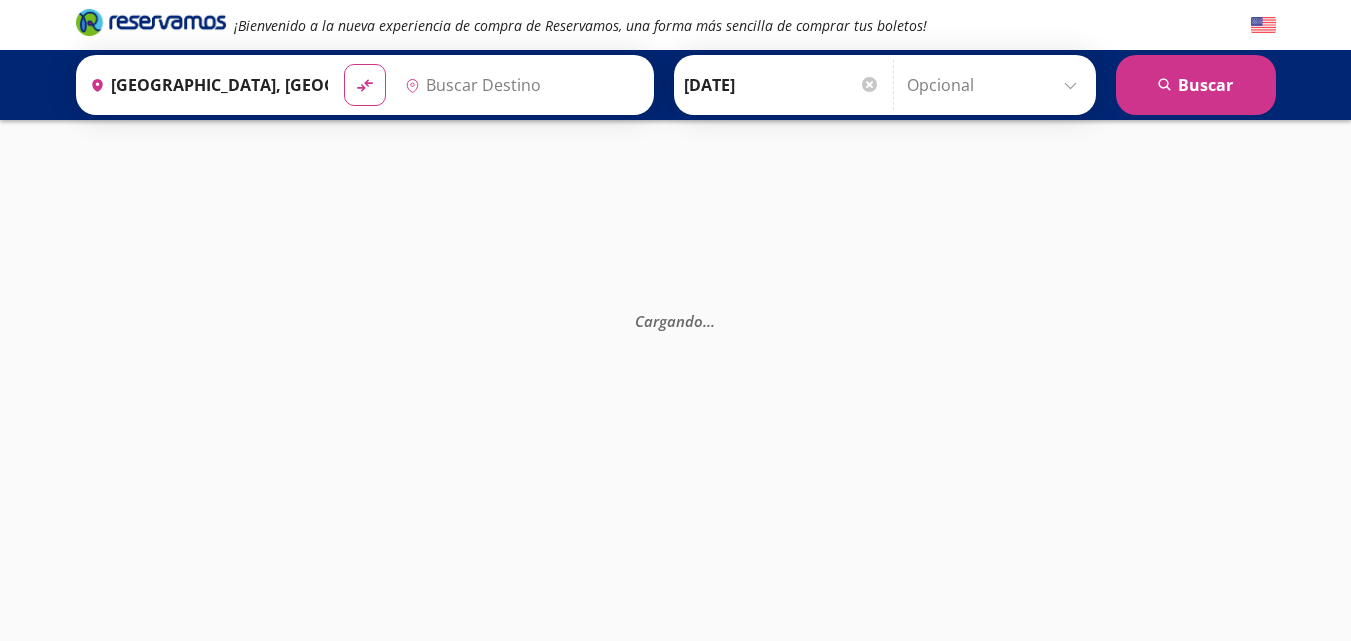 type on "[GEOGRAPHIC_DATA], [GEOGRAPHIC_DATA]" 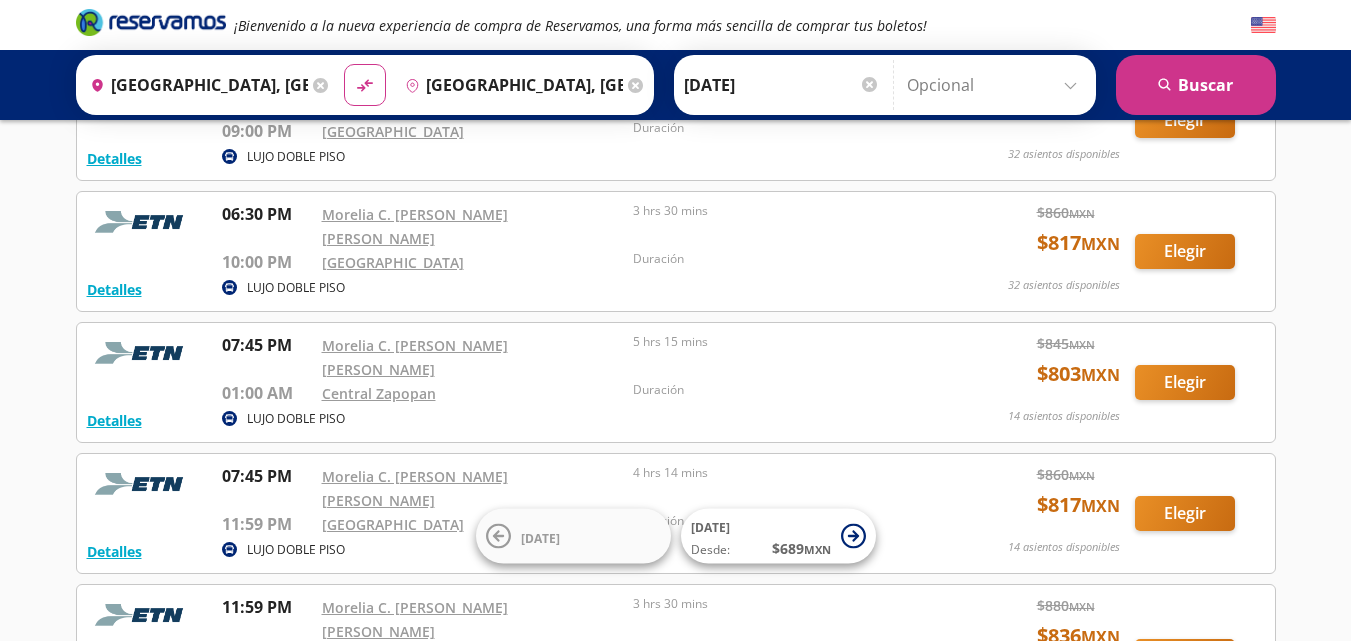 scroll, scrollTop: 400, scrollLeft: 0, axis: vertical 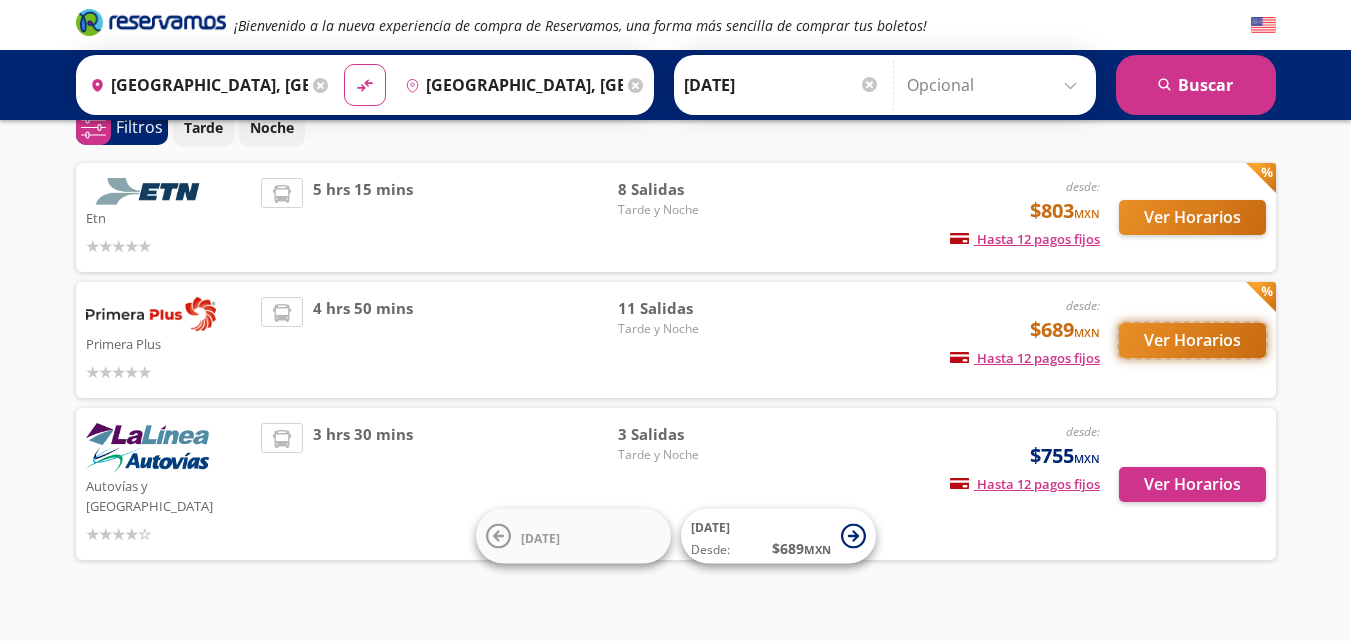 click on "Ver Horarios" at bounding box center (1192, 340) 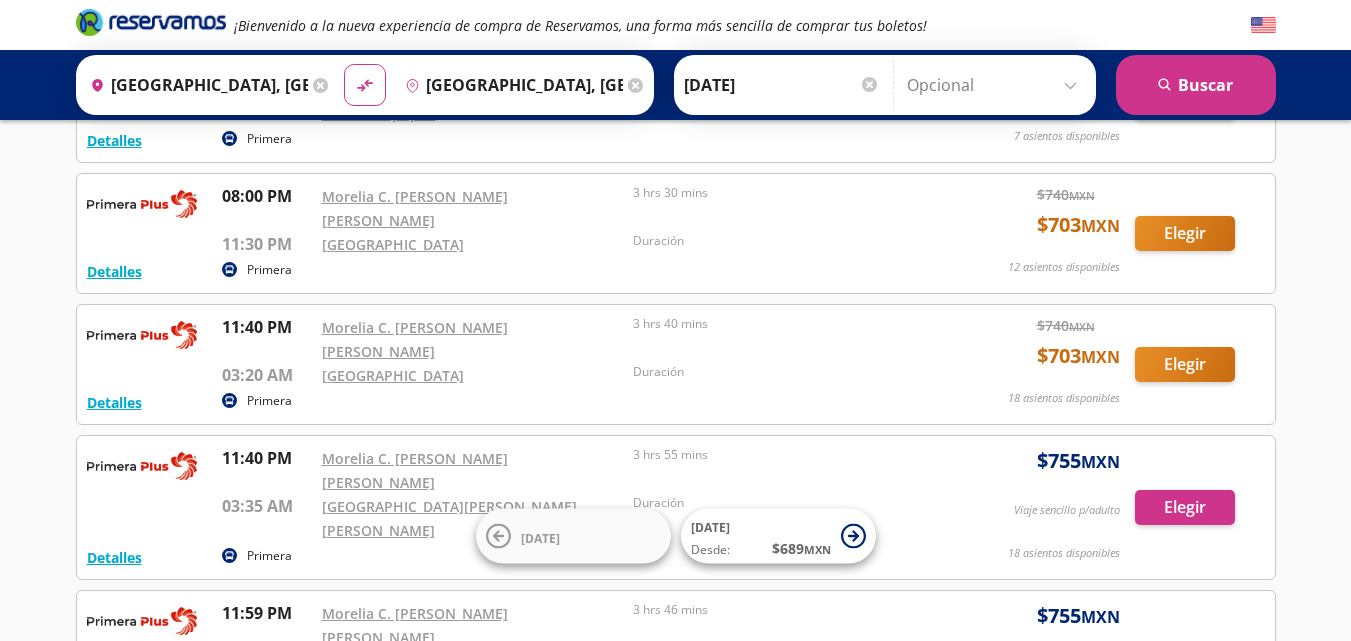 scroll, scrollTop: 700, scrollLeft: 0, axis: vertical 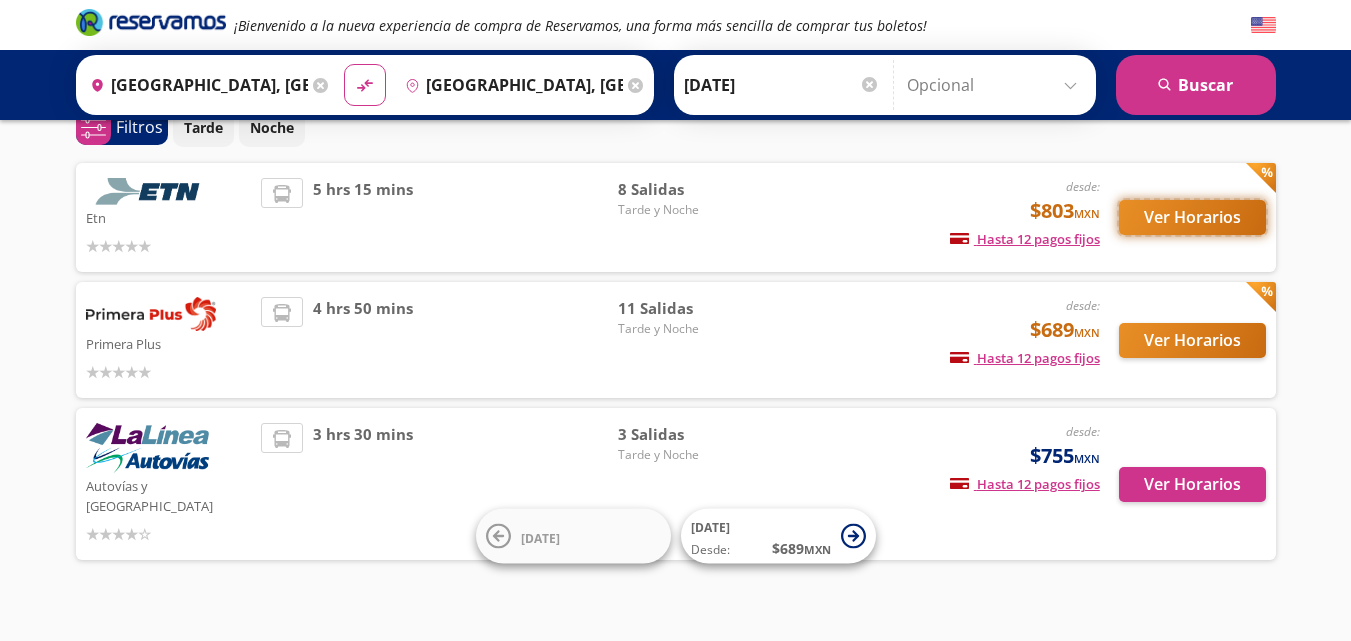 click on "Ver Horarios" at bounding box center [1192, 217] 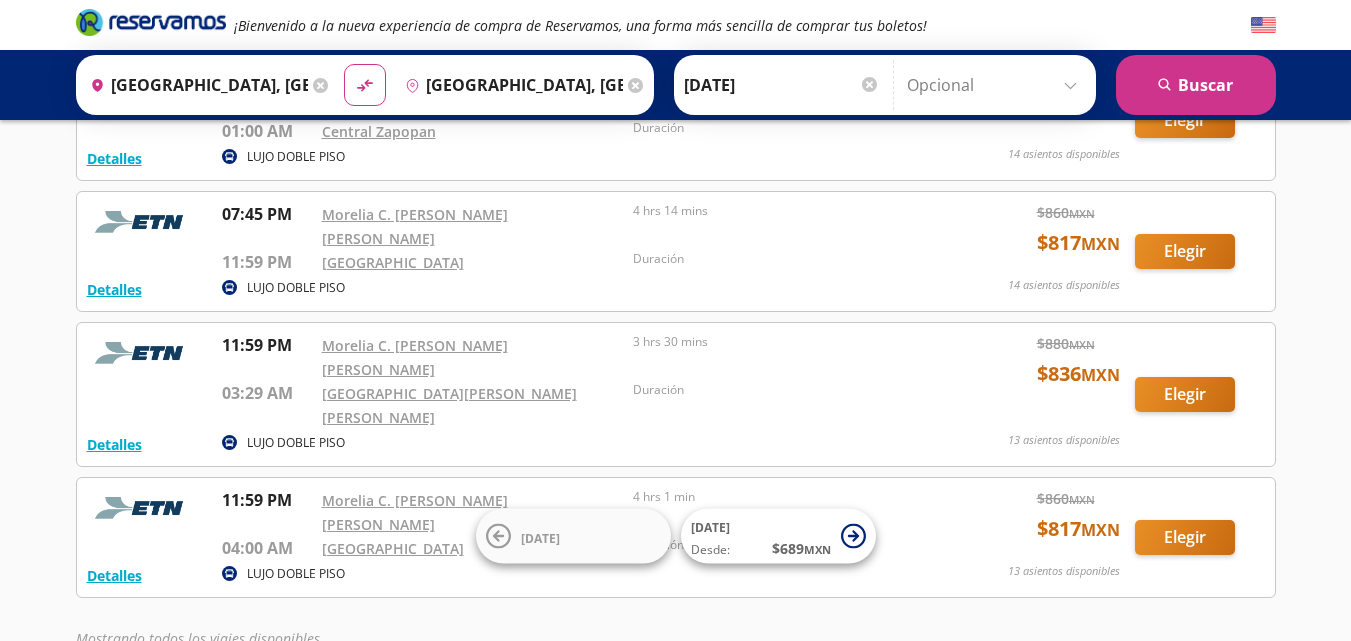 scroll, scrollTop: 592, scrollLeft: 0, axis: vertical 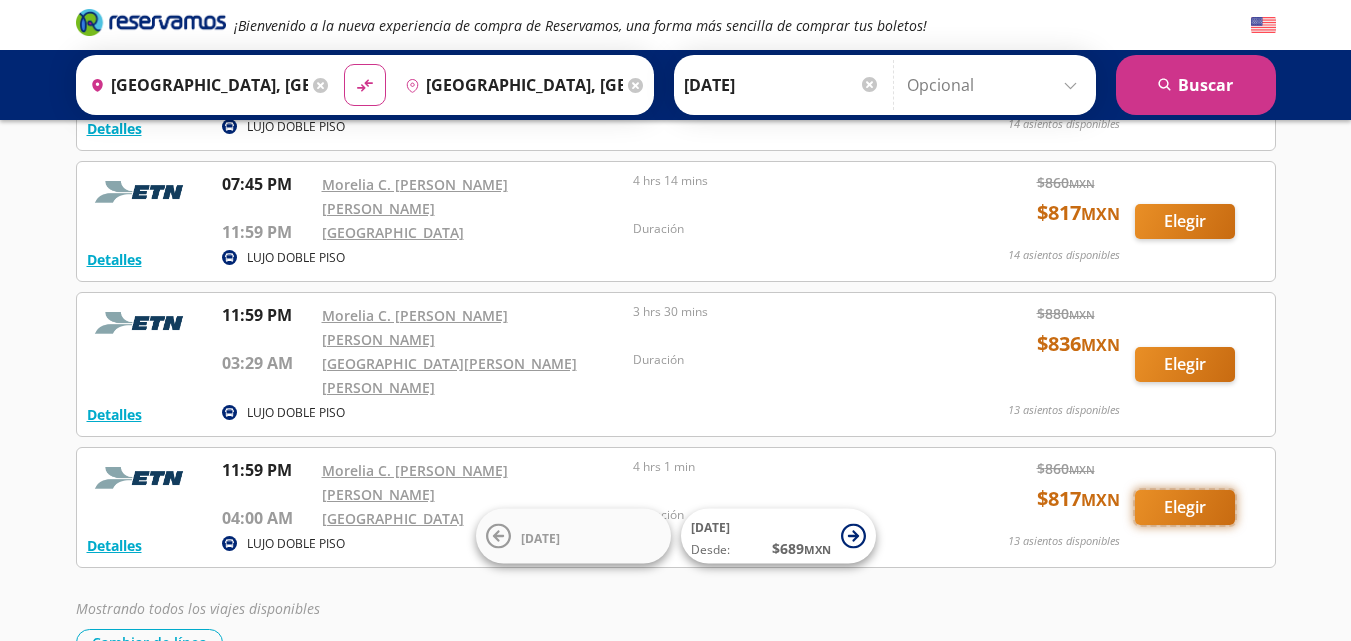click on "Elegir" at bounding box center (1185, 507) 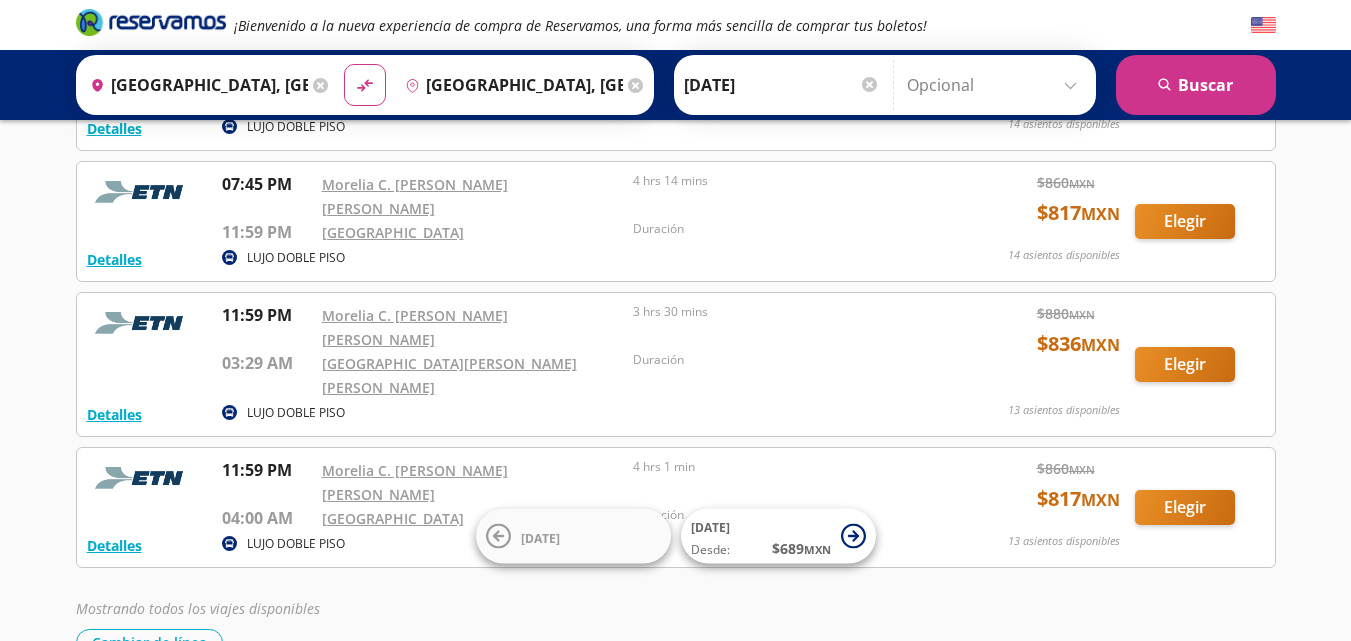 scroll, scrollTop: 0, scrollLeft: 0, axis: both 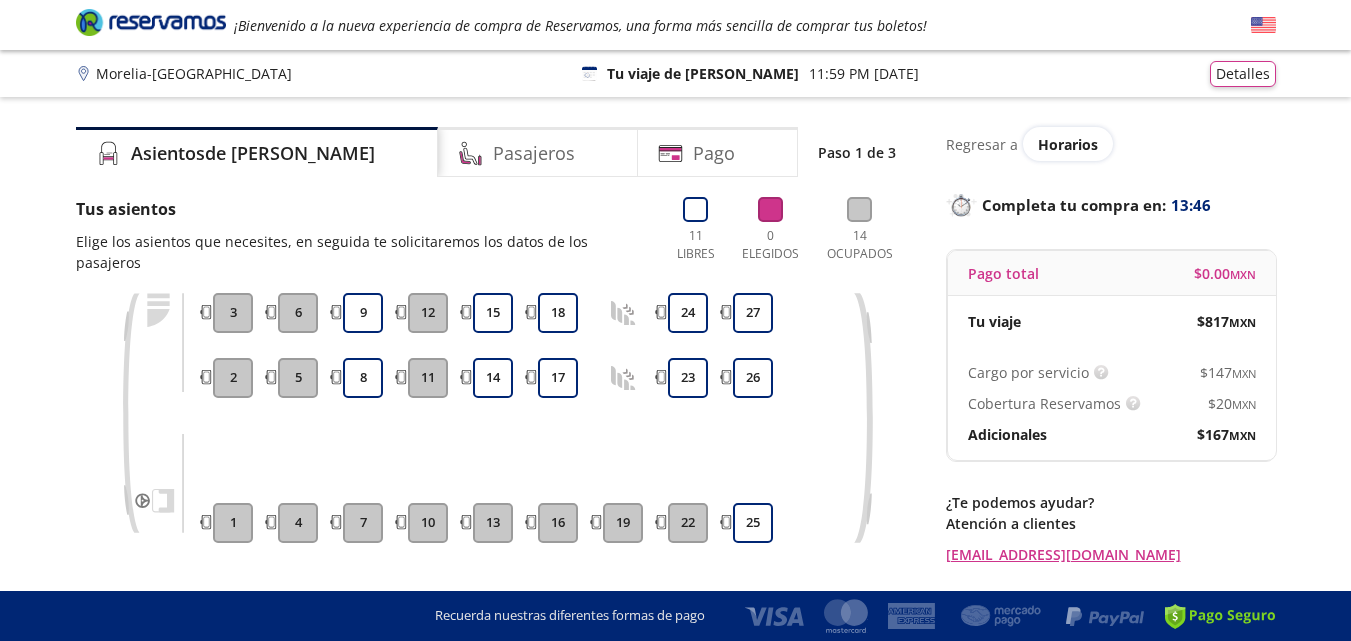 click at bounding box center (153, 413) 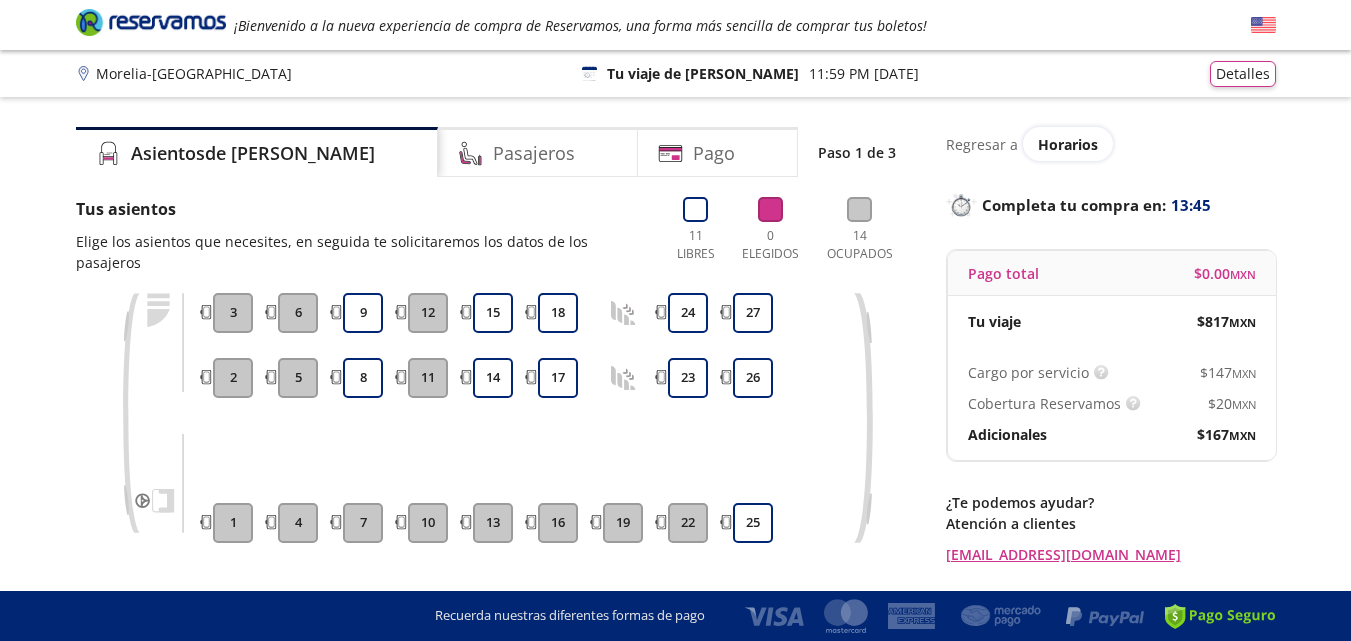 click at bounding box center (863, 418) 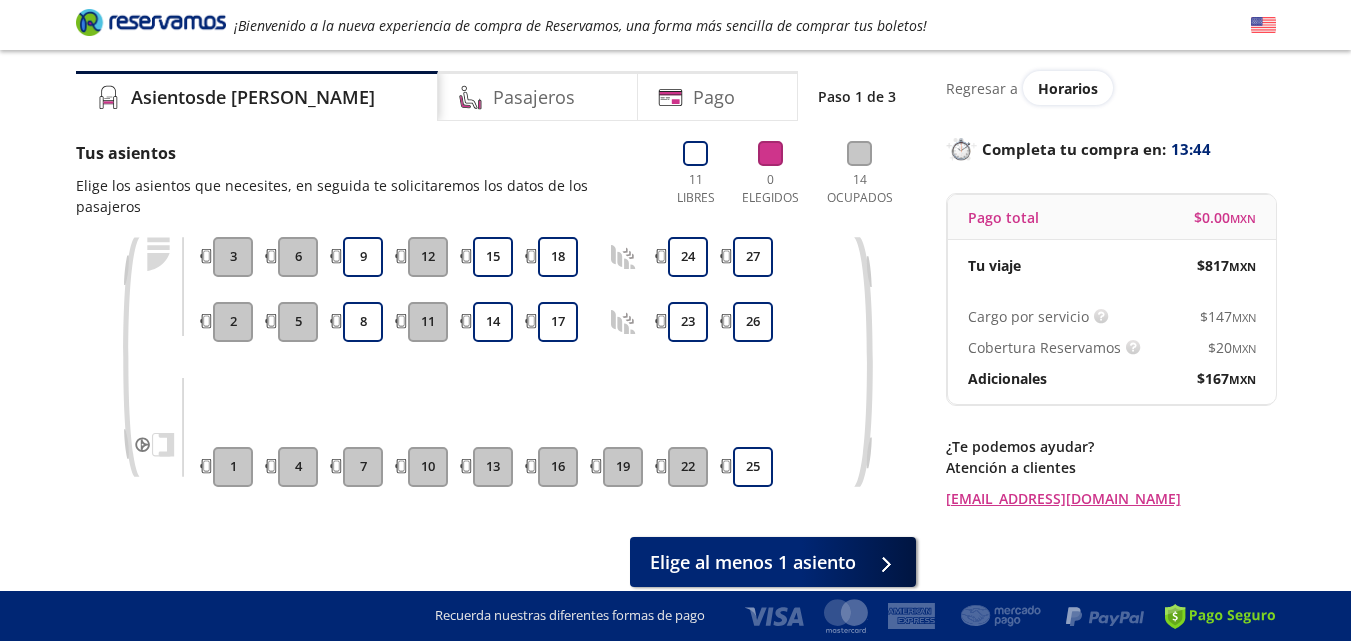 scroll, scrollTop: 21, scrollLeft: 0, axis: vertical 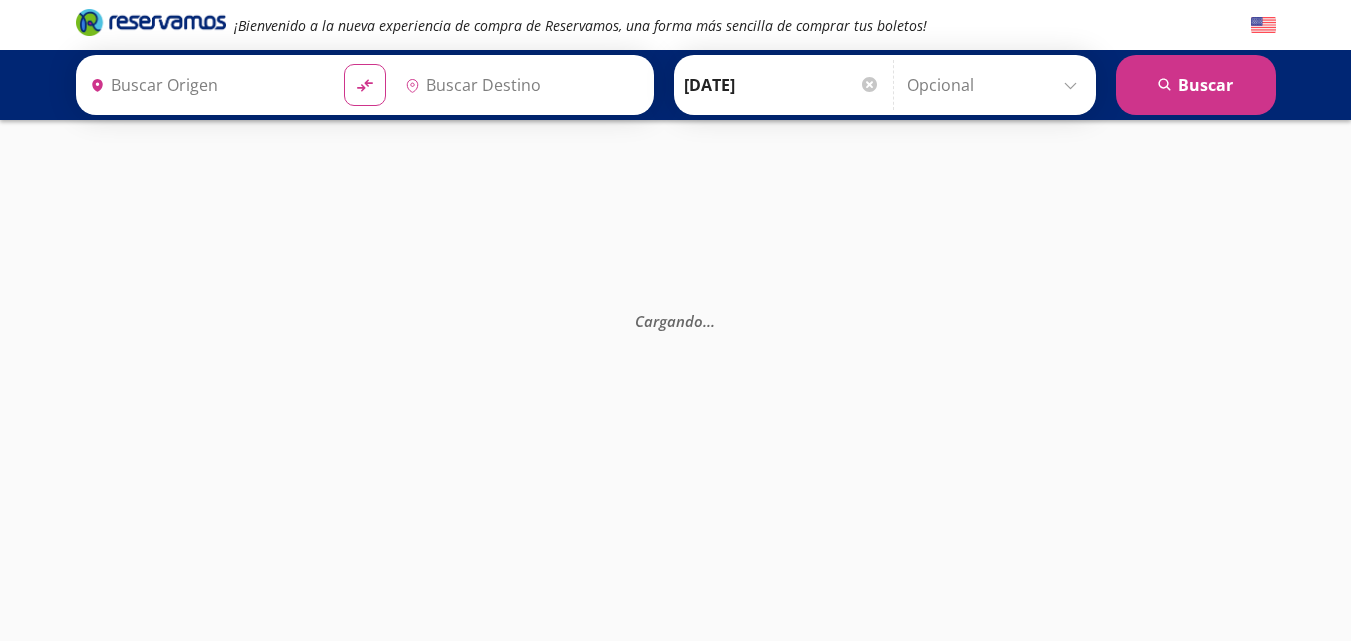 type on "[GEOGRAPHIC_DATA], [GEOGRAPHIC_DATA]" 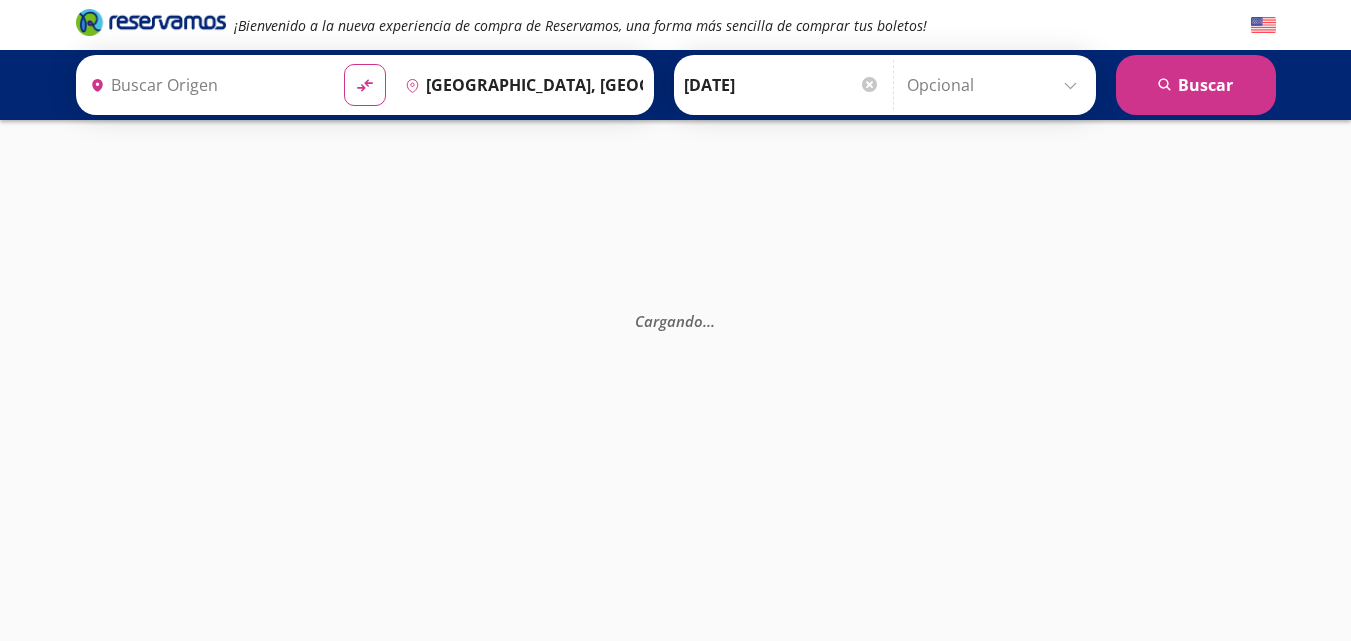 type on "[GEOGRAPHIC_DATA], [GEOGRAPHIC_DATA]" 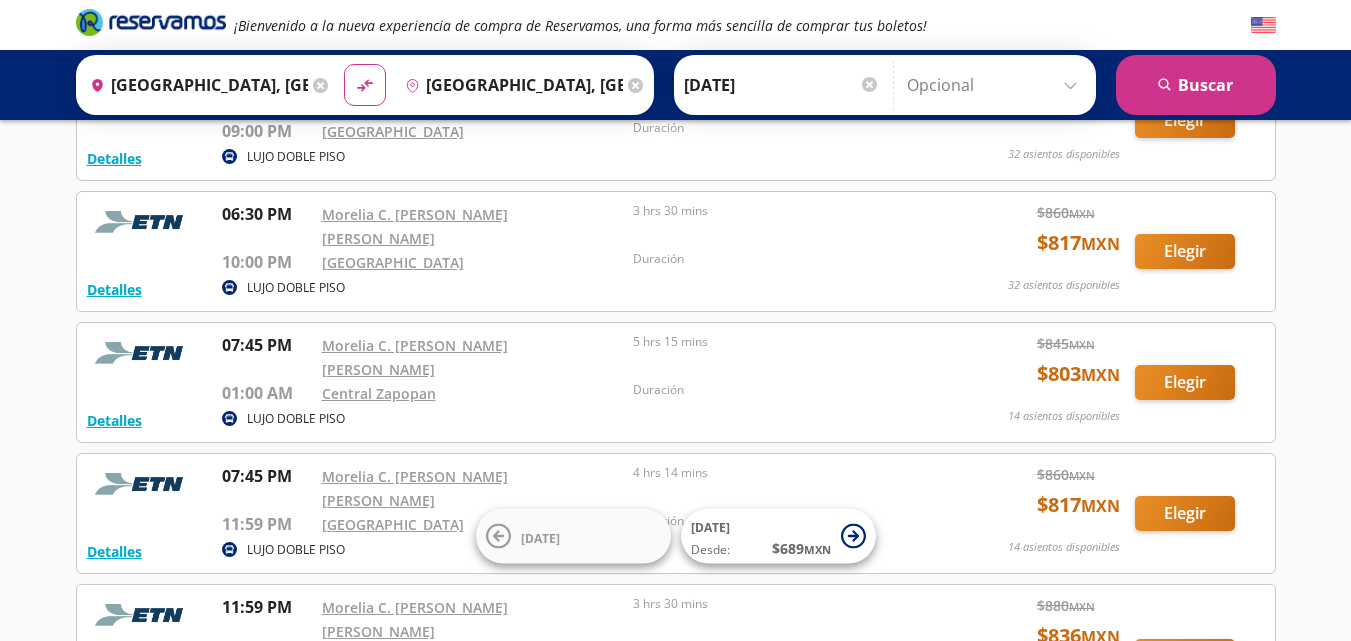 scroll, scrollTop: 592, scrollLeft: 0, axis: vertical 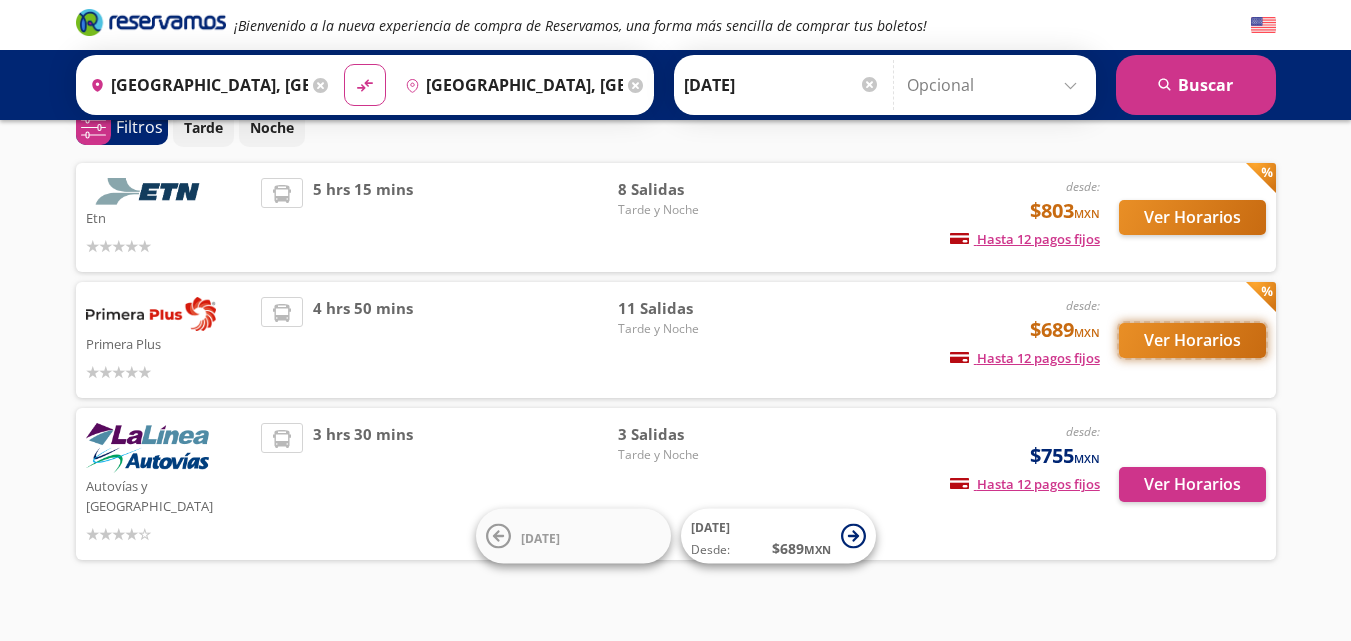 click on "Ver Horarios" at bounding box center (1192, 340) 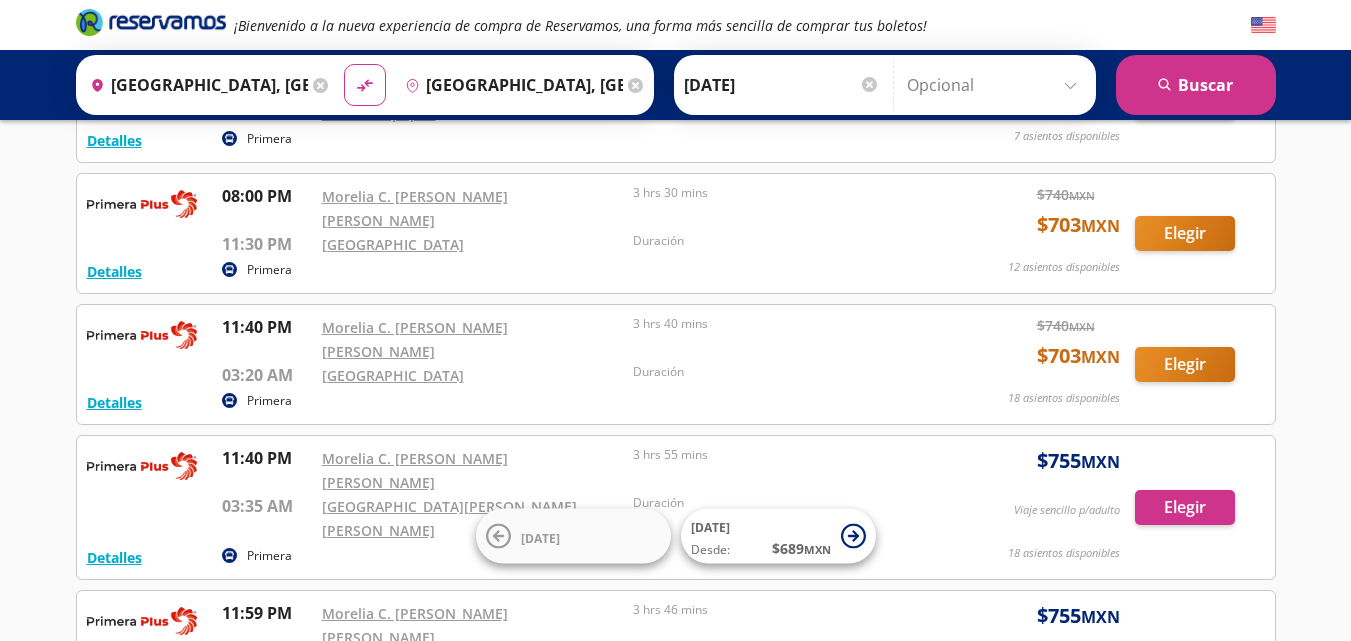 scroll, scrollTop: 700, scrollLeft: 0, axis: vertical 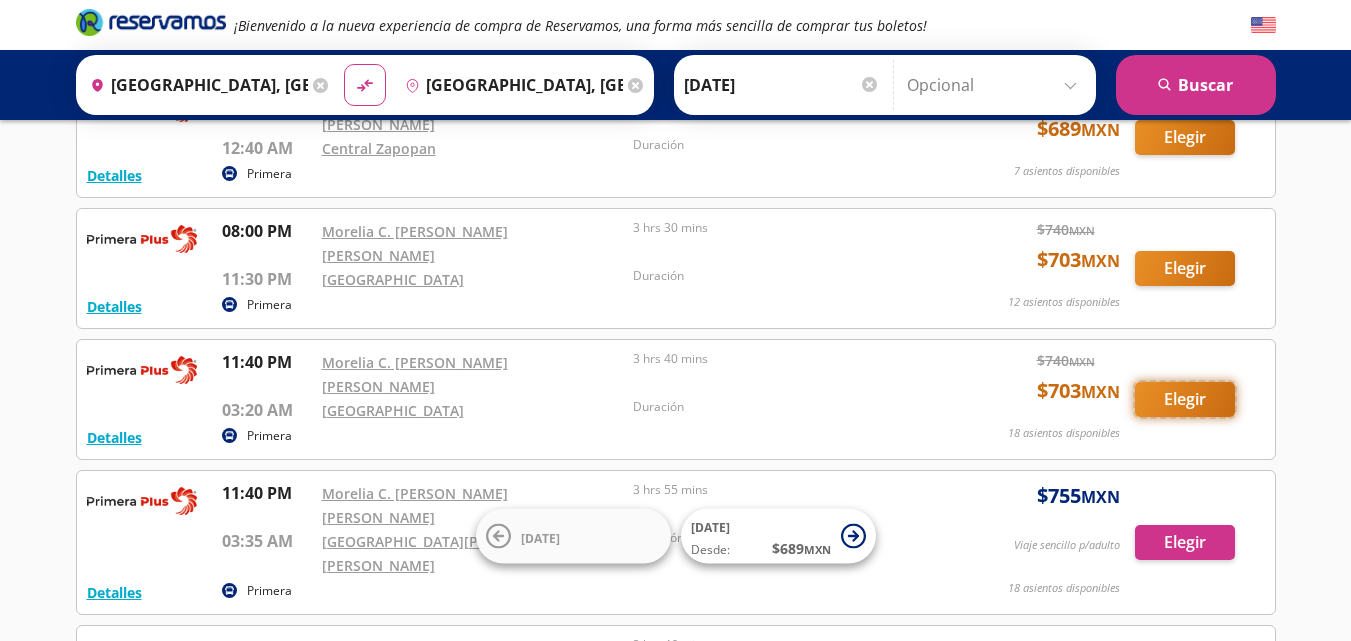 click on "Elegir" at bounding box center [1185, 399] 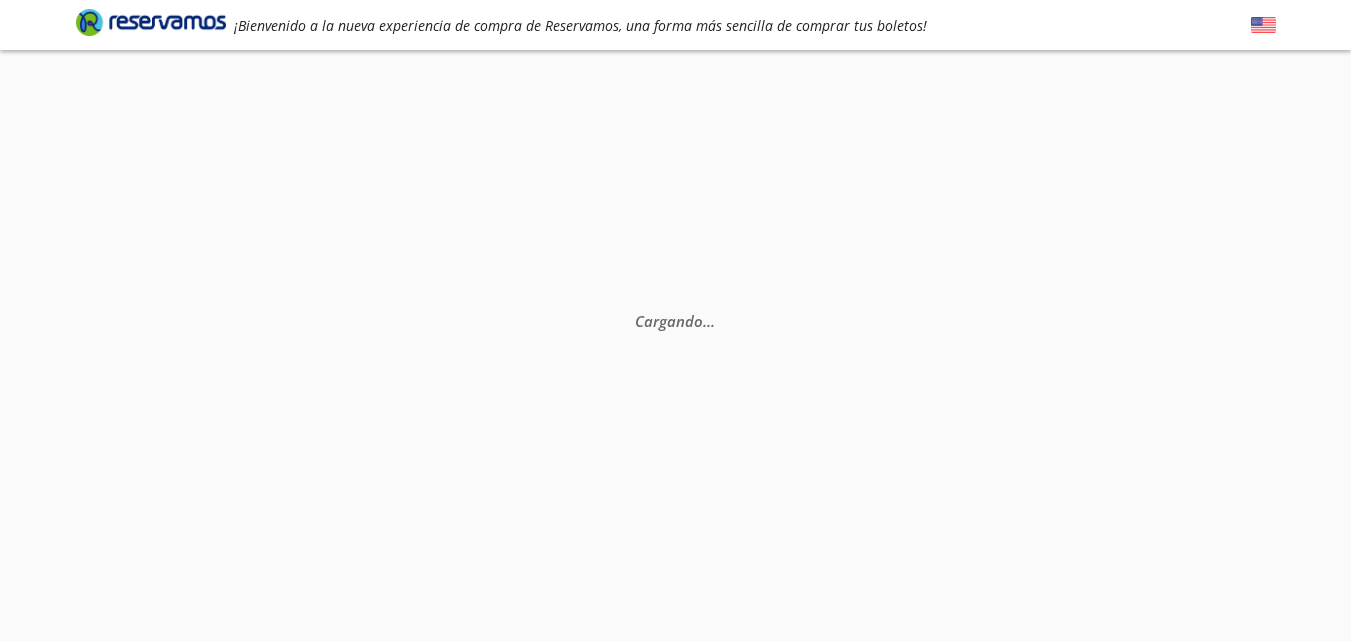 scroll, scrollTop: 0, scrollLeft: 0, axis: both 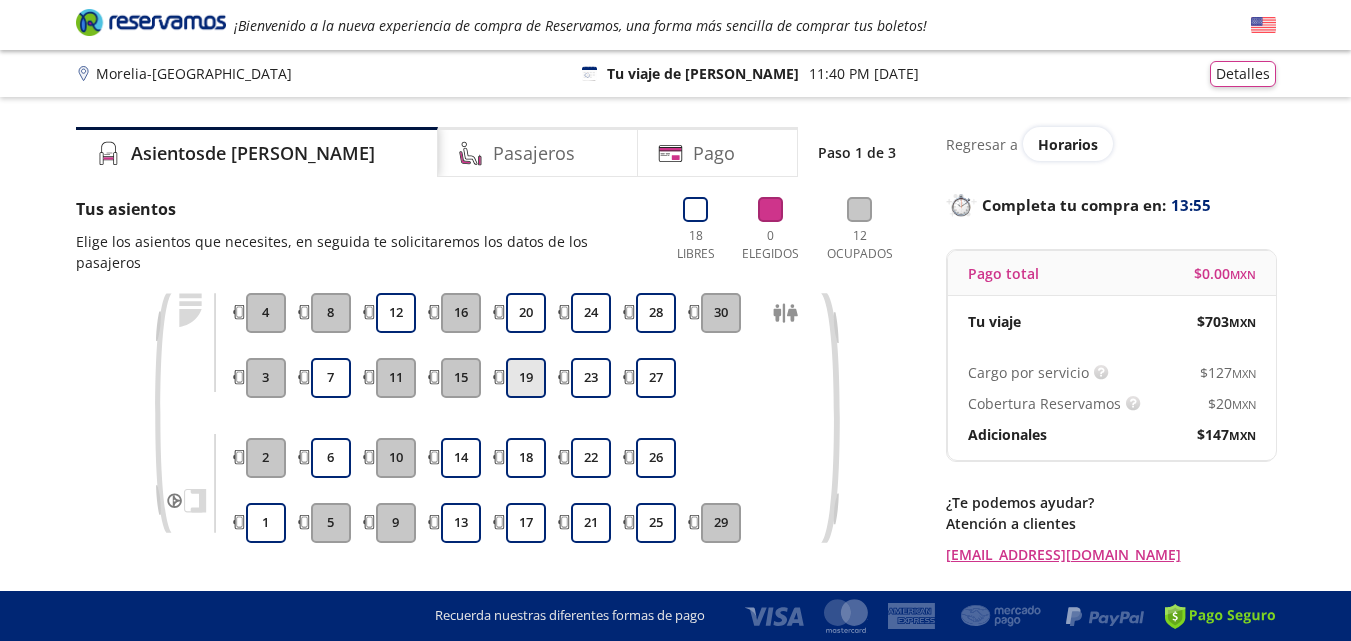 click on "19" at bounding box center (526, 378) 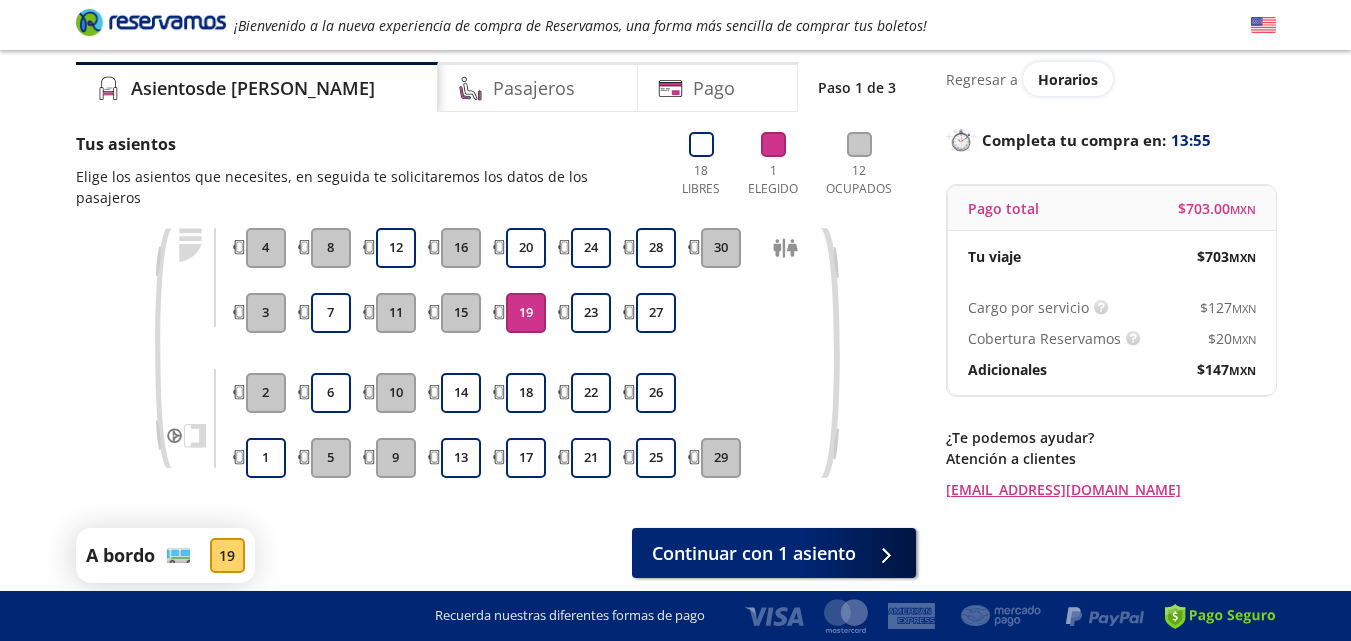 scroll, scrollTop: 100, scrollLeft: 0, axis: vertical 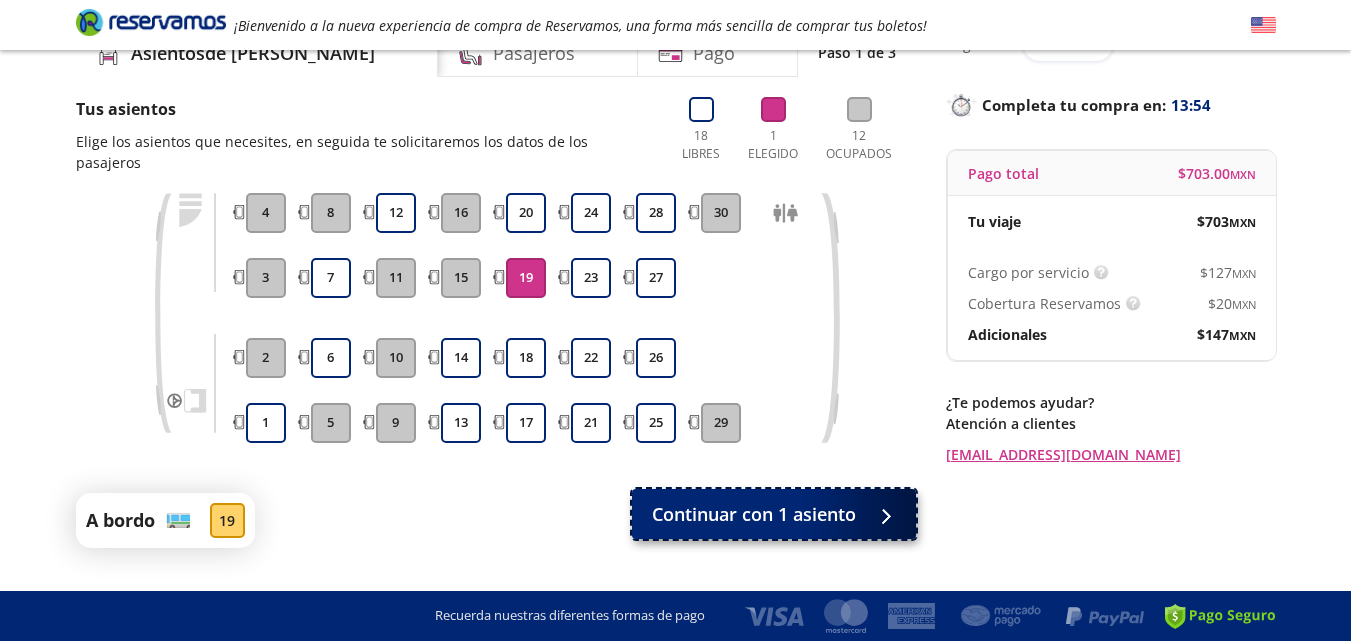 click on "Continuar con 1 asiento" at bounding box center (774, 514) 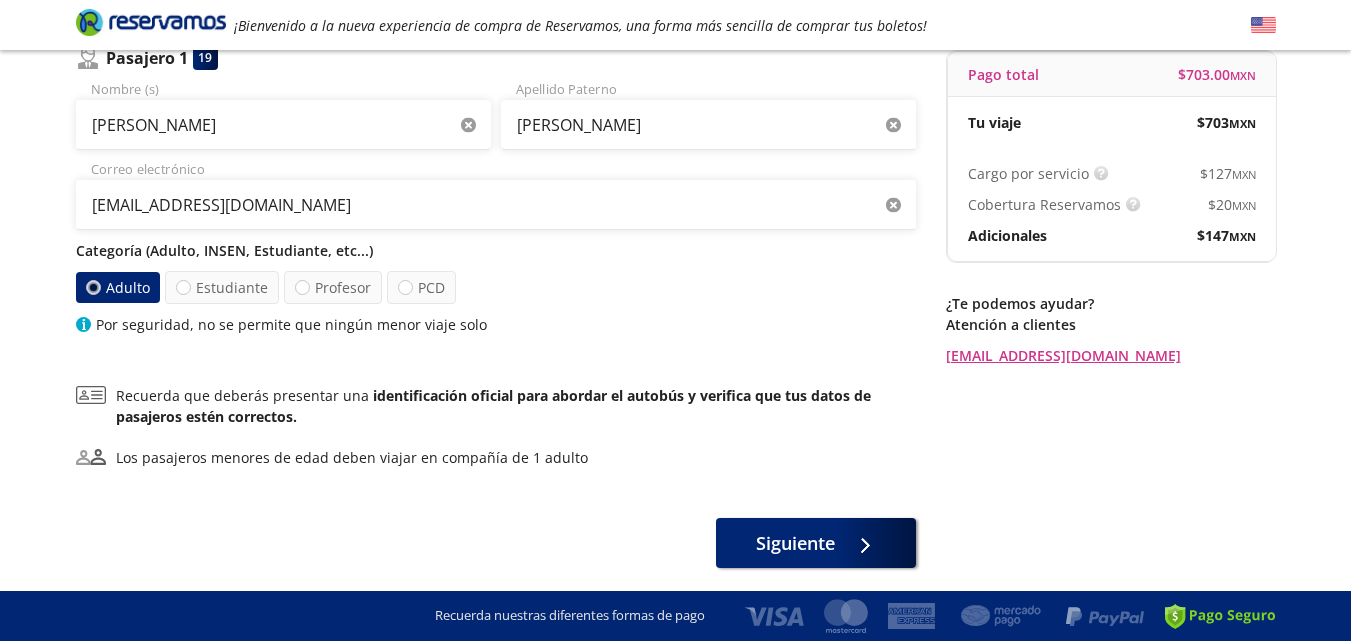 scroll, scrollTop: 200, scrollLeft: 0, axis: vertical 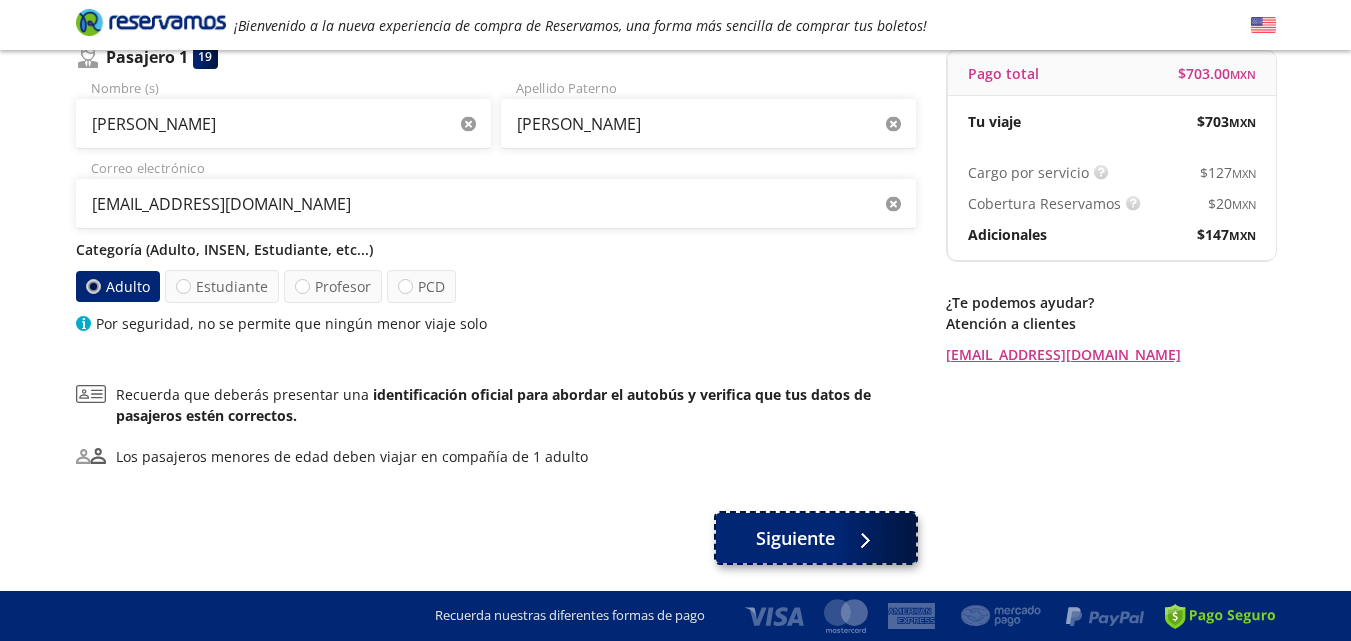 click on "Siguiente" at bounding box center [795, 538] 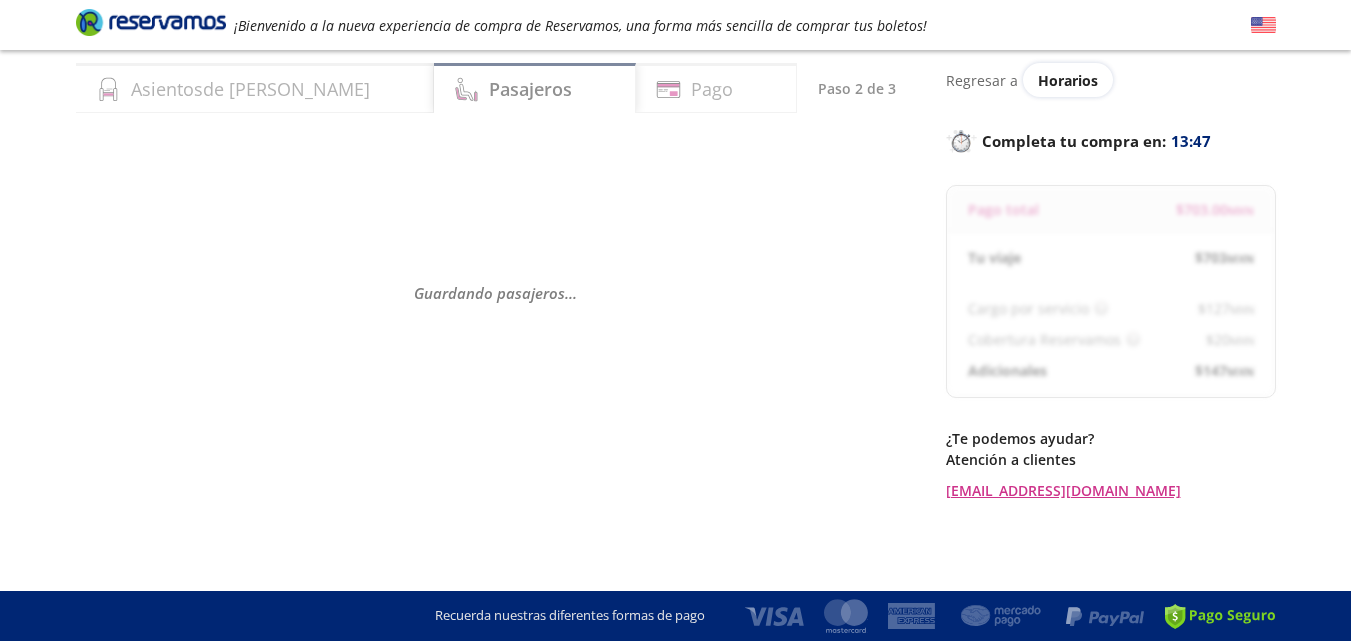 scroll, scrollTop: 0, scrollLeft: 0, axis: both 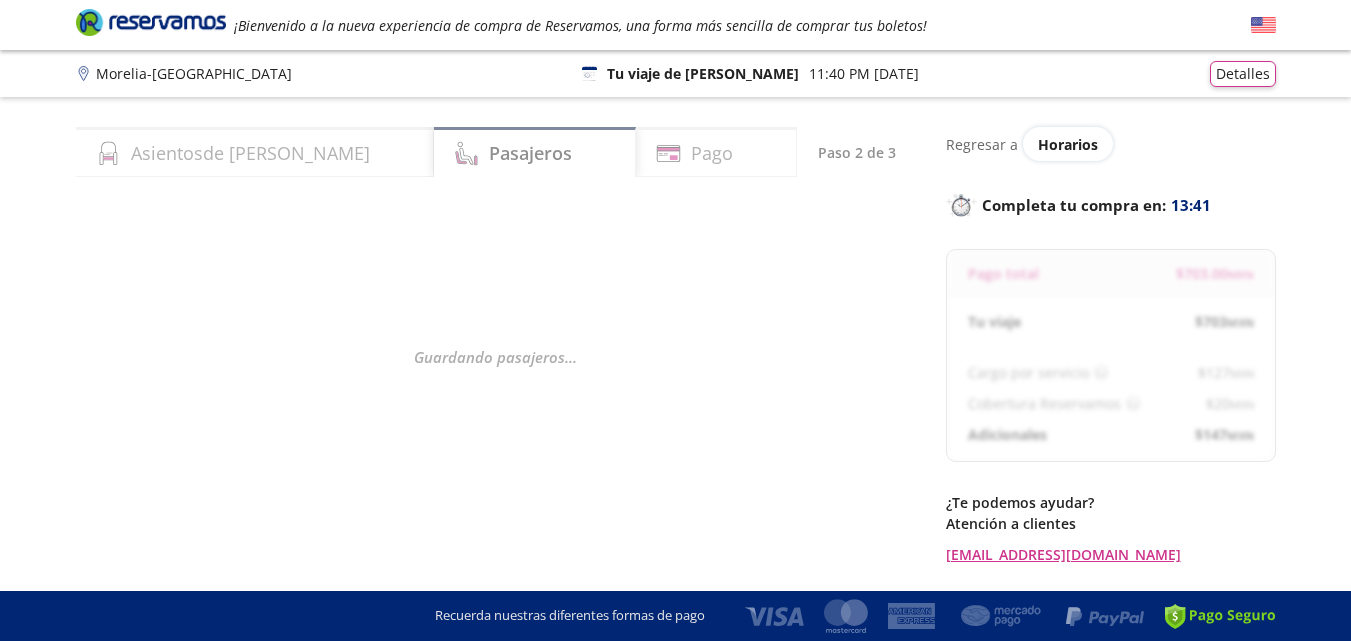 select on "MX" 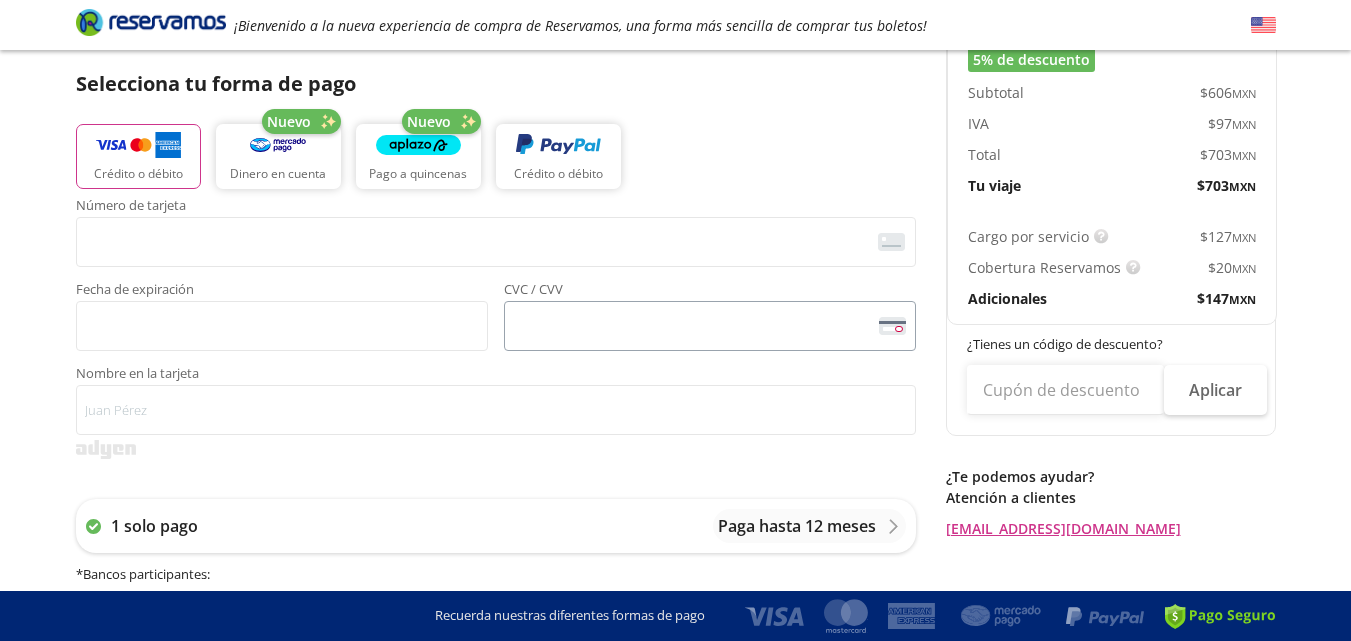 scroll, scrollTop: 400, scrollLeft: 0, axis: vertical 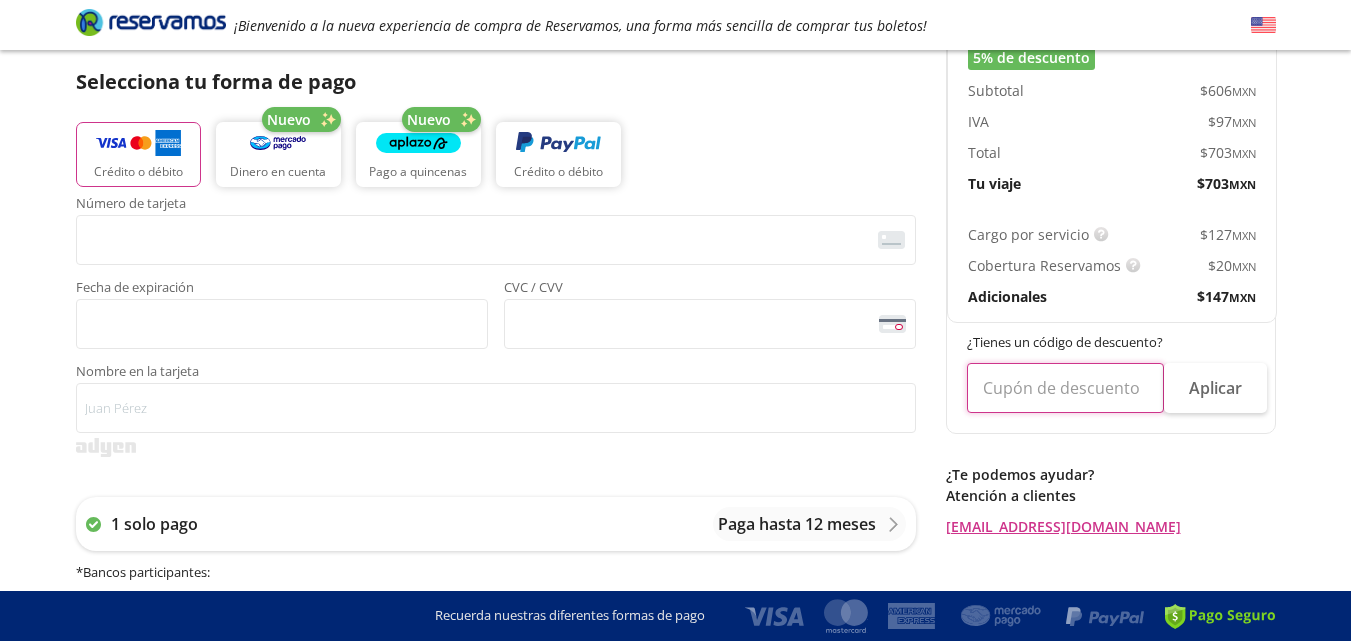 click at bounding box center (1065, 388) 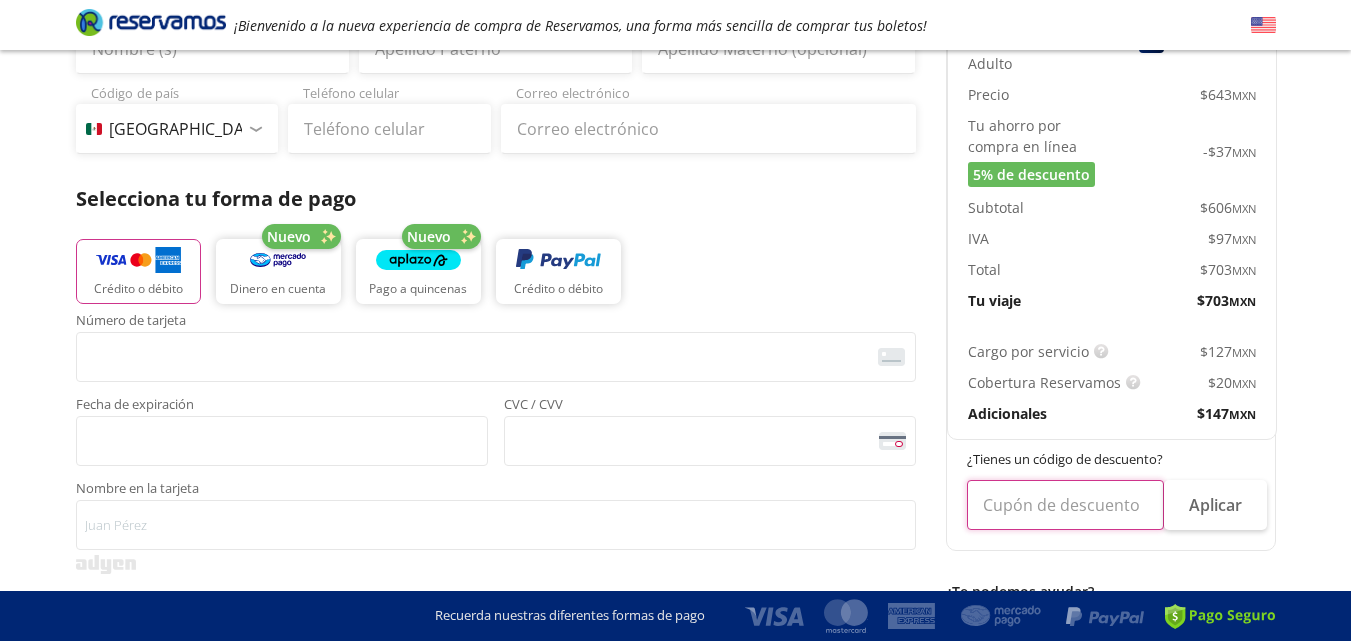 scroll, scrollTop: 200, scrollLeft: 0, axis: vertical 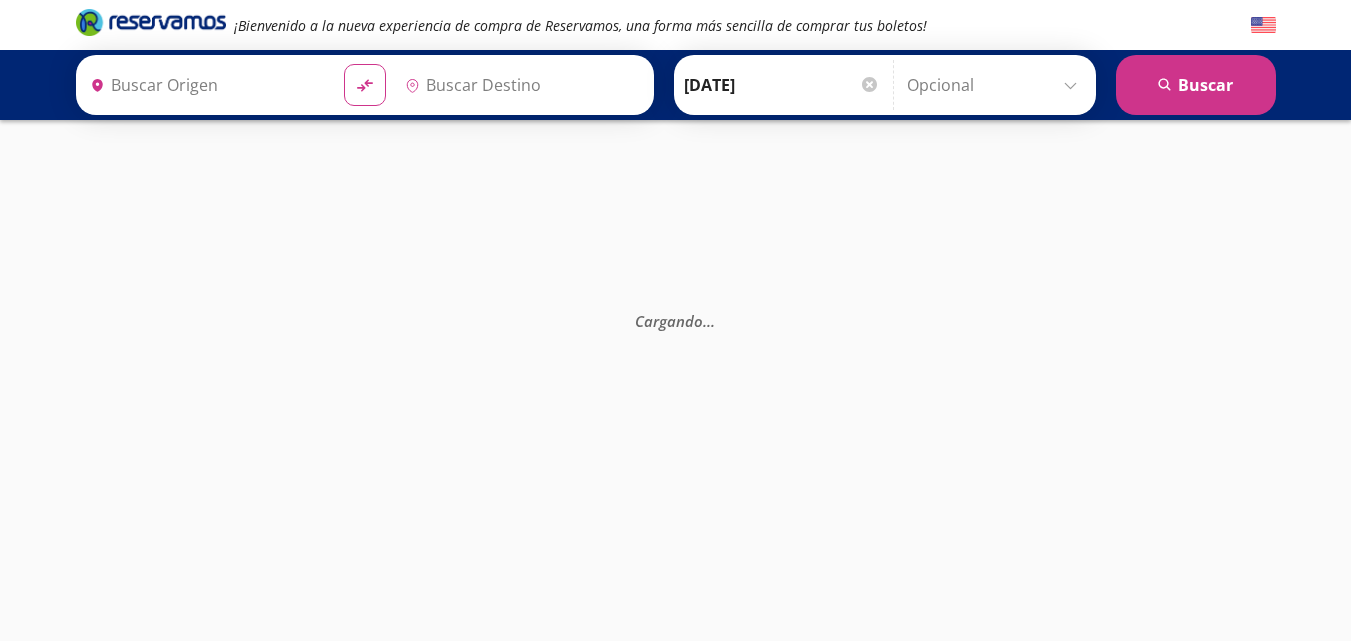 type on "[GEOGRAPHIC_DATA], [GEOGRAPHIC_DATA]" 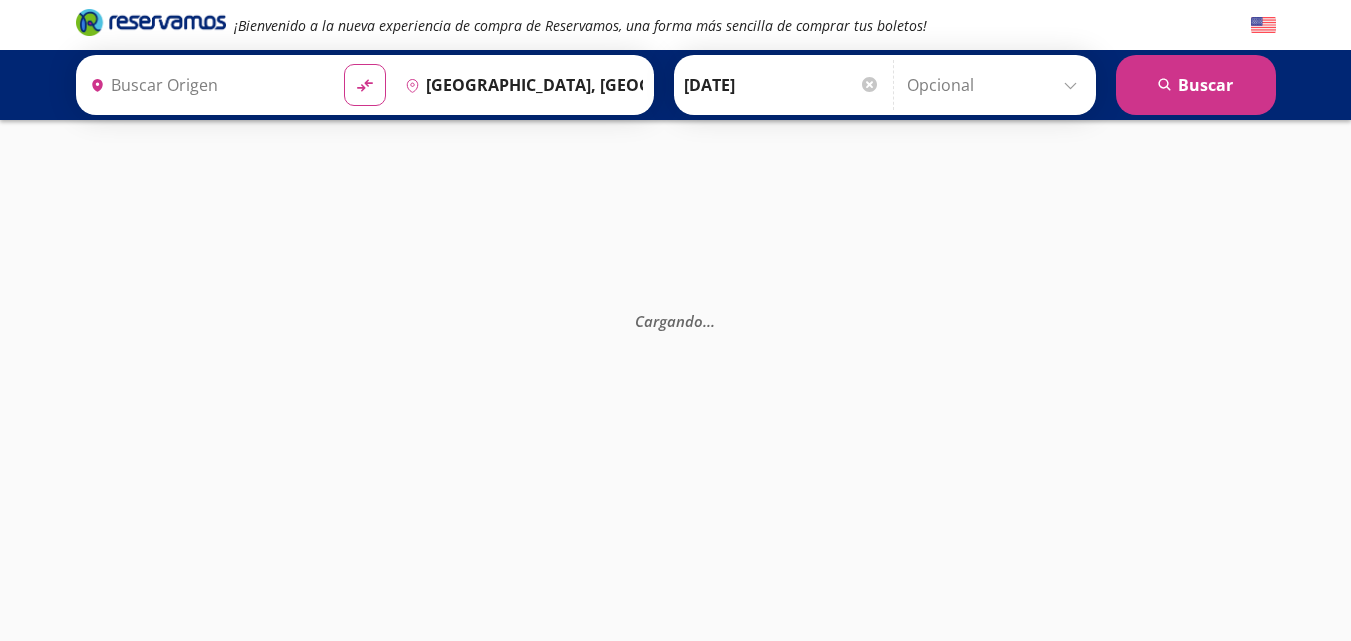 type on "[GEOGRAPHIC_DATA], [GEOGRAPHIC_DATA]" 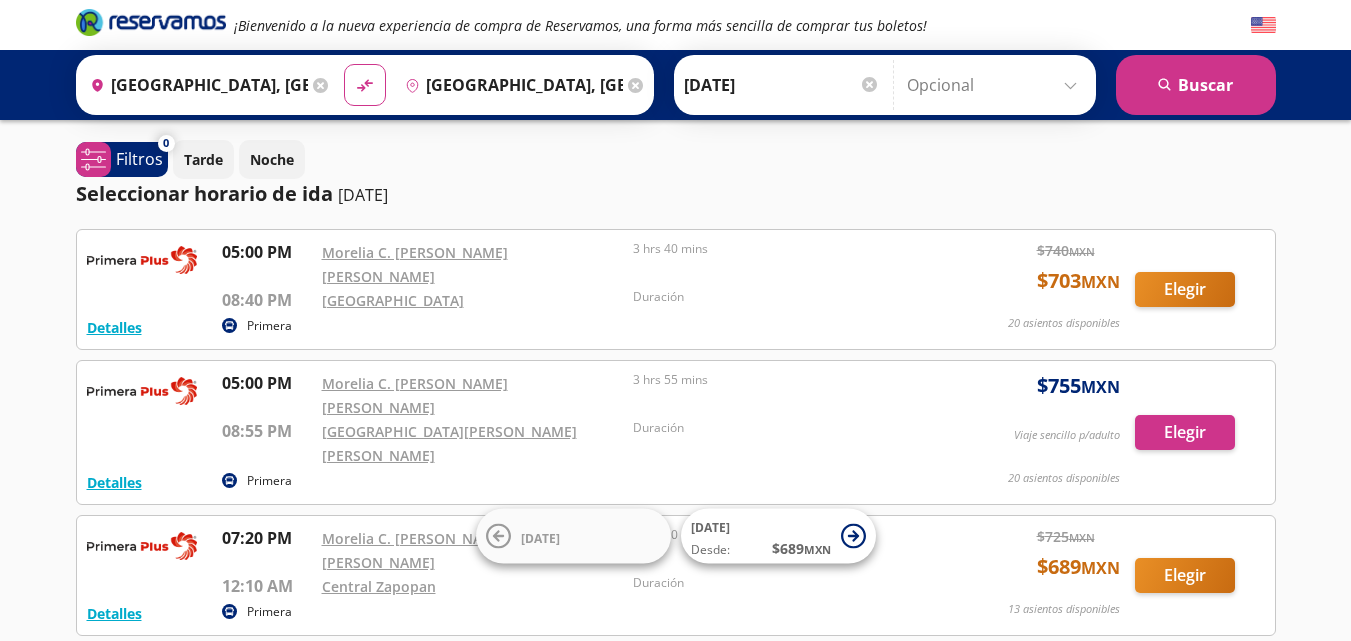 scroll, scrollTop: 100, scrollLeft: 0, axis: vertical 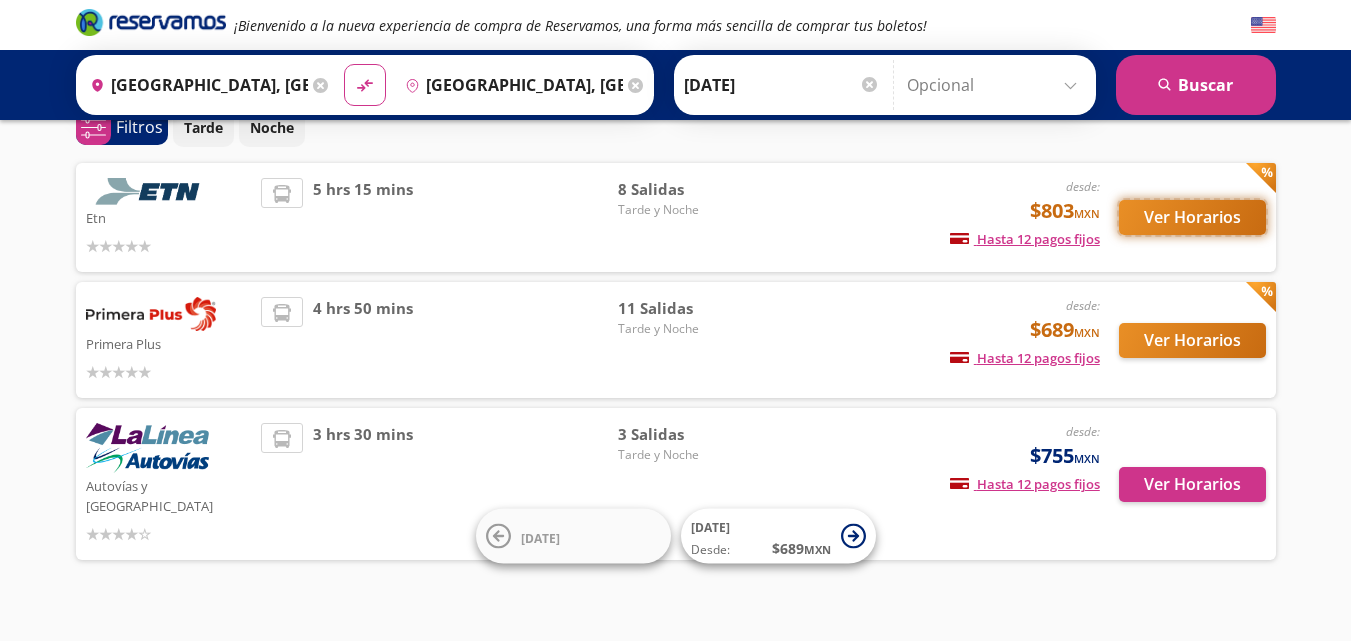 click on "Ver Horarios" at bounding box center [1192, 217] 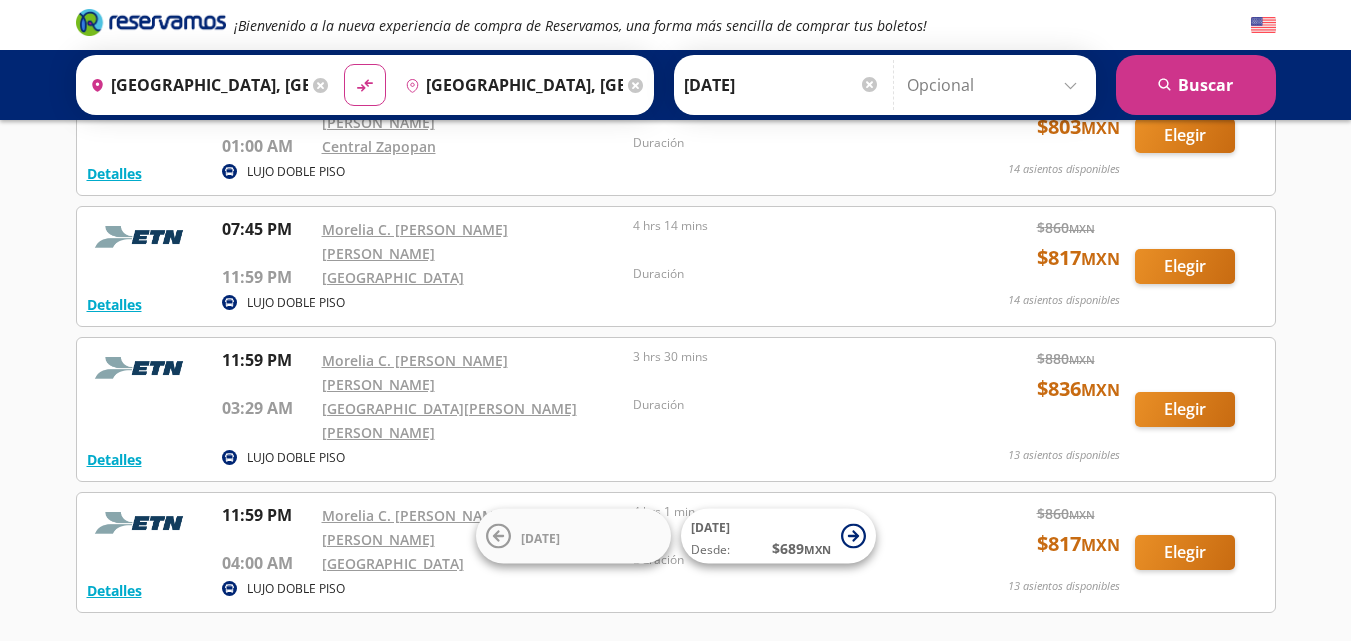 scroll, scrollTop: 592, scrollLeft: 0, axis: vertical 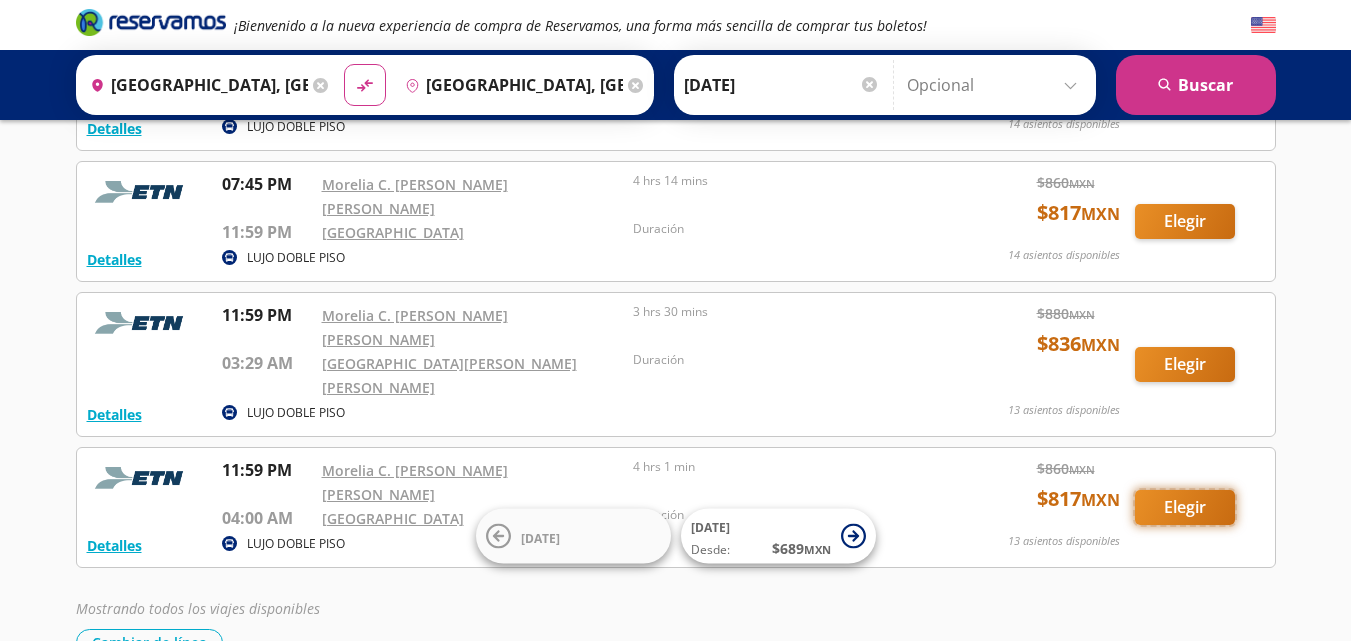 click on "Elegir" at bounding box center (1185, 507) 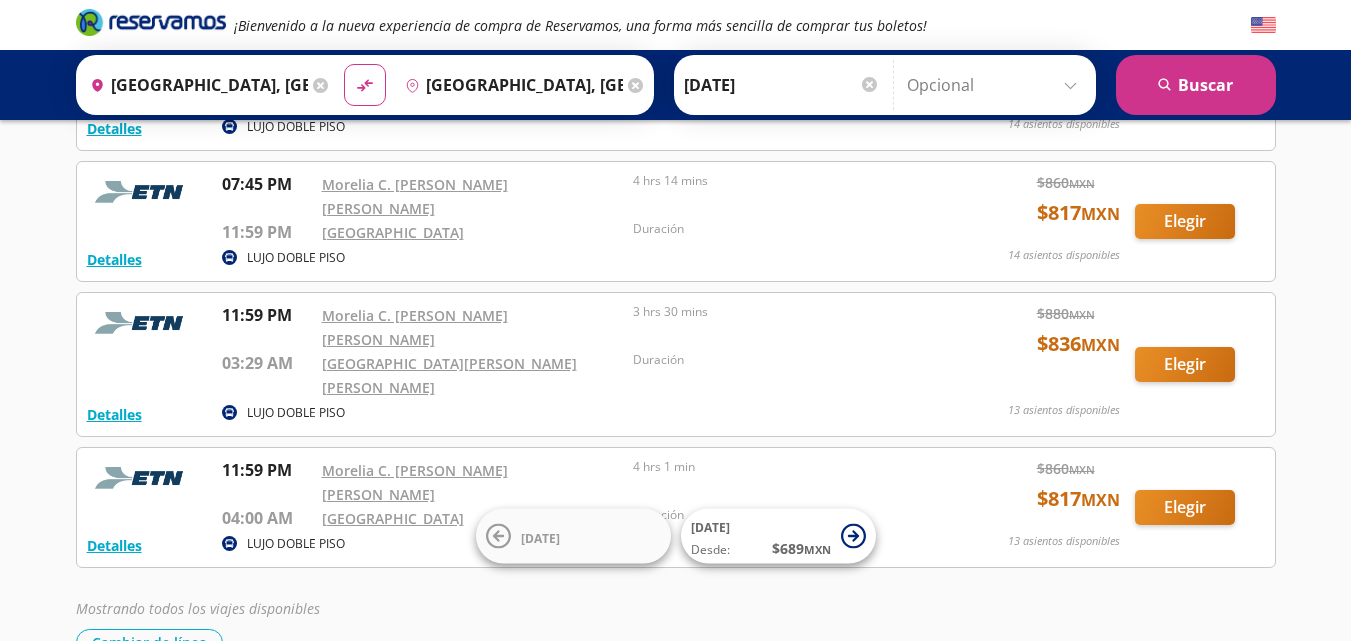 scroll, scrollTop: 0, scrollLeft: 0, axis: both 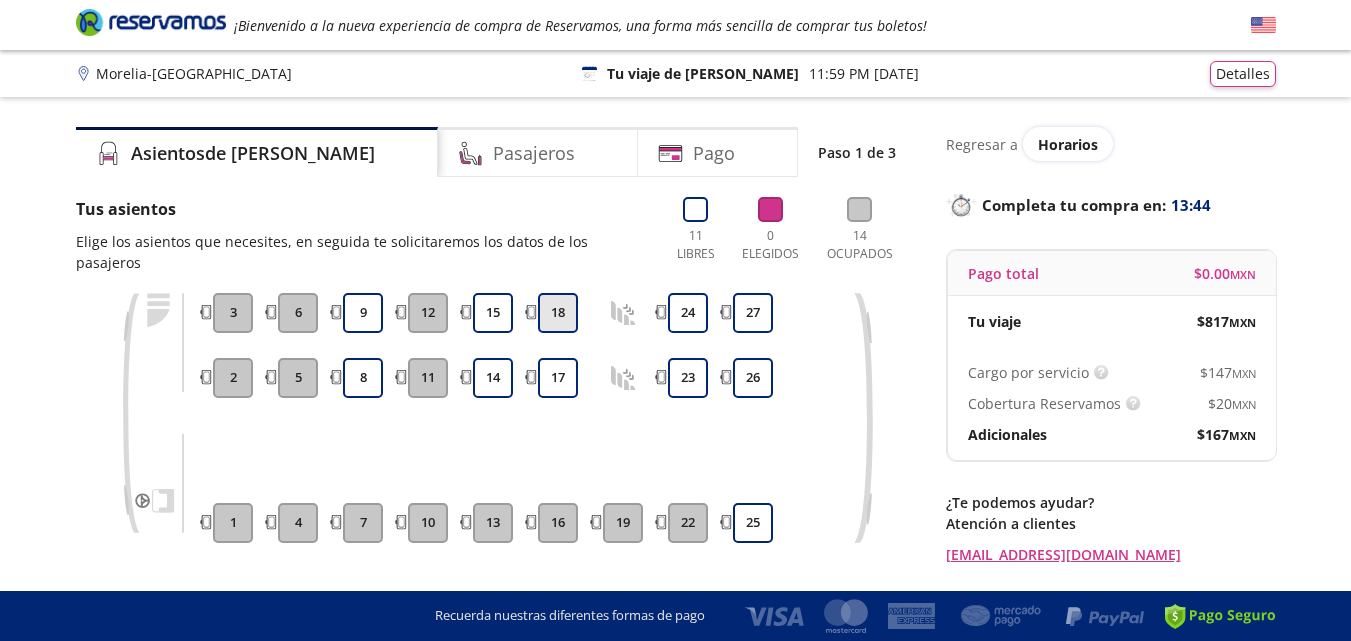 click on "18" at bounding box center (558, 313) 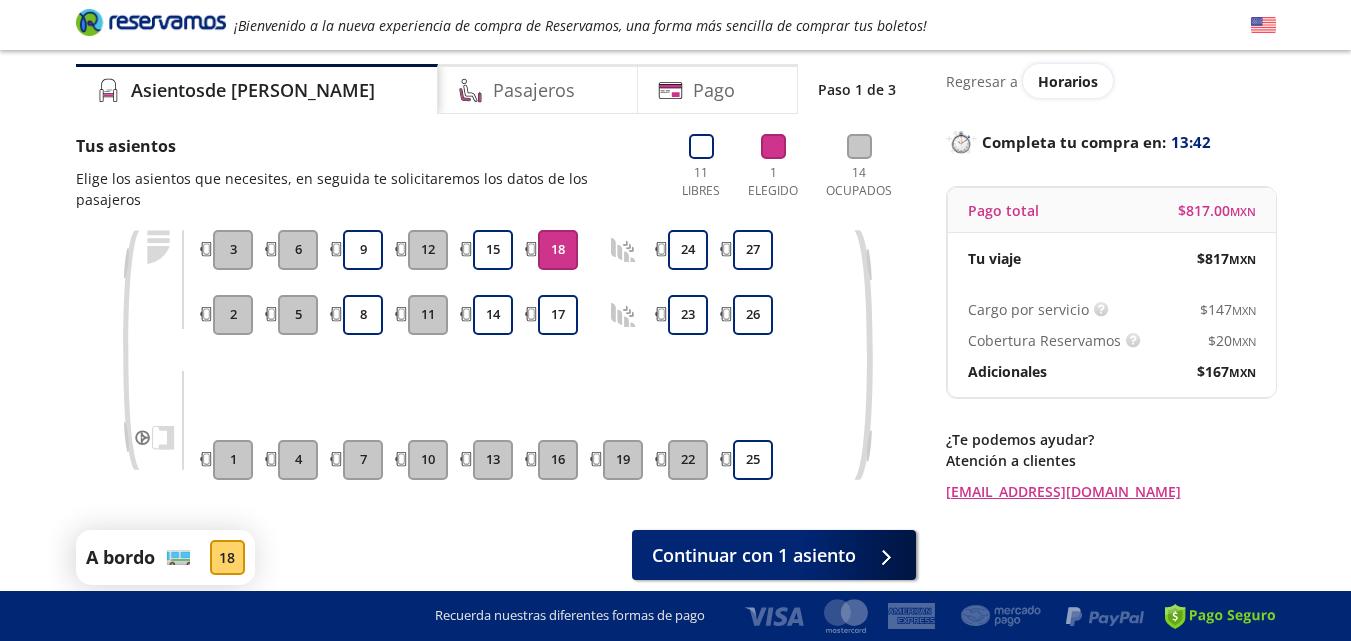 scroll, scrollTop: 126, scrollLeft: 0, axis: vertical 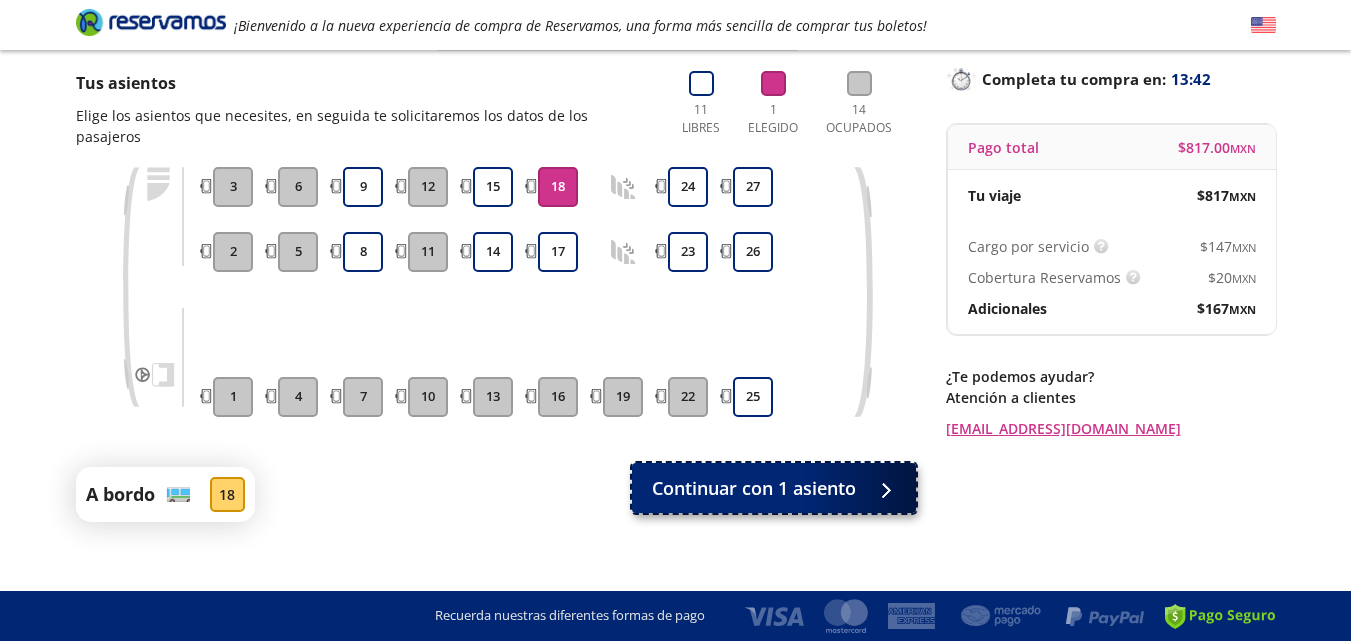 click on "Continuar con 1 asiento" at bounding box center [754, 488] 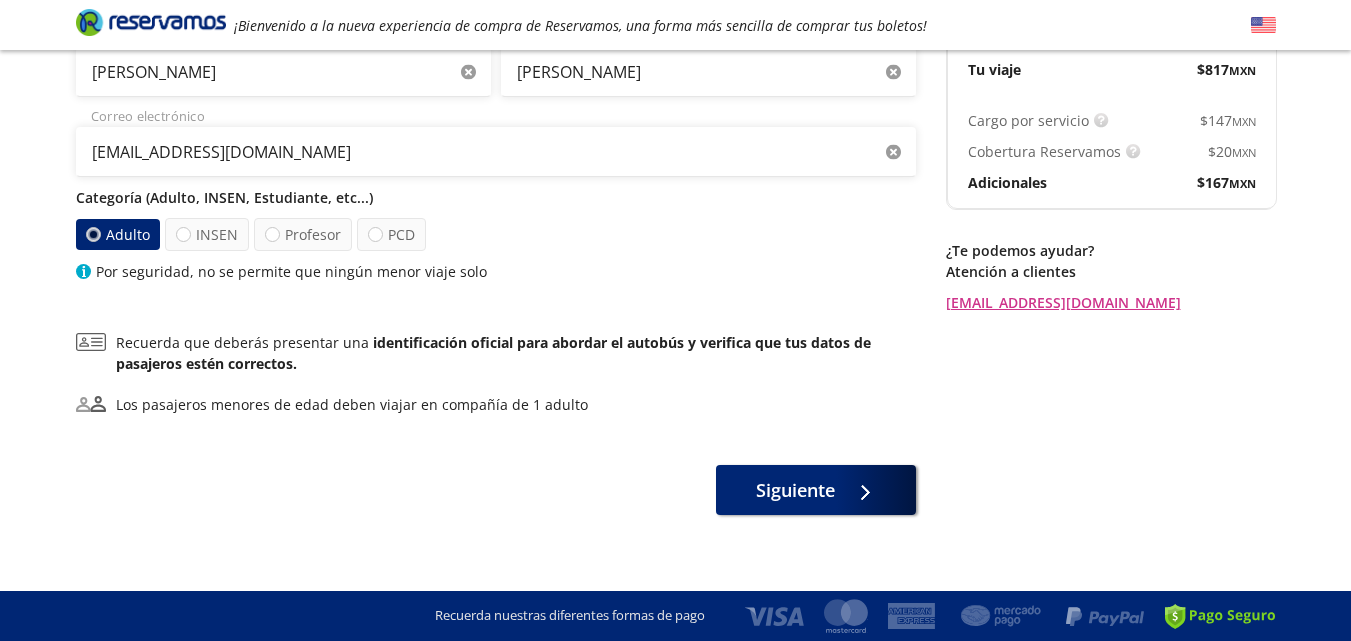 scroll, scrollTop: 266, scrollLeft: 0, axis: vertical 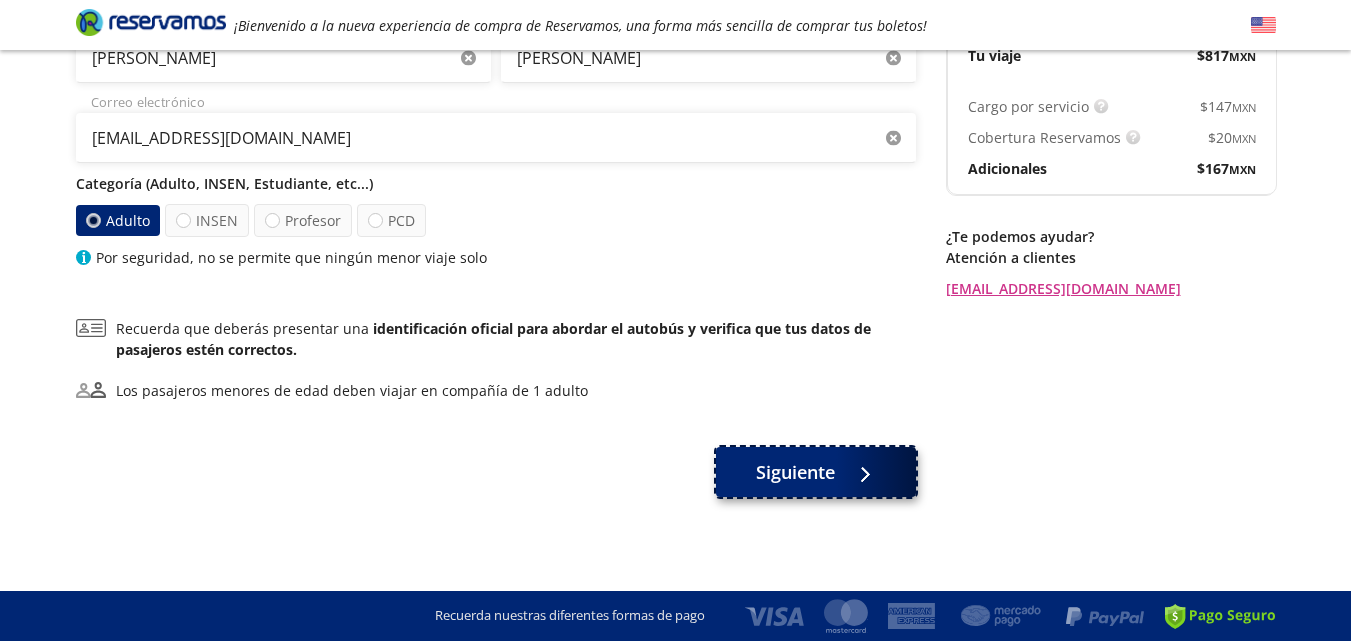 click on "Siguiente" at bounding box center [795, 472] 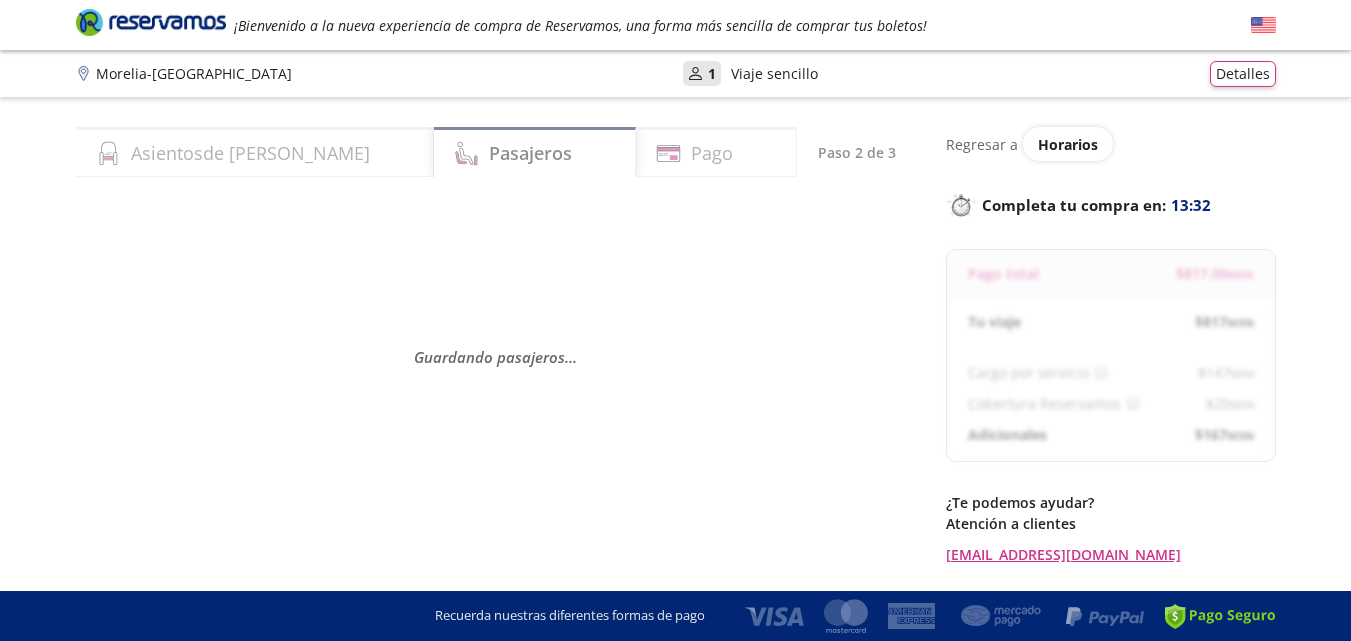 scroll, scrollTop: 41, scrollLeft: 0, axis: vertical 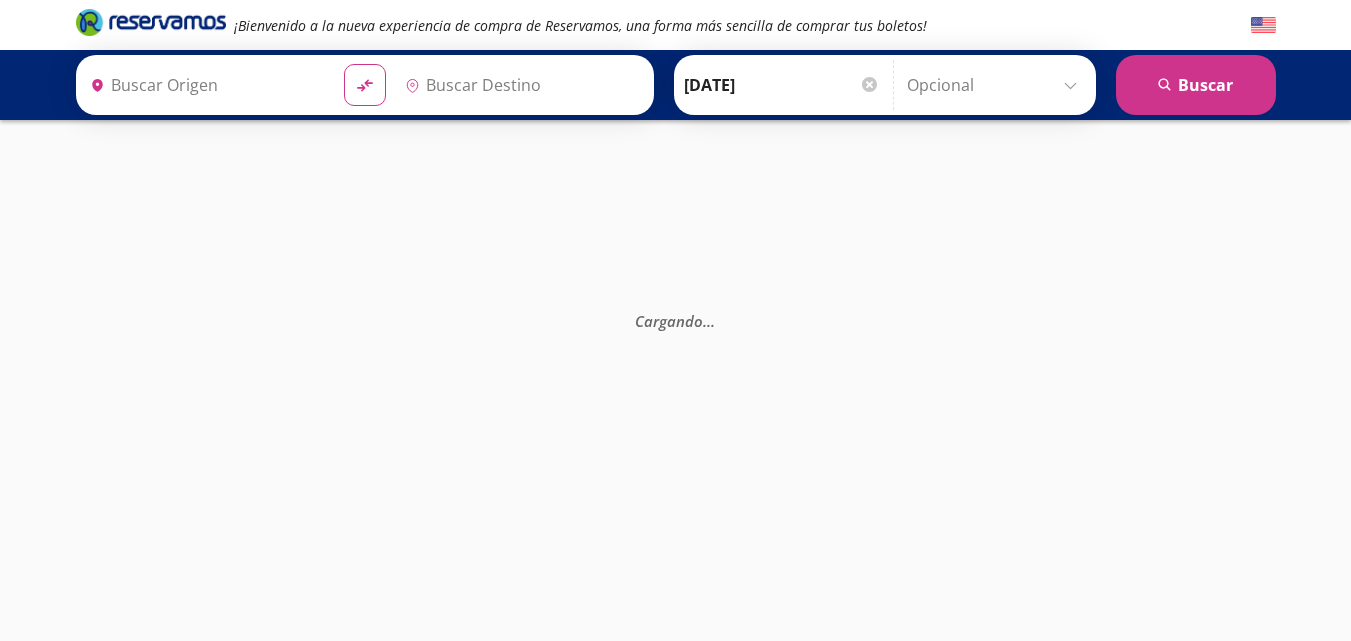 type on "[GEOGRAPHIC_DATA], [GEOGRAPHIC_DATA]" 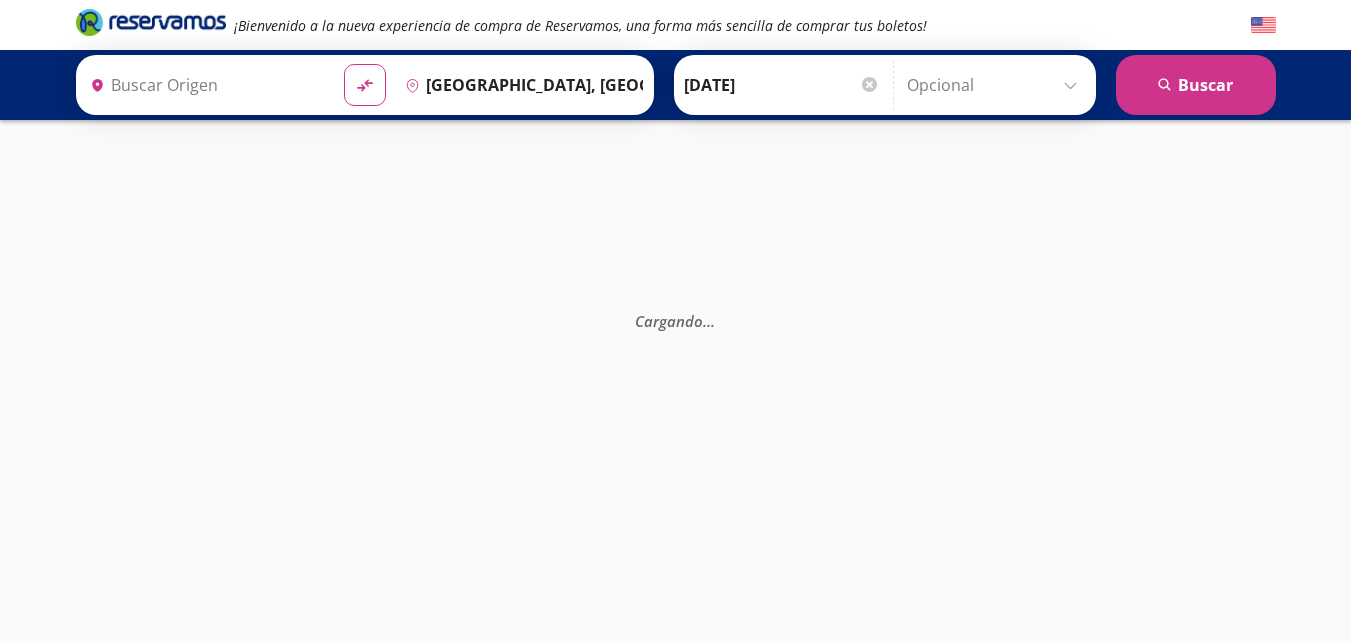 type on "[GEOGRAPHIC_DATA], [GEOGRAPHIC_DATA]" 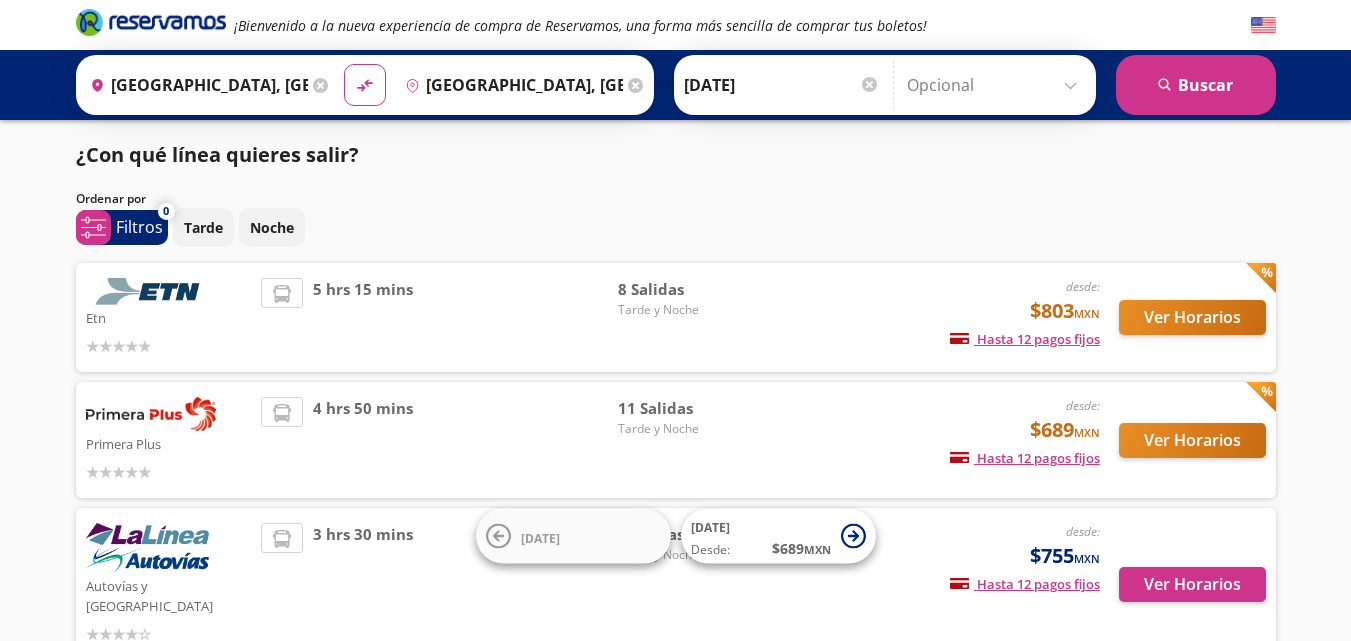 scroll, scrollTop: 100, scrollLeft: 0, axis: vertical 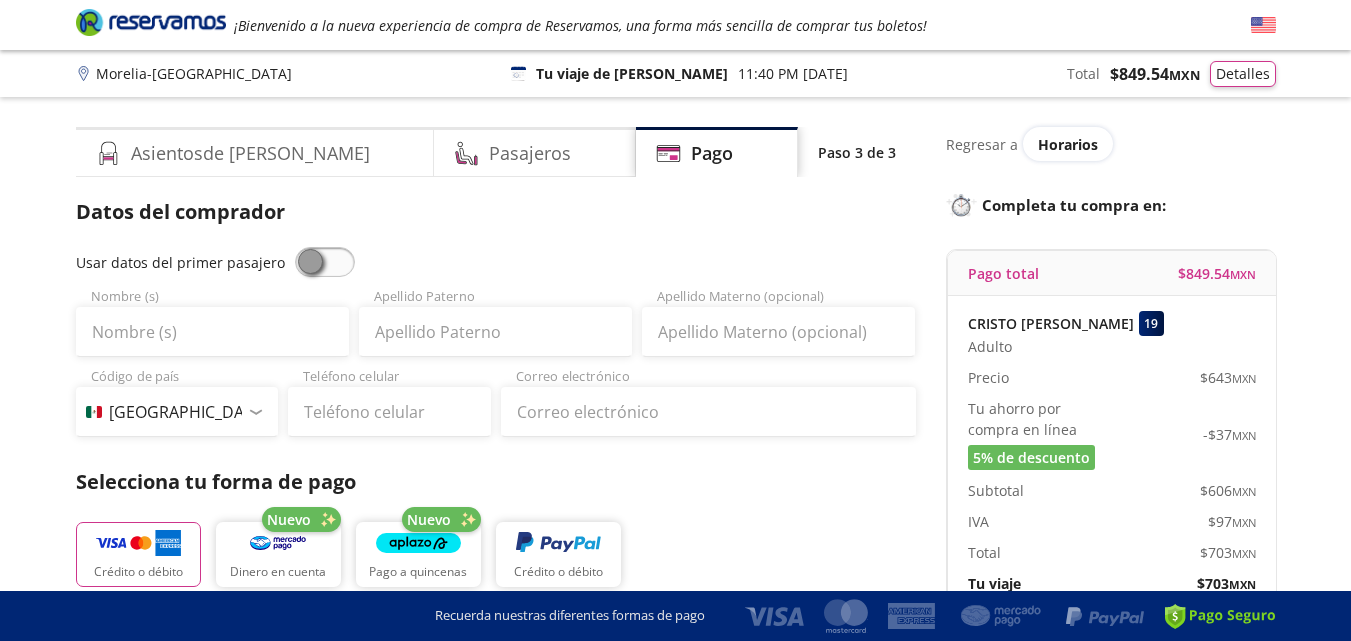 select on "MX" 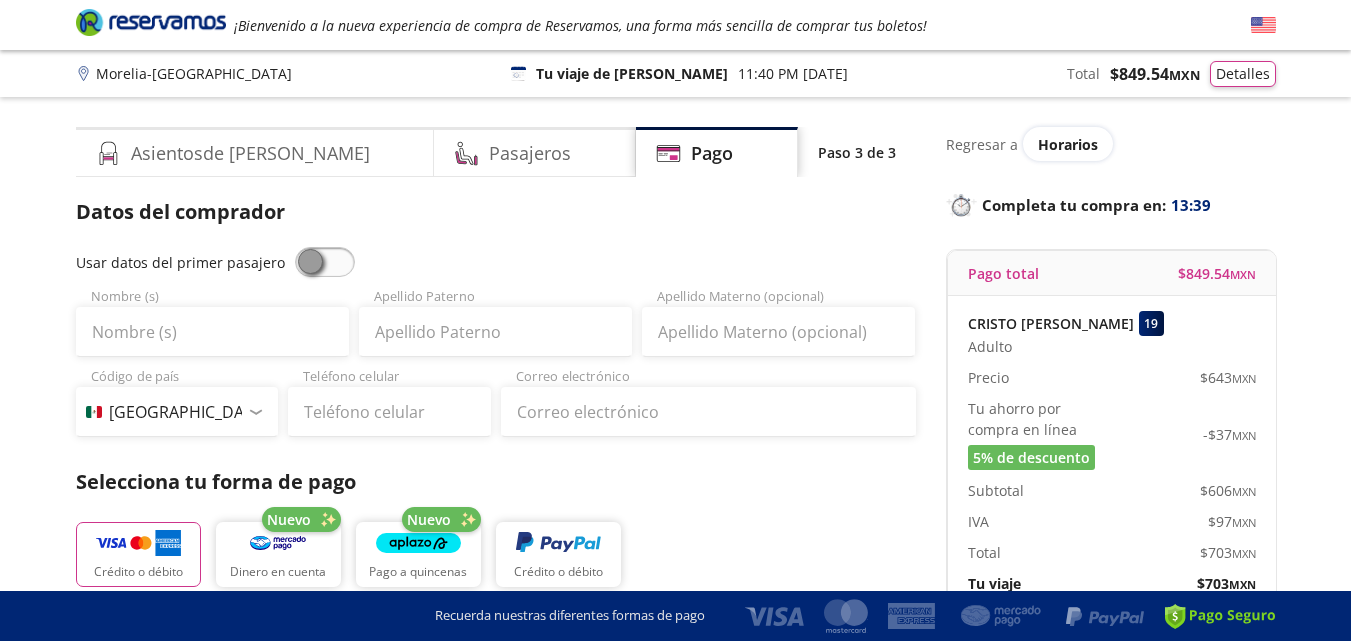 scroll, scrollTop: 0, scrollLeft: 0, axis: both 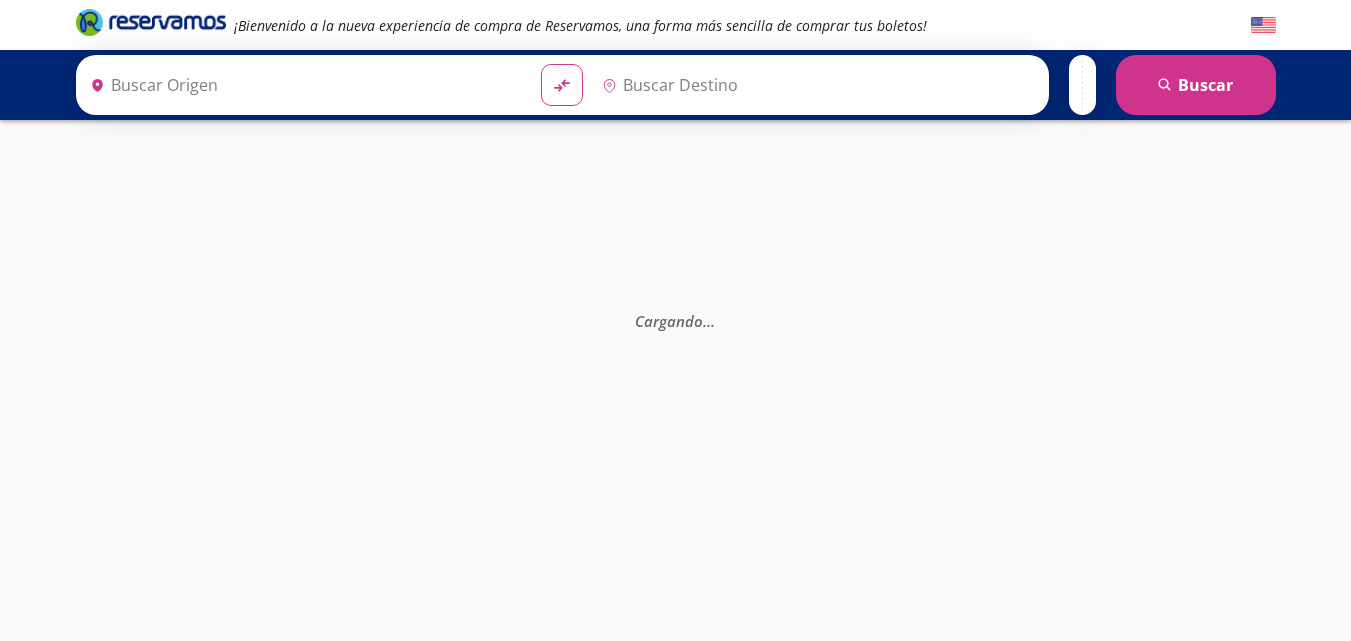 type on "Central Nueva, Jalisco" 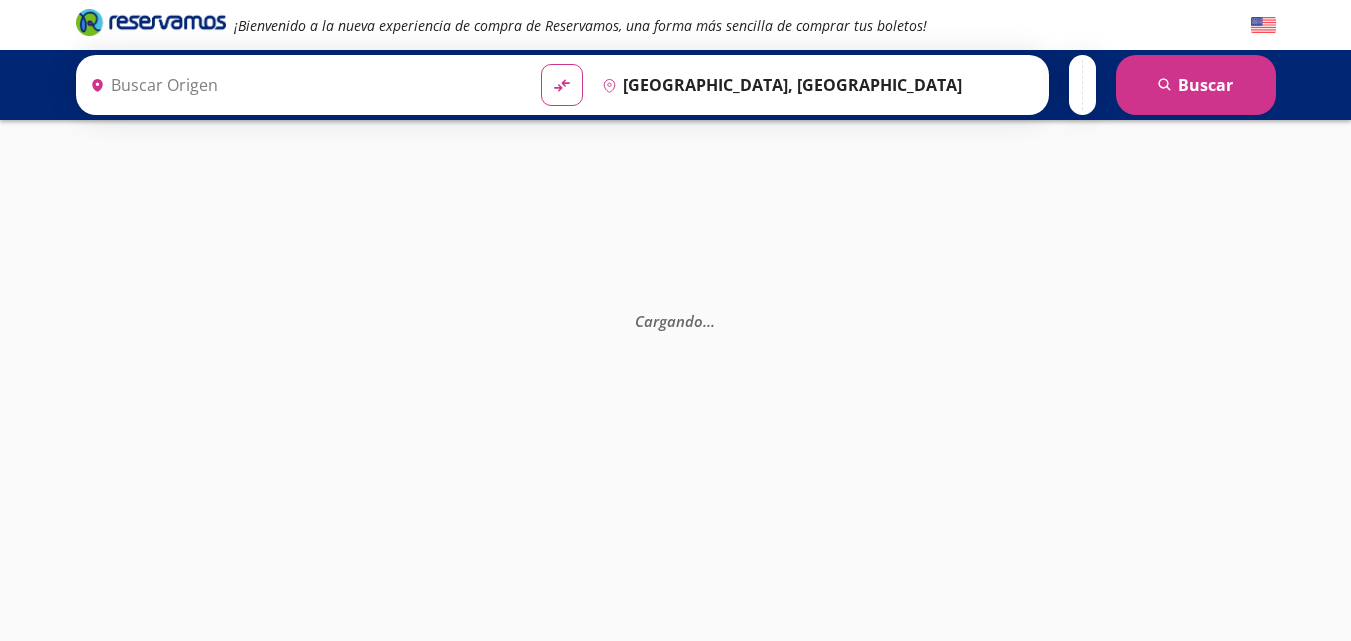 type on "Morelia C. Juan Antonio A. Gutiérrez, Michoacán" 